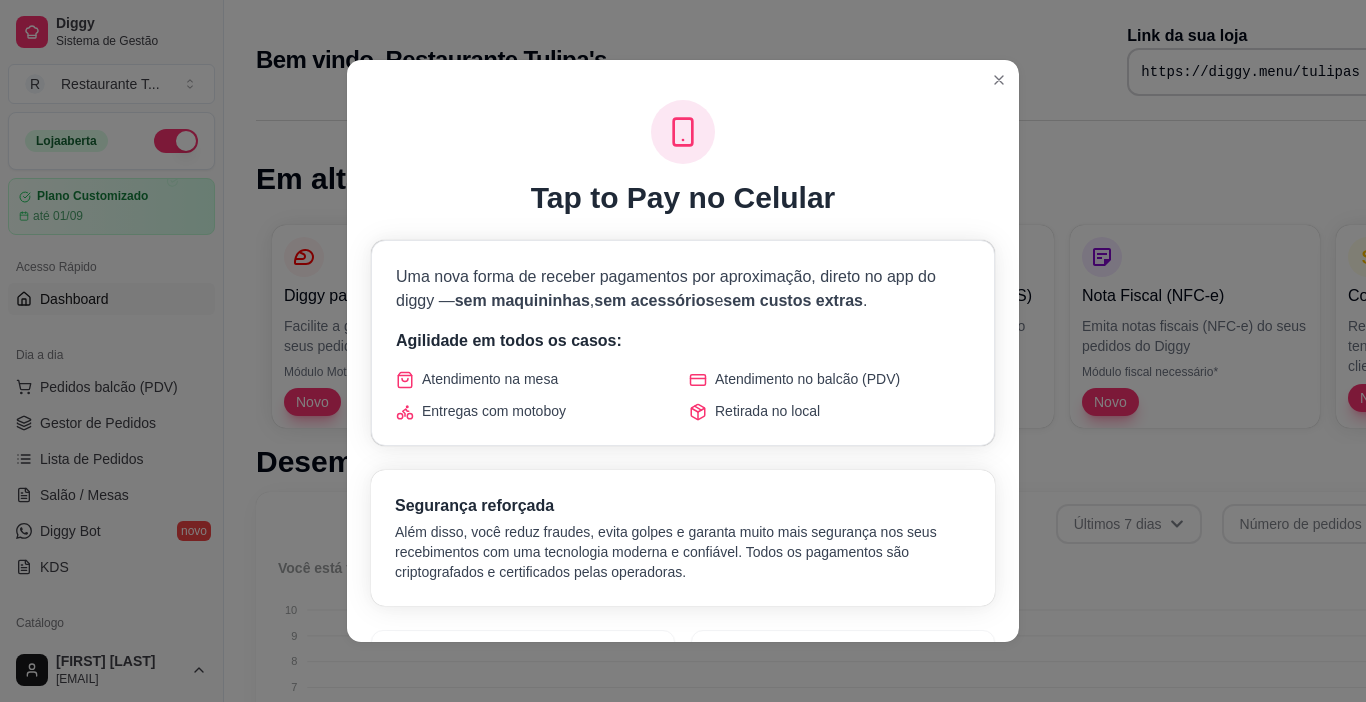 scroll, scrollTop: 0, scrollLeft: 0, axis: both 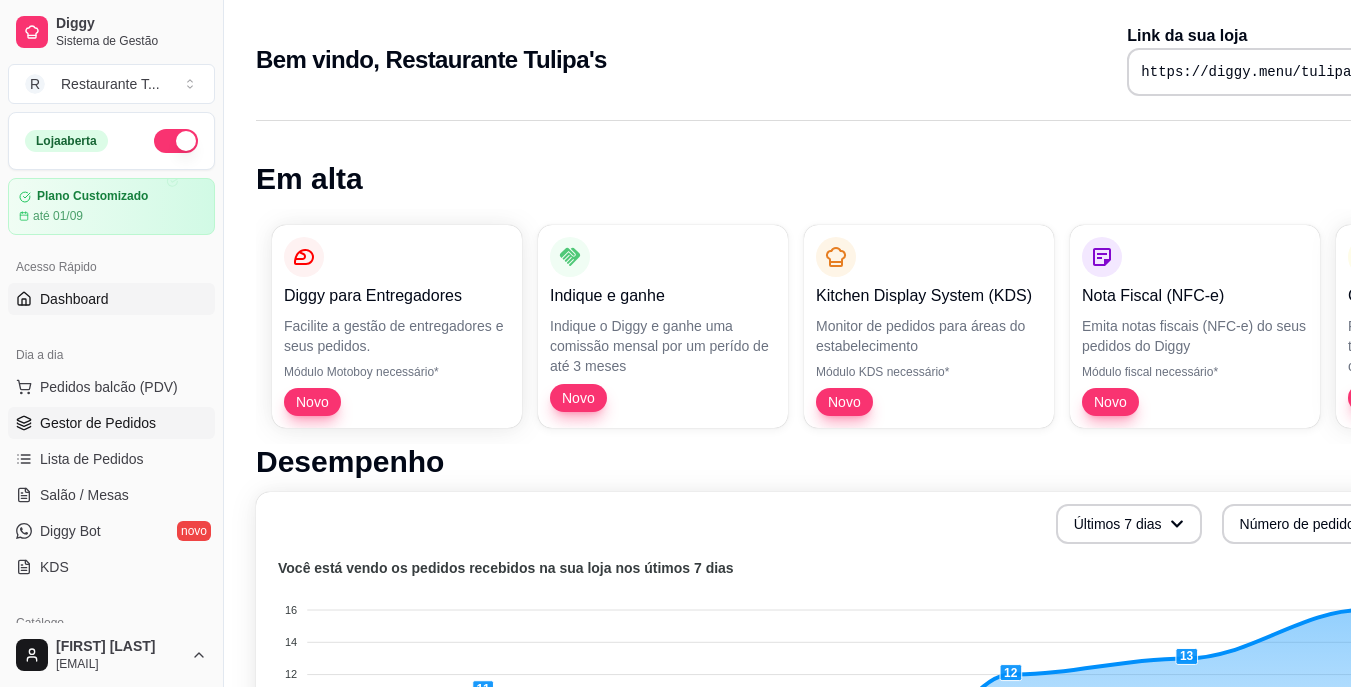 click on "Gestor de Pedidos" at bounding box center (98, 423) 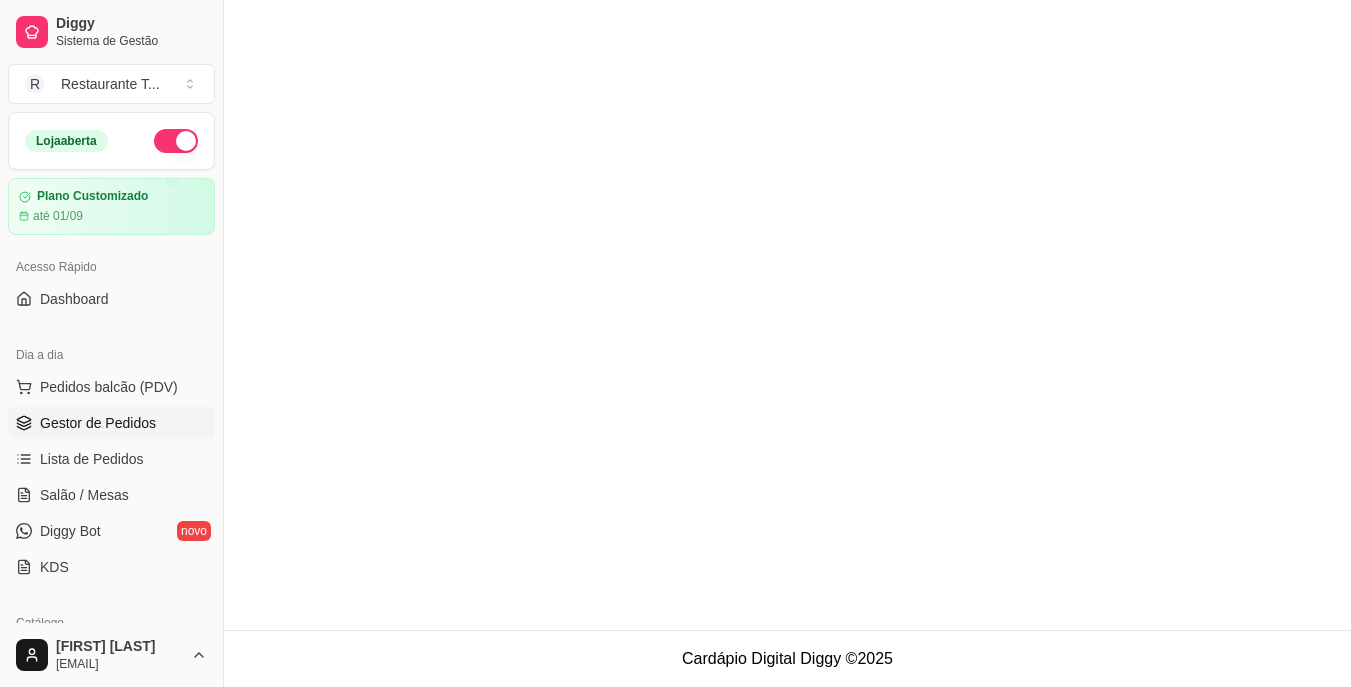 click on "Gestor de Pedidos" at bounding box center [98, 423] 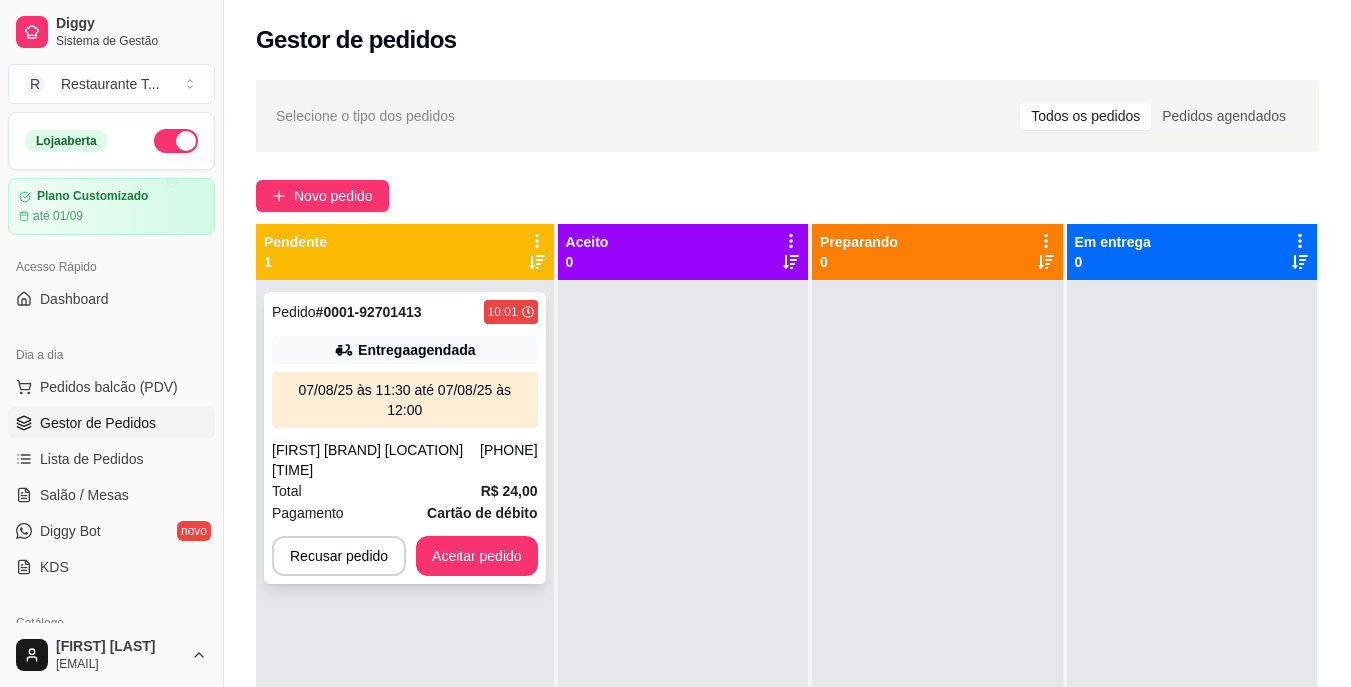 click on "Pedido  # [ORDER_ID] [TIME] Entrega  agendada [DATE] às [TIME] até [DATE] às [TIME]  [FIRST] Banco do Brasil gama leste [TIME] hs ([PHONE]) Total R$ 24,00 Pagamento Cartão de débito Recusar pedido Aceitar pedido" at bounding box center [405, 438] 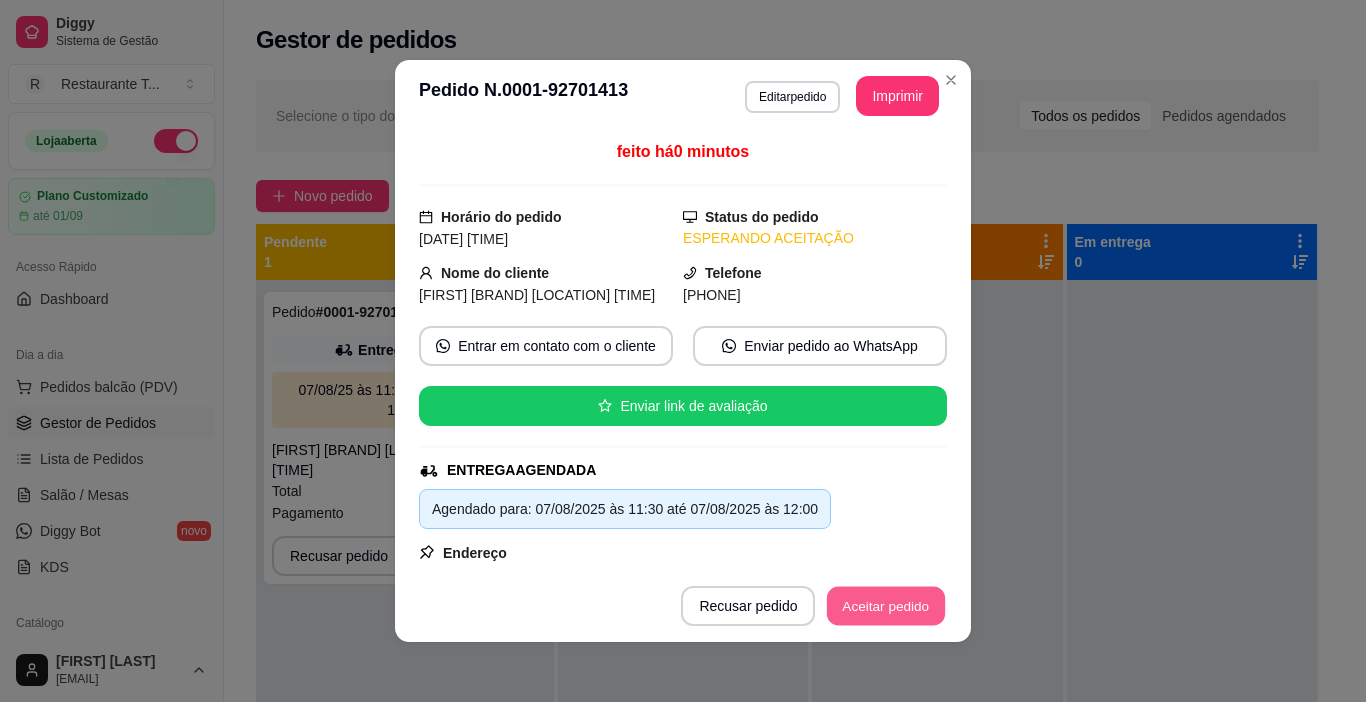 click on "Aceitar pedido" at bounding box center [886, 606] 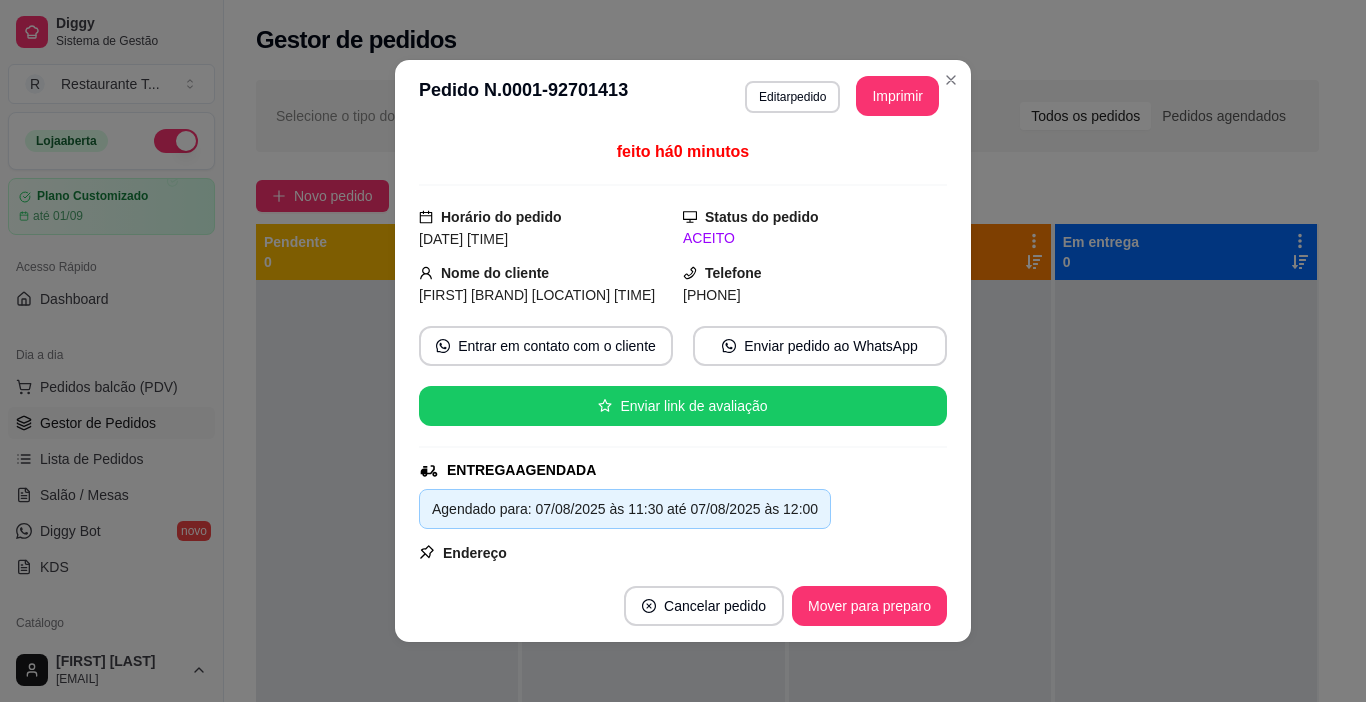 click on "feito há 0 minutos Horário do pedido [DATE] [TIME] Status do pedido ACEITO Nome do cliente [FIRST] Banco do Brasil gama leste [TIME] hs Telefone [PHONE] Entrar em contato com o cliente Enviar pedido ao WhatsApp Enviar link de avaliação ENTREGA AGENDADA
Agendado para:
[DATE] às [TIME] até [DATE] às [TIME]  Endereço  Banco do brasil gama leste, [NUMBER]  - Qd [NUMBER] Taxa de entrega  R$ 0,00 Copiar Endereço Vincular motoboy Pagamento Cartão de débito   R$ 24,00 Resumo do pedido 1 x     Bife acebolado R$ 24,00 Acompanhamentos   1 x   Farofa  ( R$ 0,00 )   1 x   Berinjela frita  ( R$ 1,00 )   1 x   Mandioca frita  ( R$ 0,00 )   1 x   Macarrão  ( R$ 0,00 ) Subtotal R$ 24,00 Total R$ 24,00" at bounding box center (683, 351) 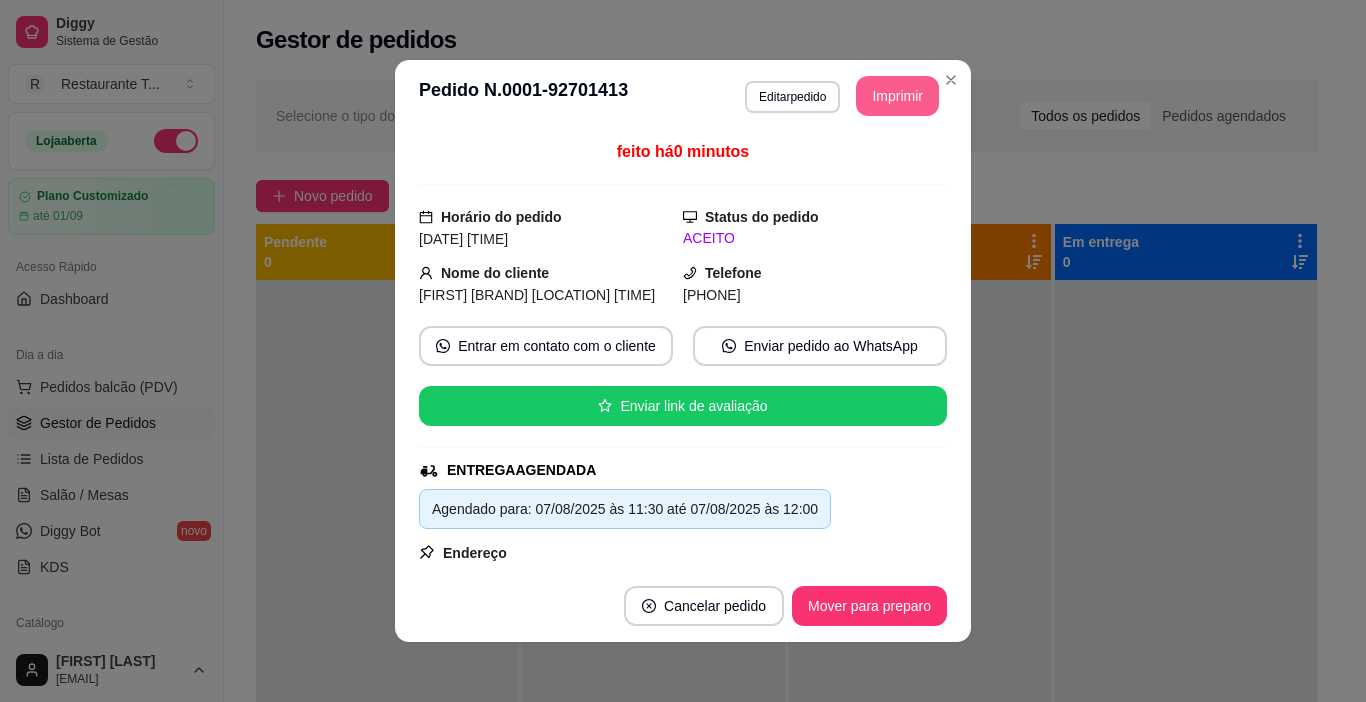 click on "Imprimir" at bounding box center (897, 96) 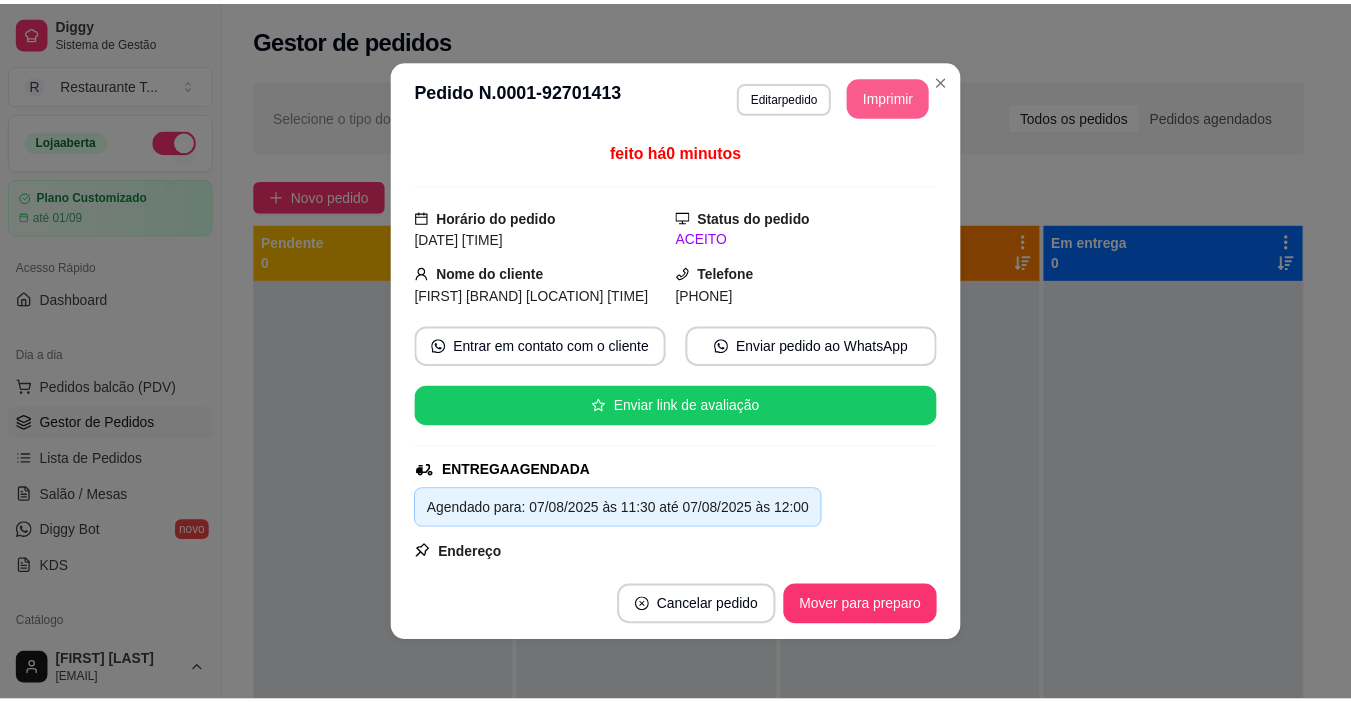 scroll, scrollTop: 0, scrollLeft: 0, axis: both 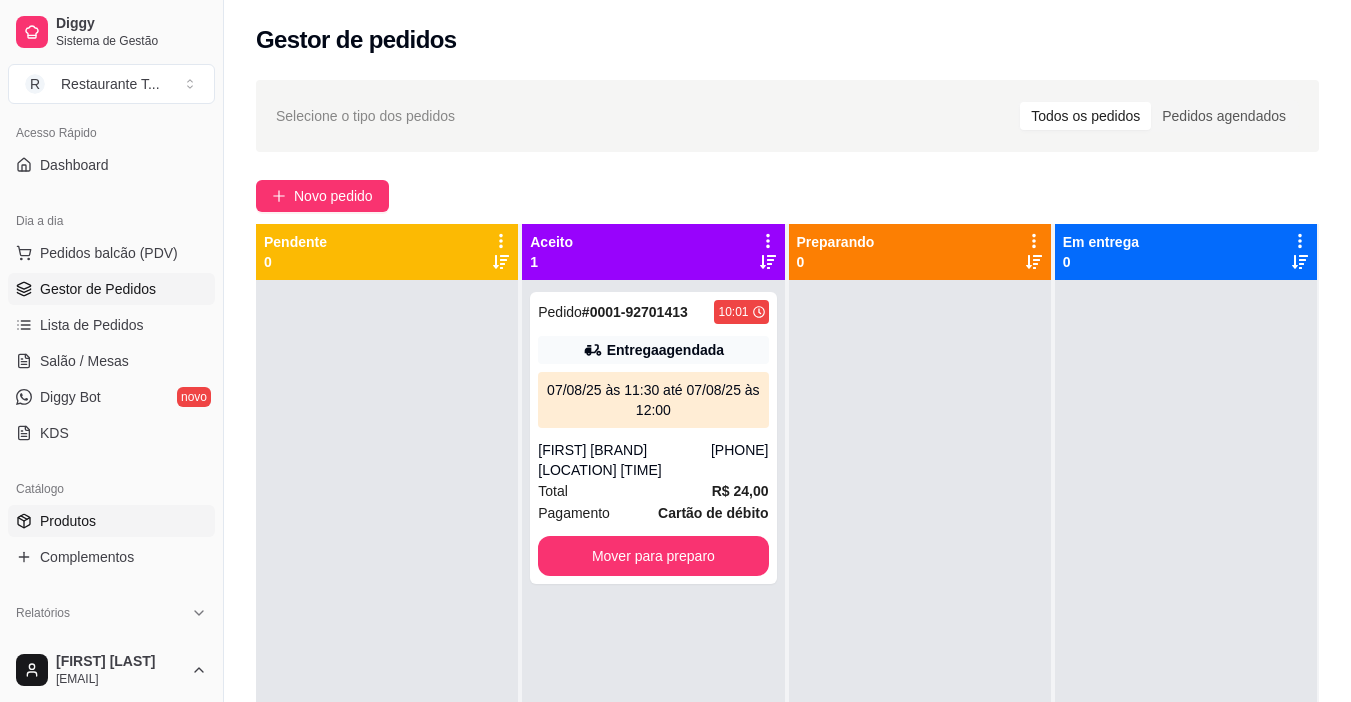 click on "Produtos" at bounding box center [68, 521] 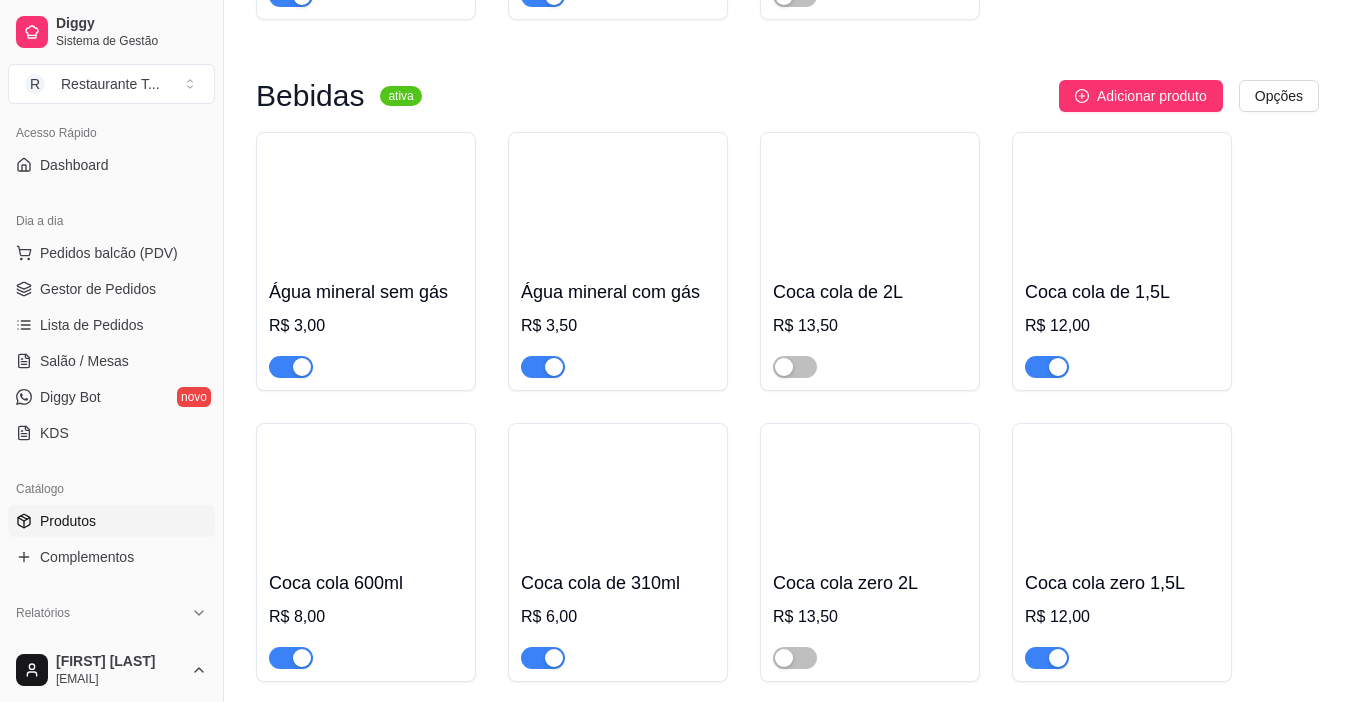 scroll, scrollTop: 1826, scrollLeft: 0, axis: vertical 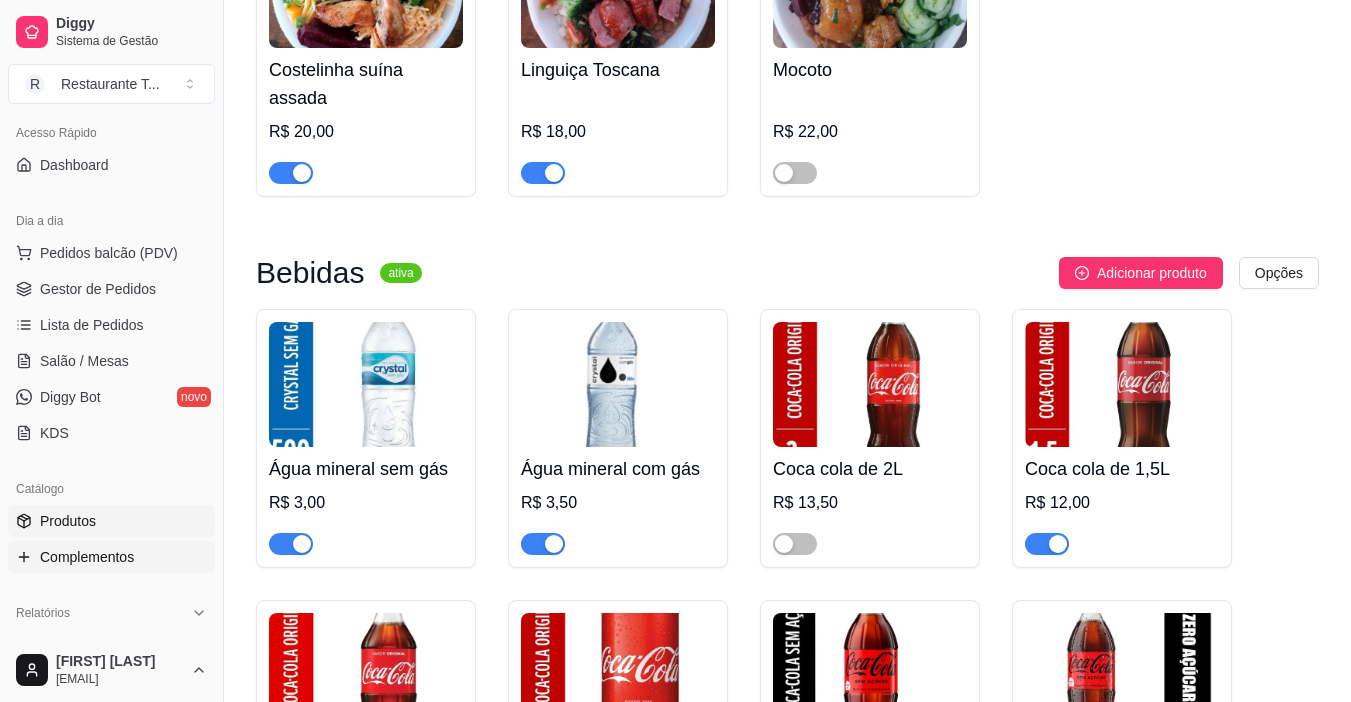 click on "Complementos" at bounding box center [87, 557] 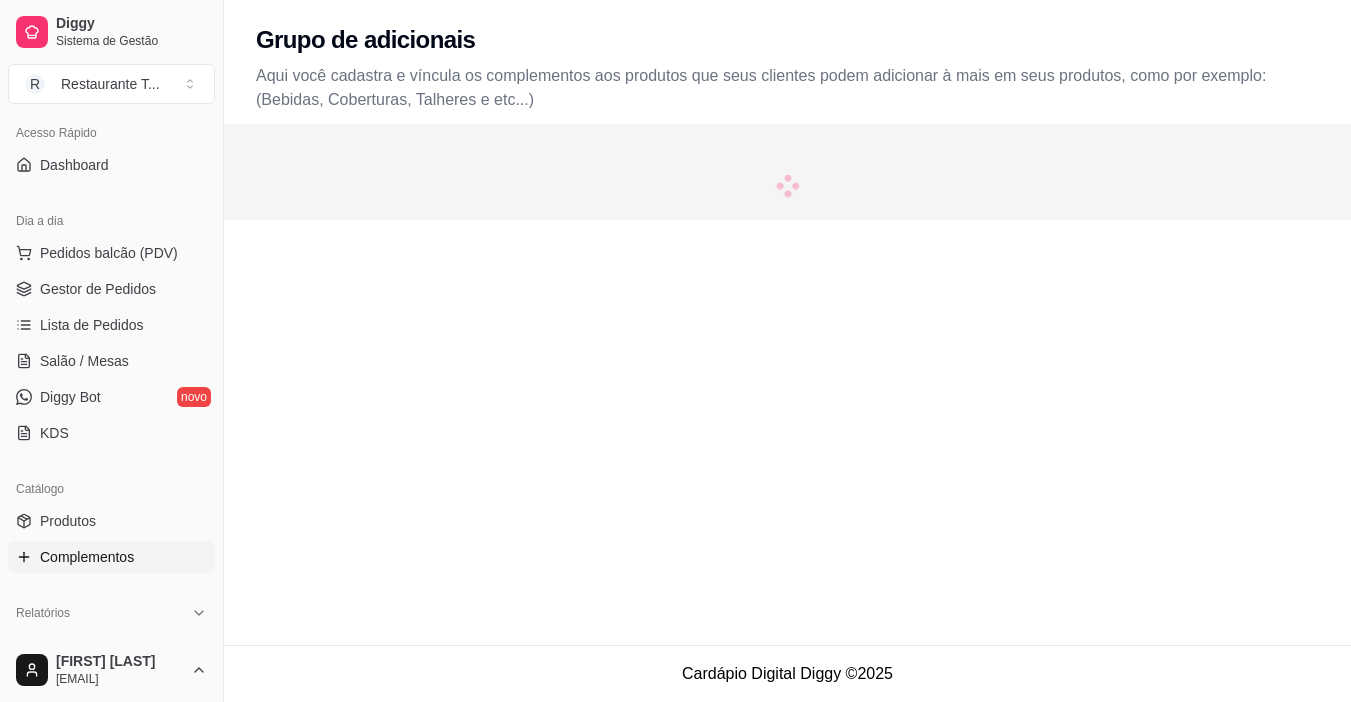 scroll, scrollTop: 0, scrollLeft: 0, axis: both 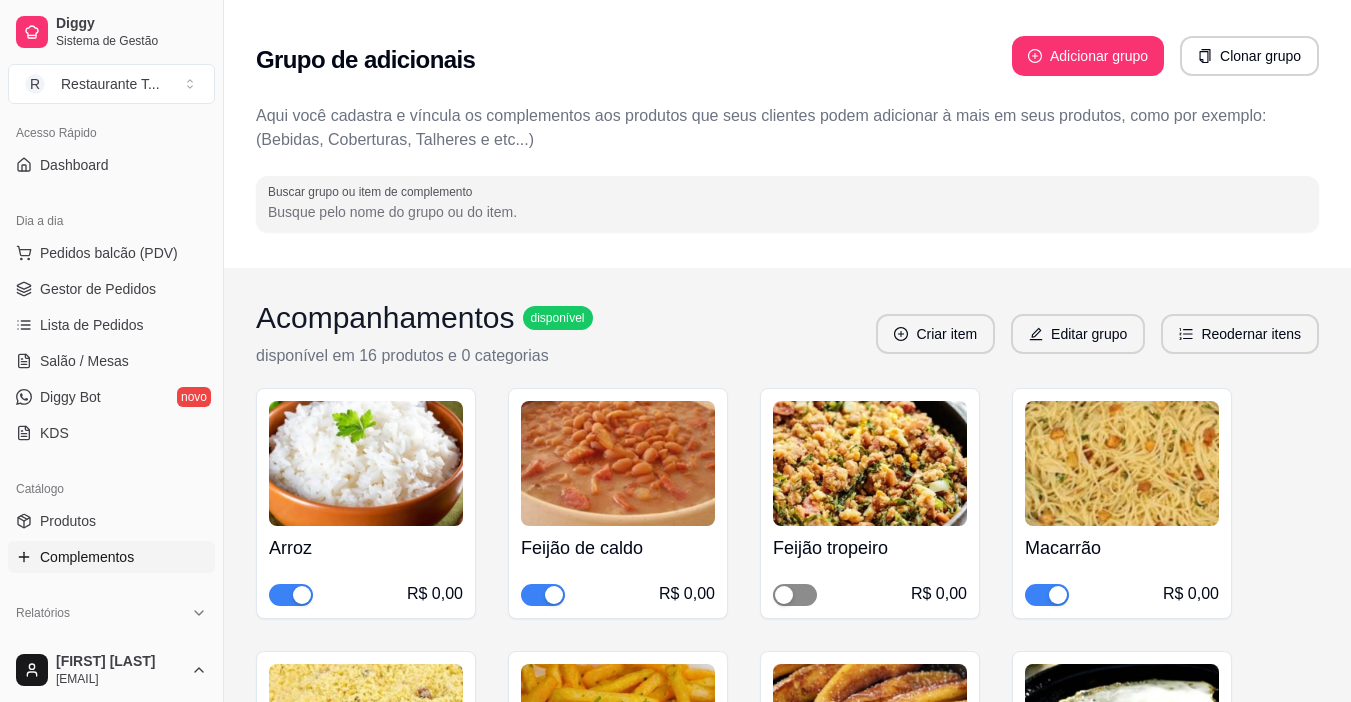 click at bounding box center (784, 595) 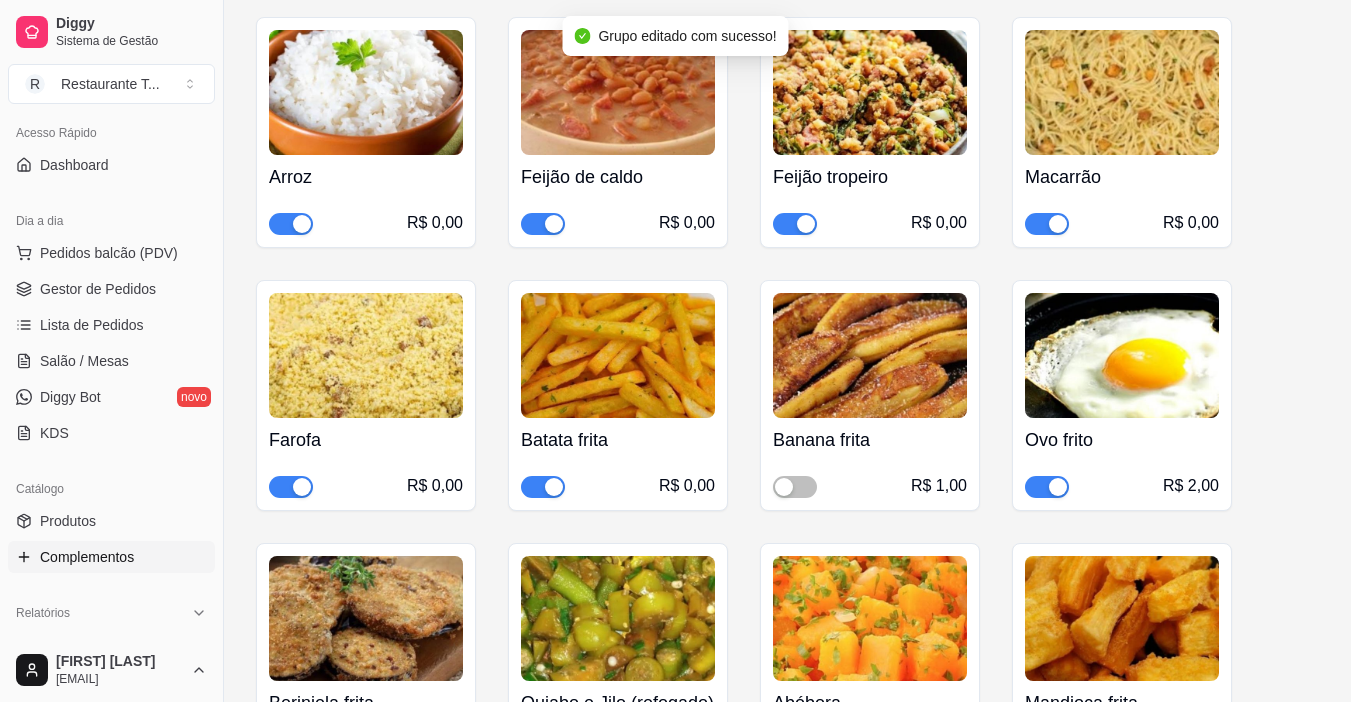 scroll, scrollTop: 375, scrollLeft: 0, axis: vertical 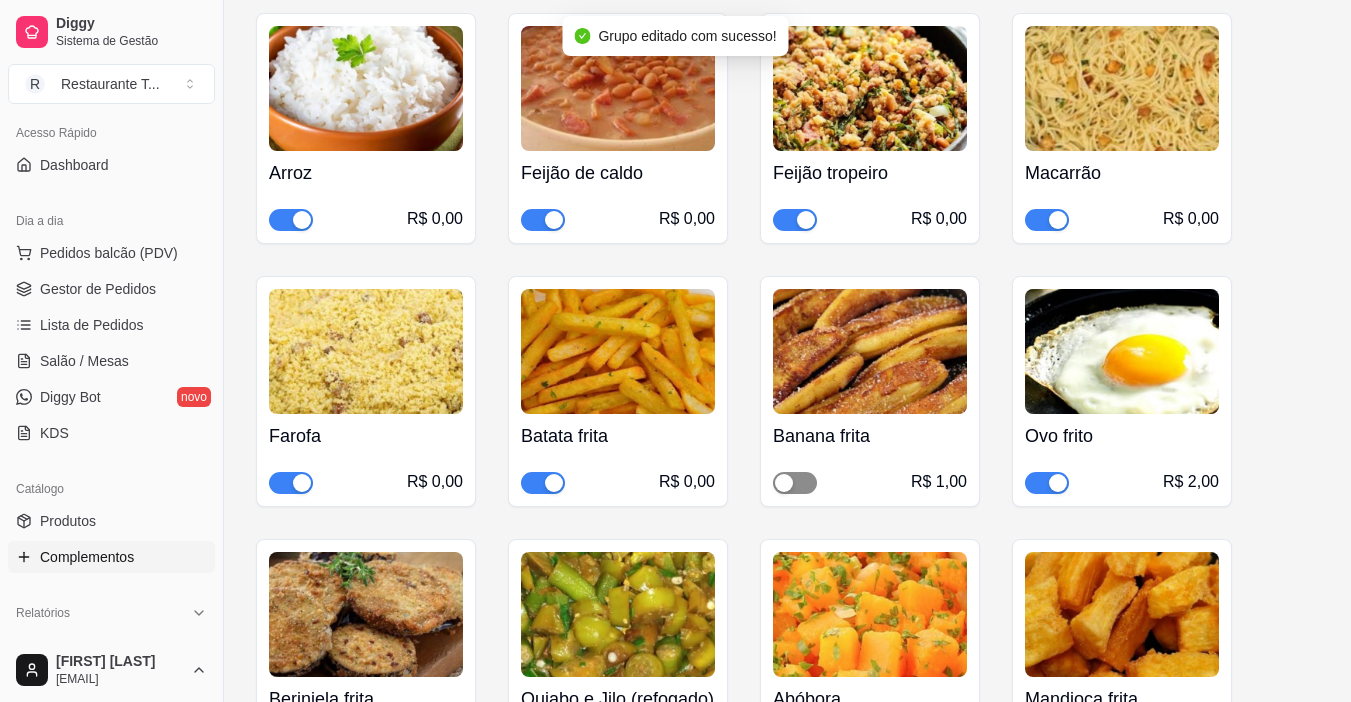 click at bounding box center [784, 483] 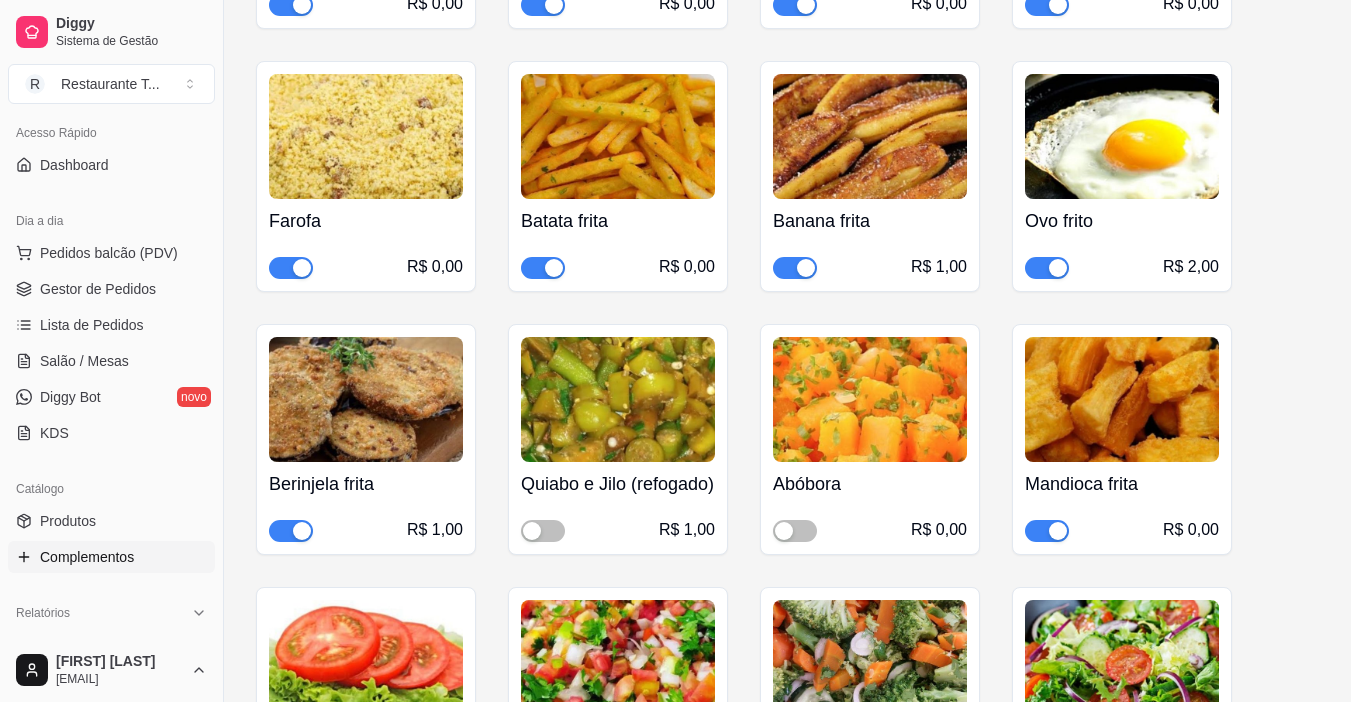 scroll, scrollTop: 598, scrollLeft: 0, axis: vertical 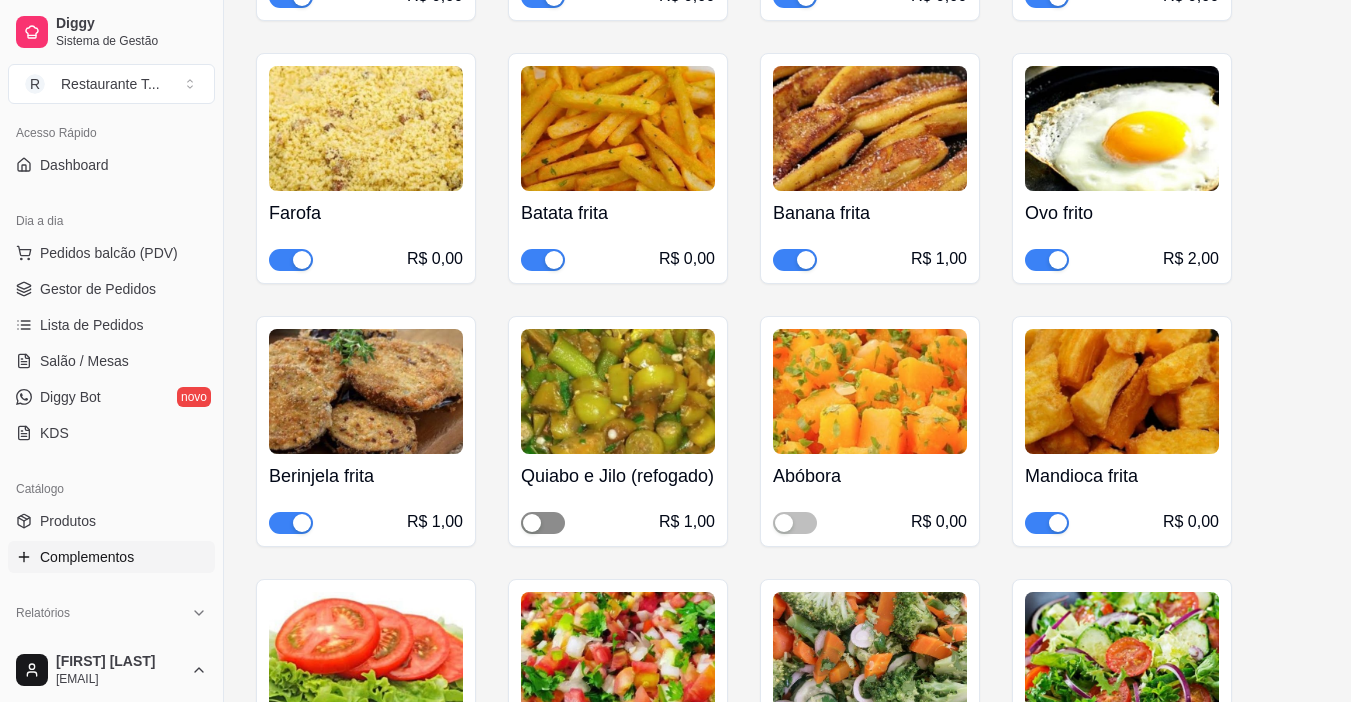 click at bounding box center [532, 523] 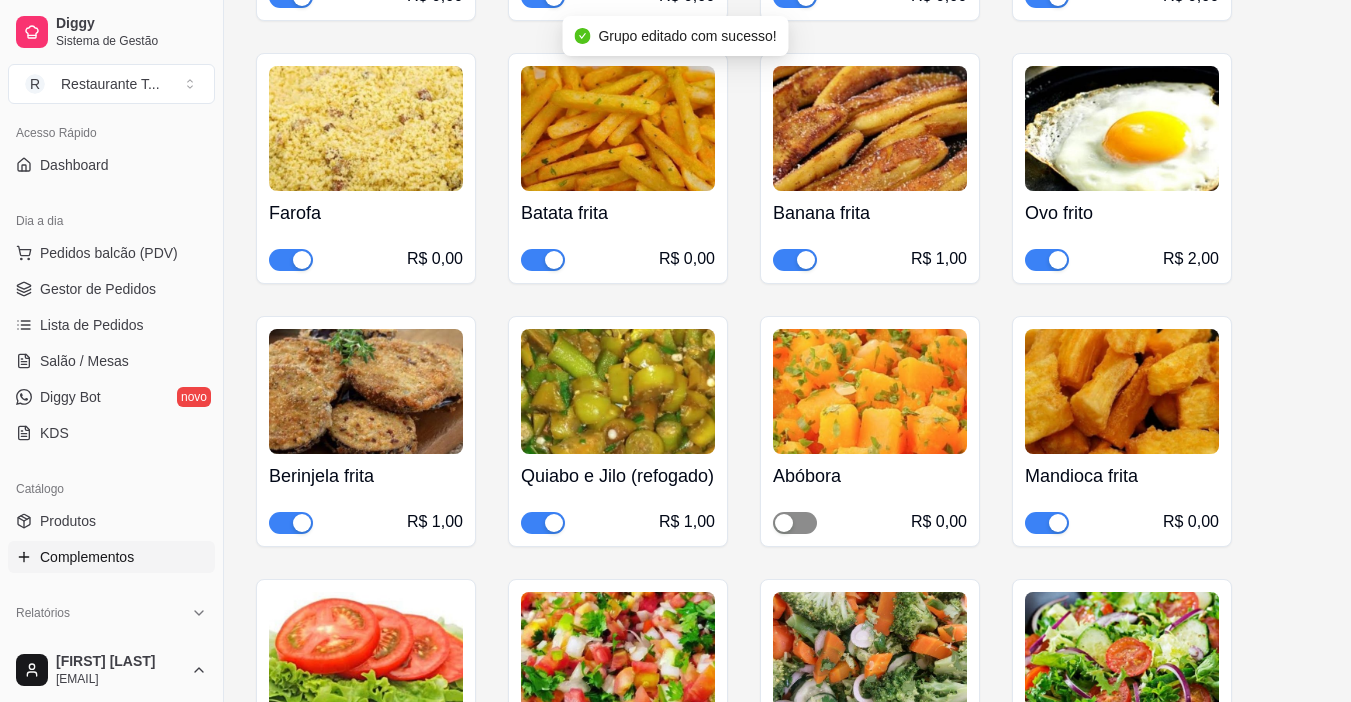 click at bounding box center (784, 523) 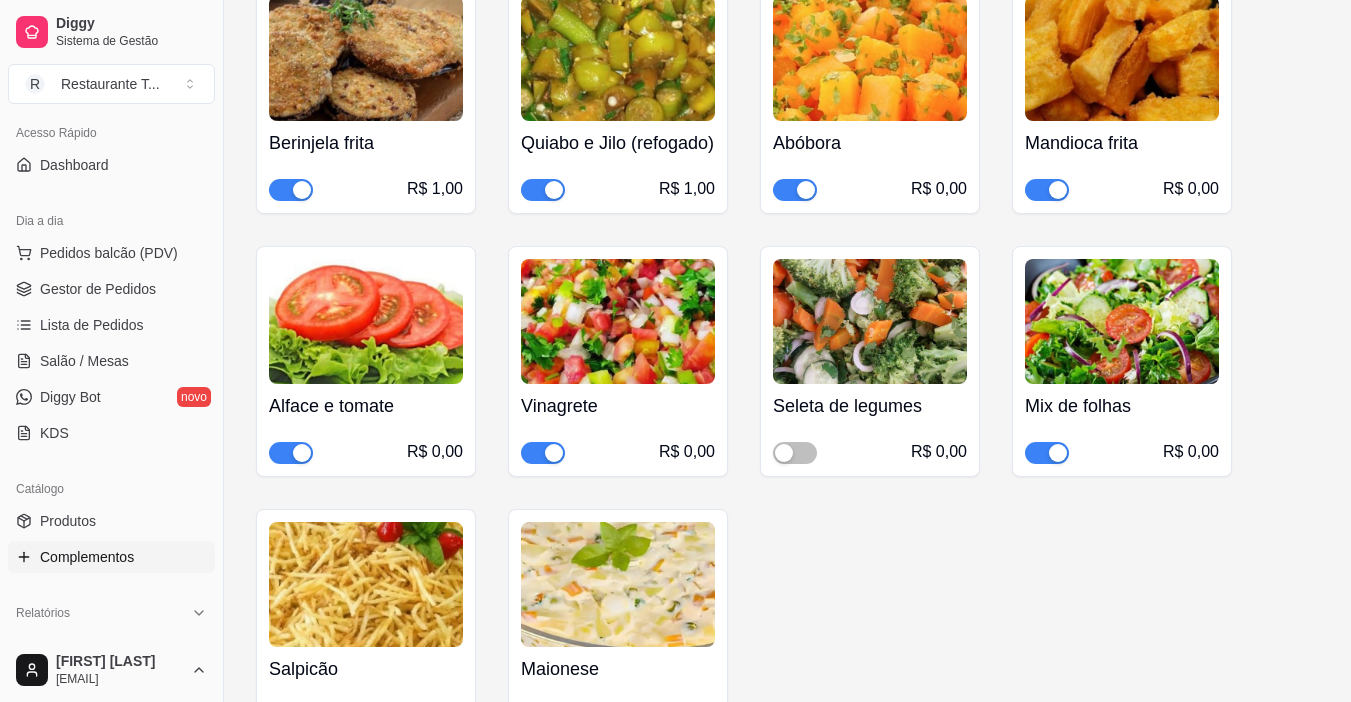 scroll, scrollTop: 944, scrollLeft: 0, axis: vertical 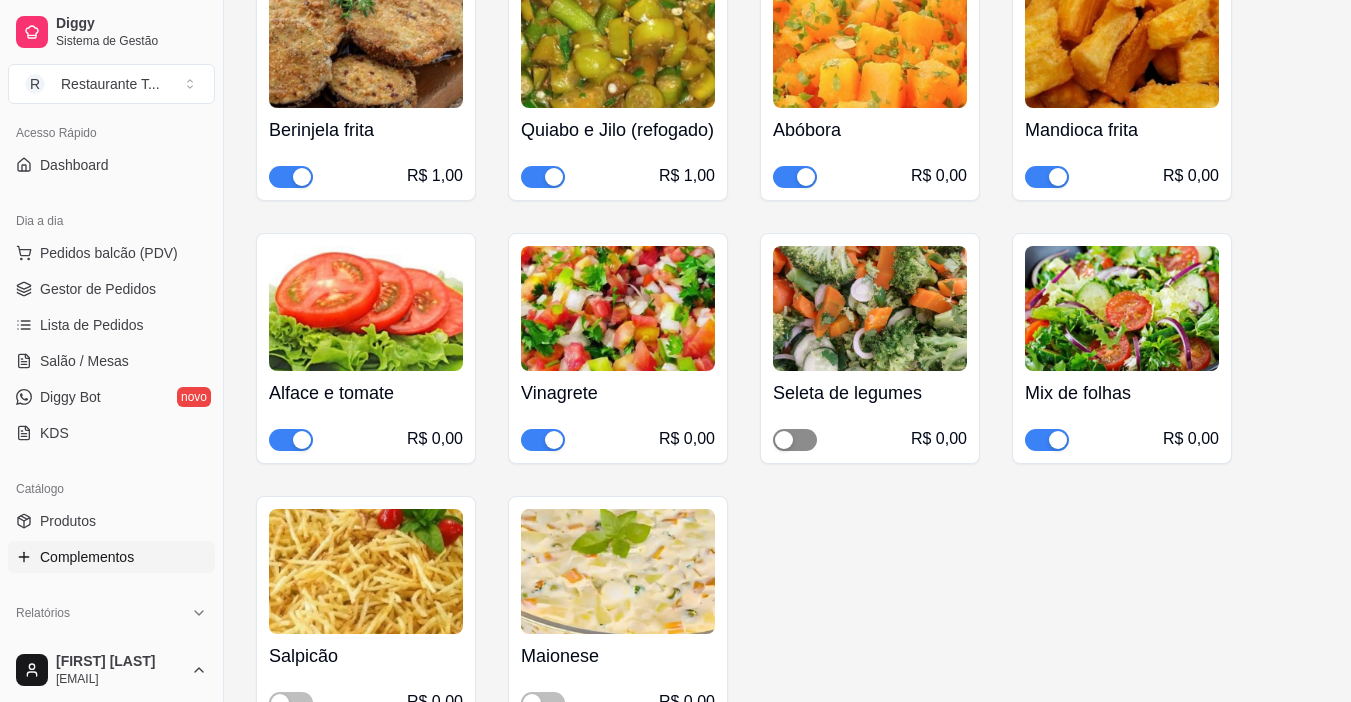 click at bounding box center (784, 440) 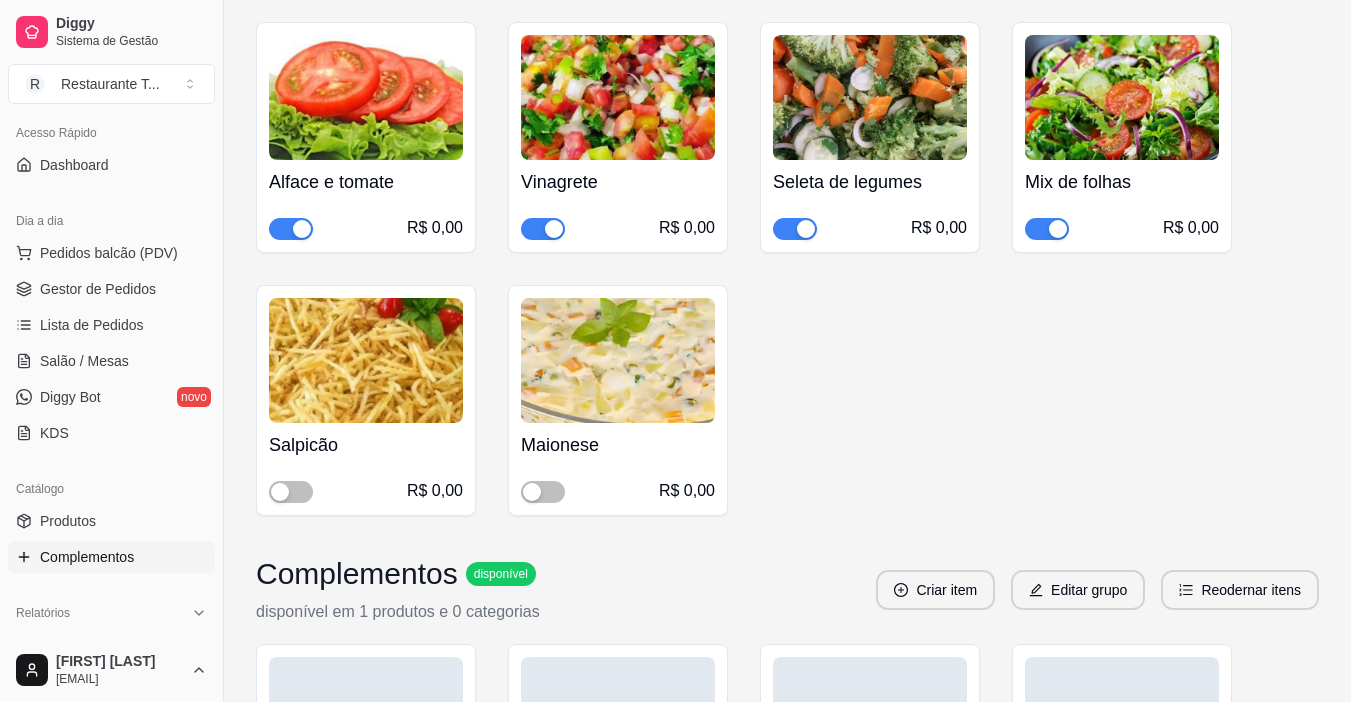 scroll, scrollTop: 1167, scrollLeft: 0, axis: vertical 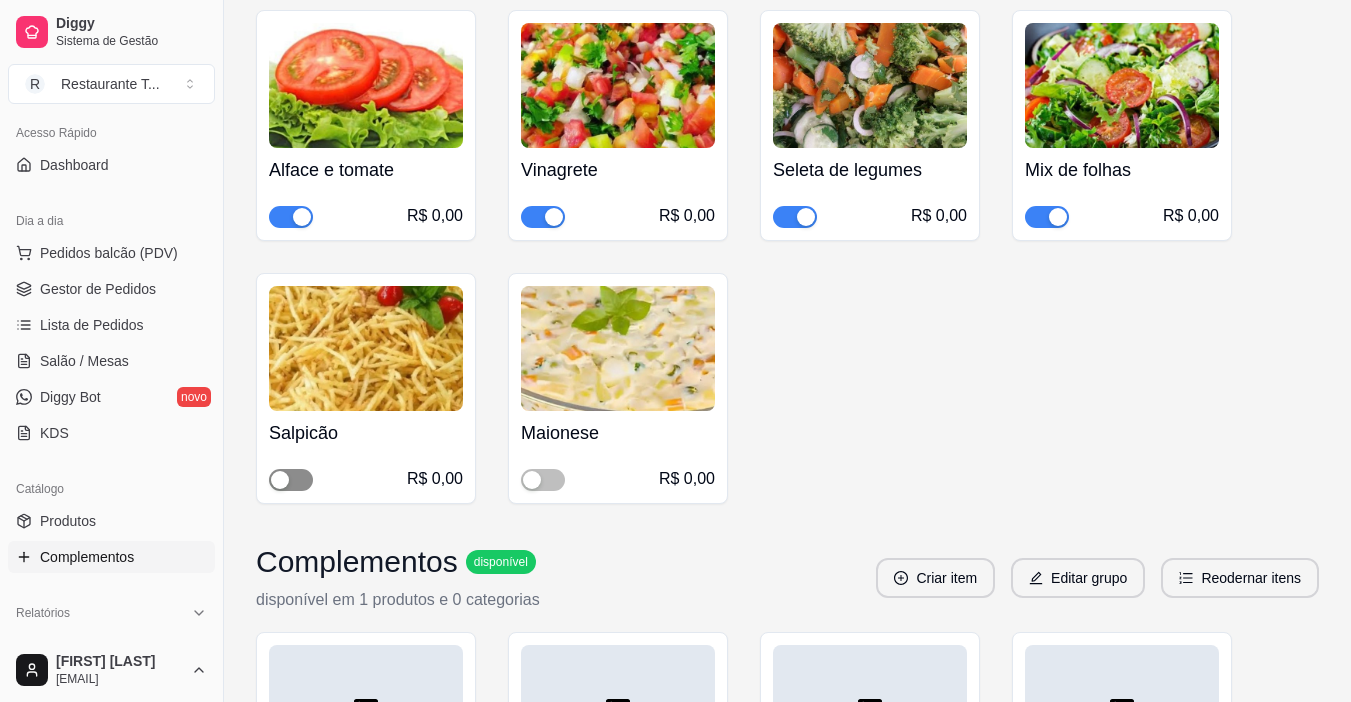 click at bounding box center (280, 480) 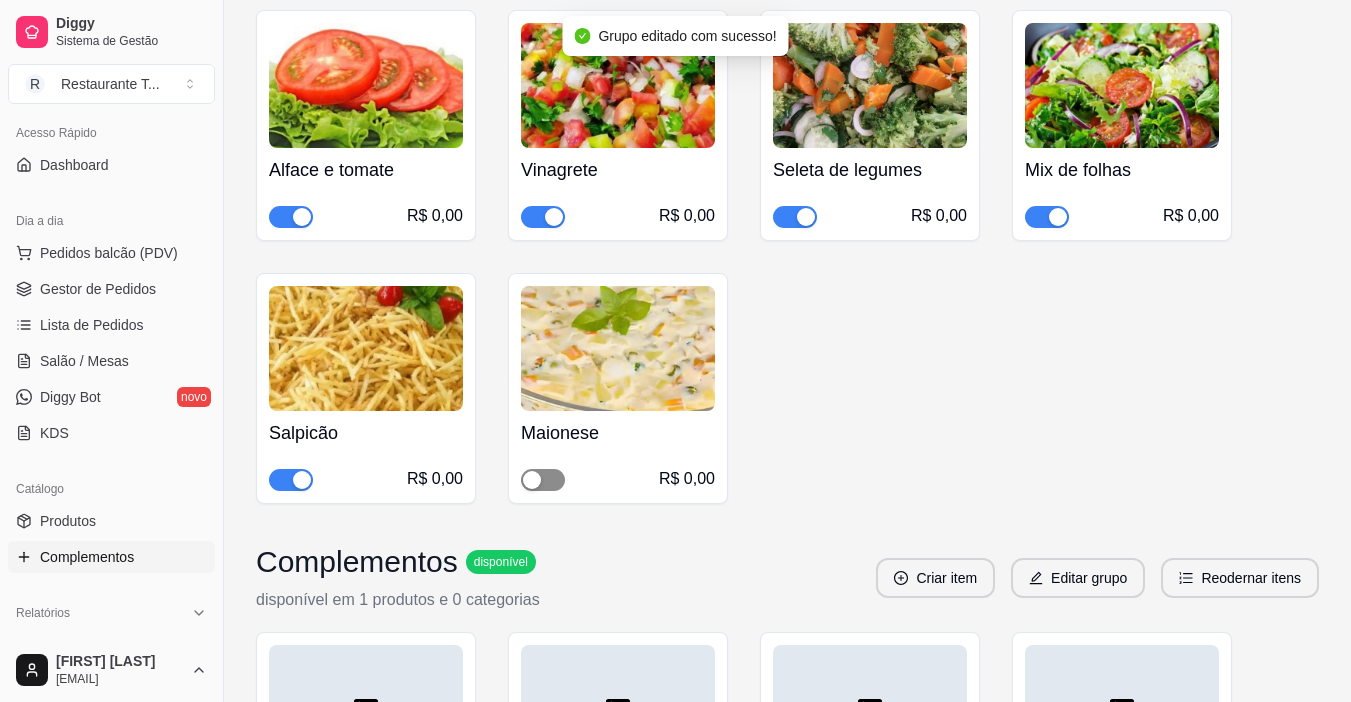 click at bounding box center [532, 480] 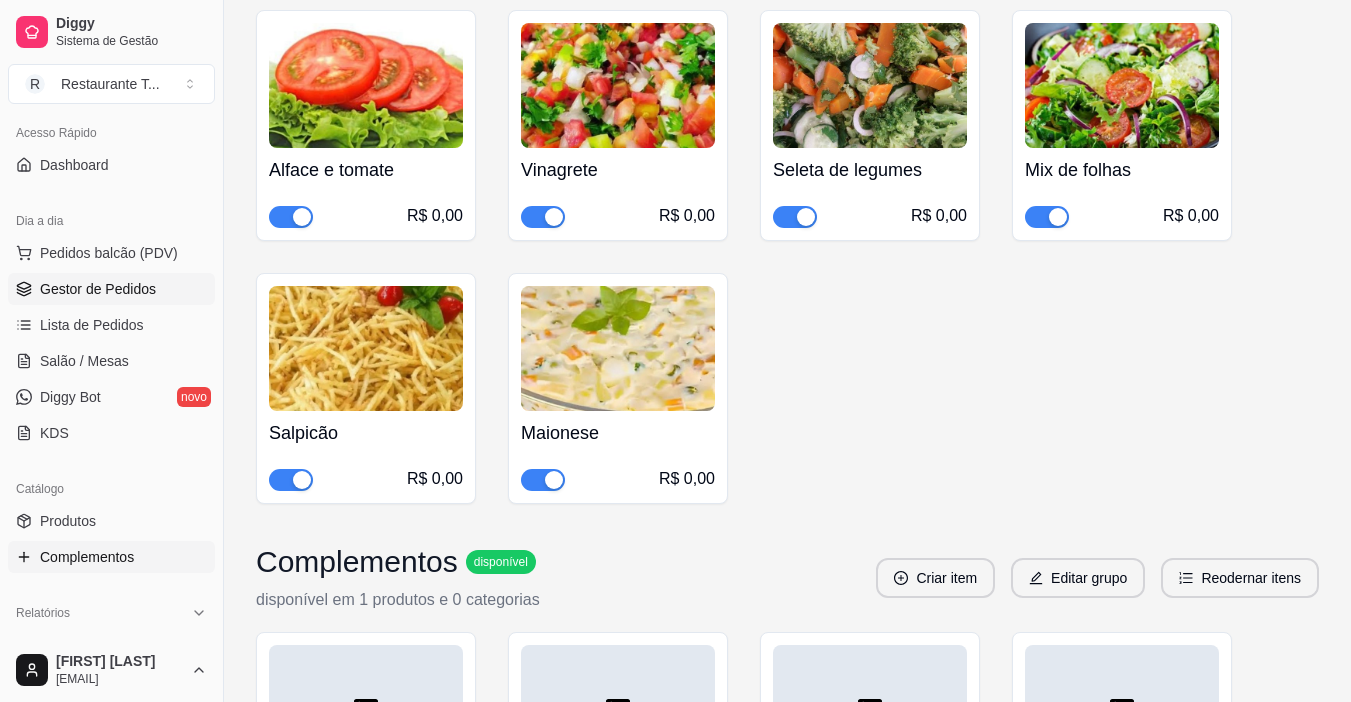 click on "Gestor de Pedidos" at bounding box center [98, 289] 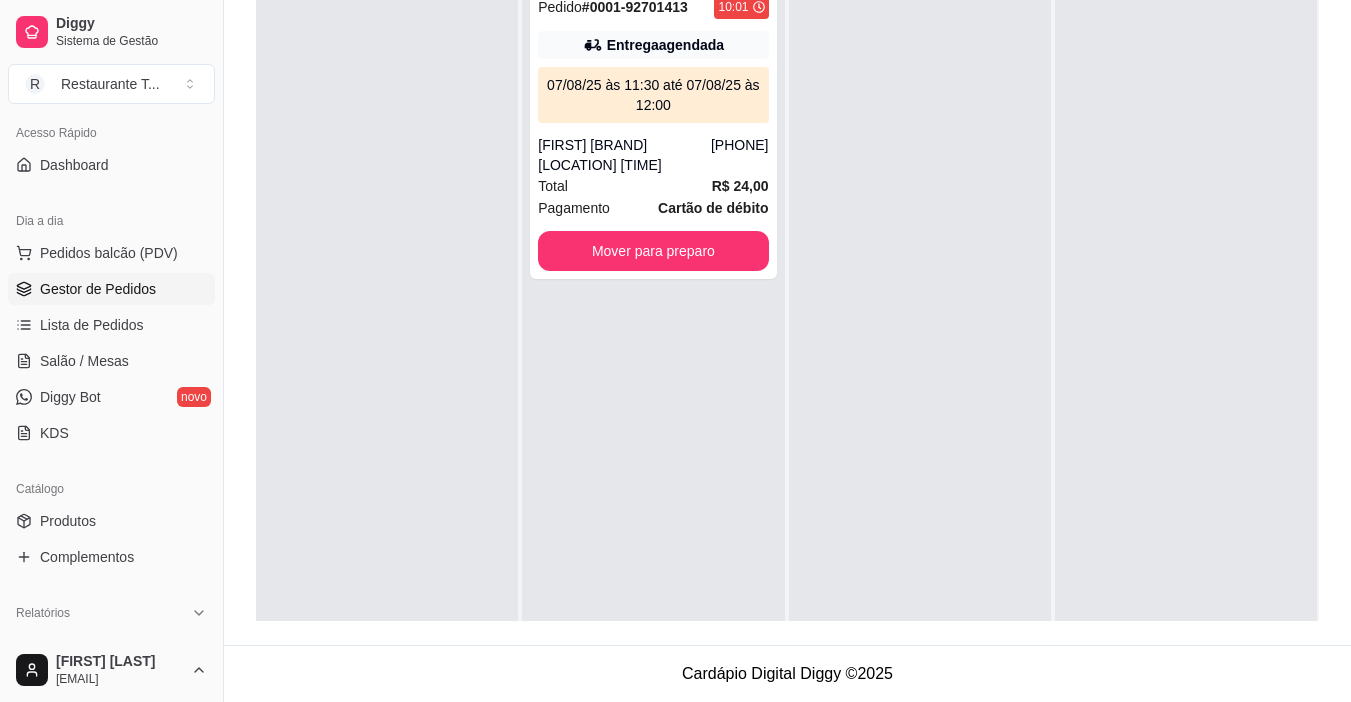 scroll, scrollTop: 0, scrollLeft: 0, axis: both 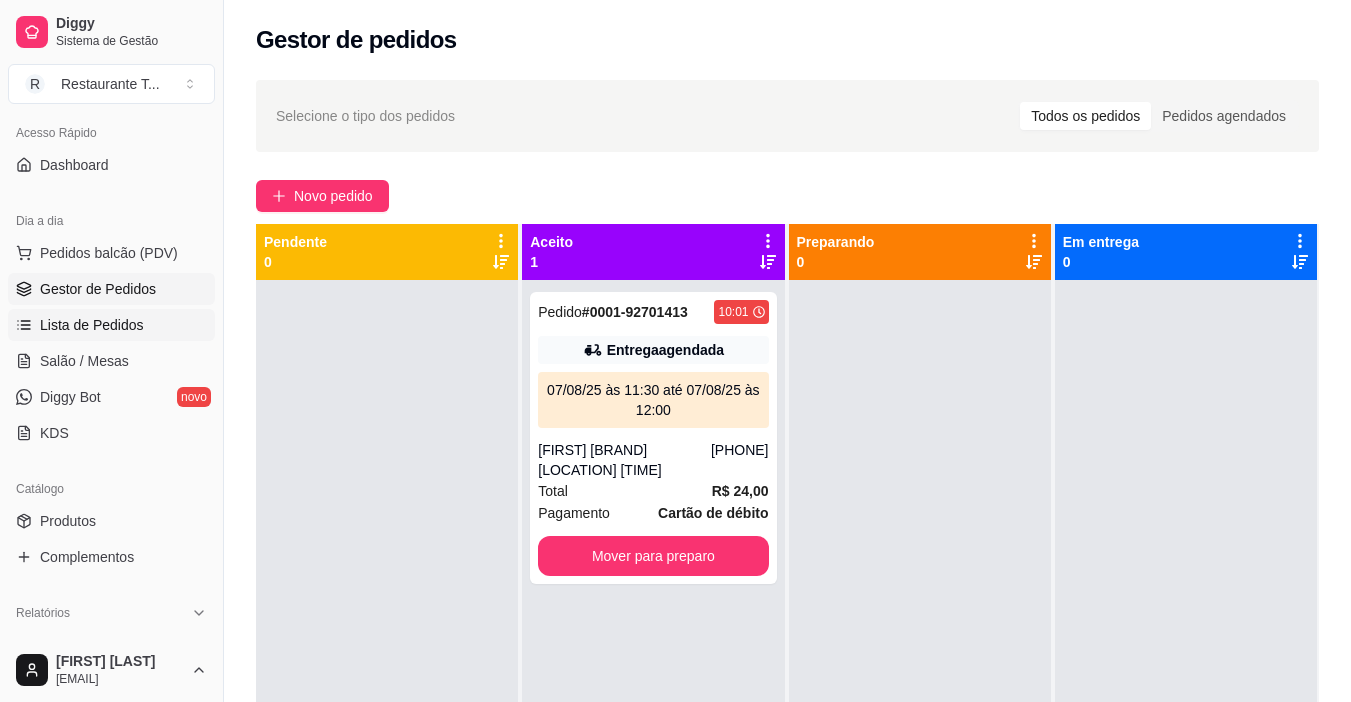 click on "Lista de Pedidos" at bounding box center [92, 325] 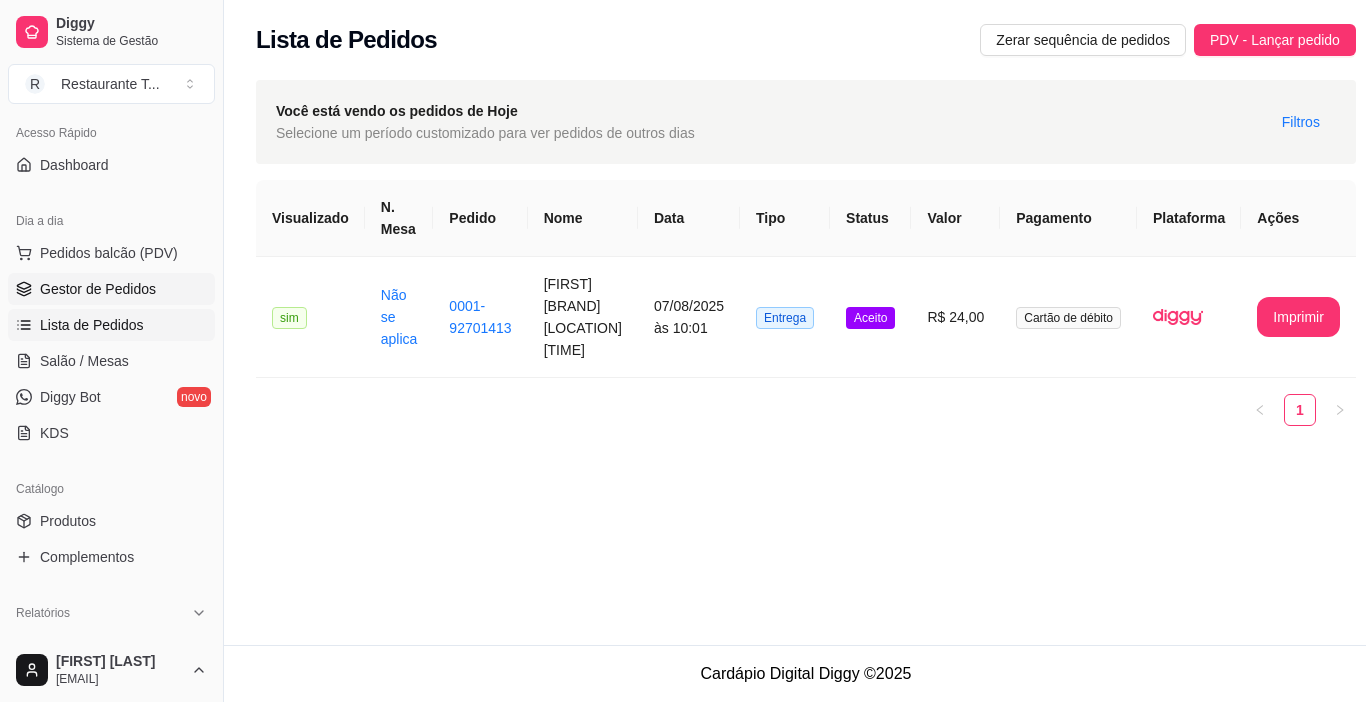 click on "Gestor de Pedidos" at bounding box center (98, 289) 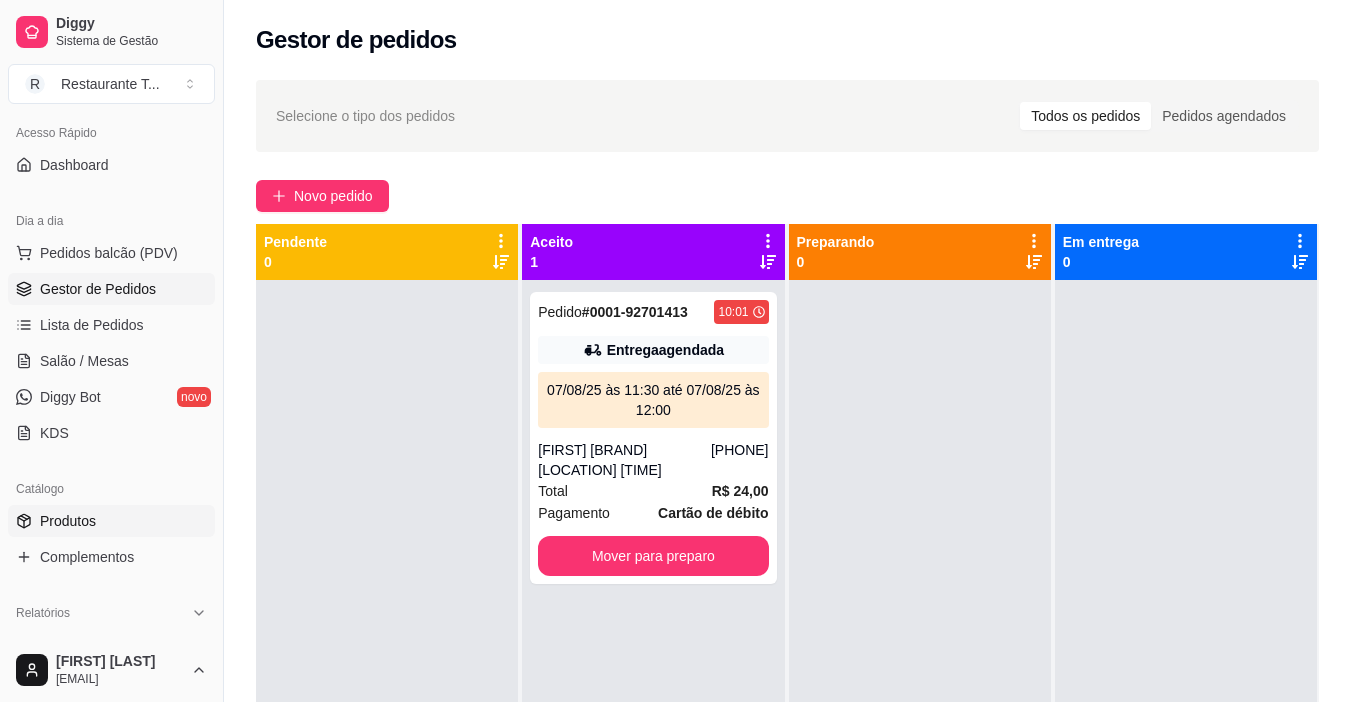 click on "Produtos" at bounding box center [68, 521] 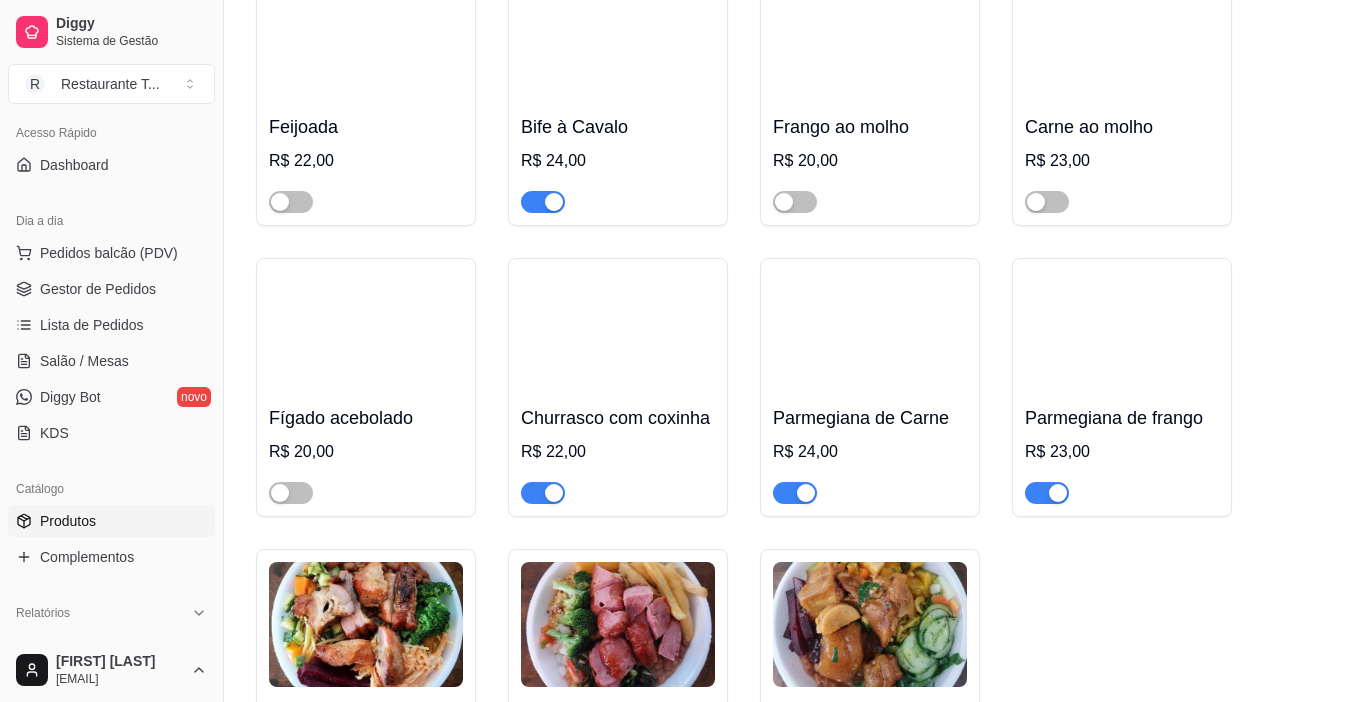 scroll, scrollTop: 1004, scrollLeft: 0, axis: vertical 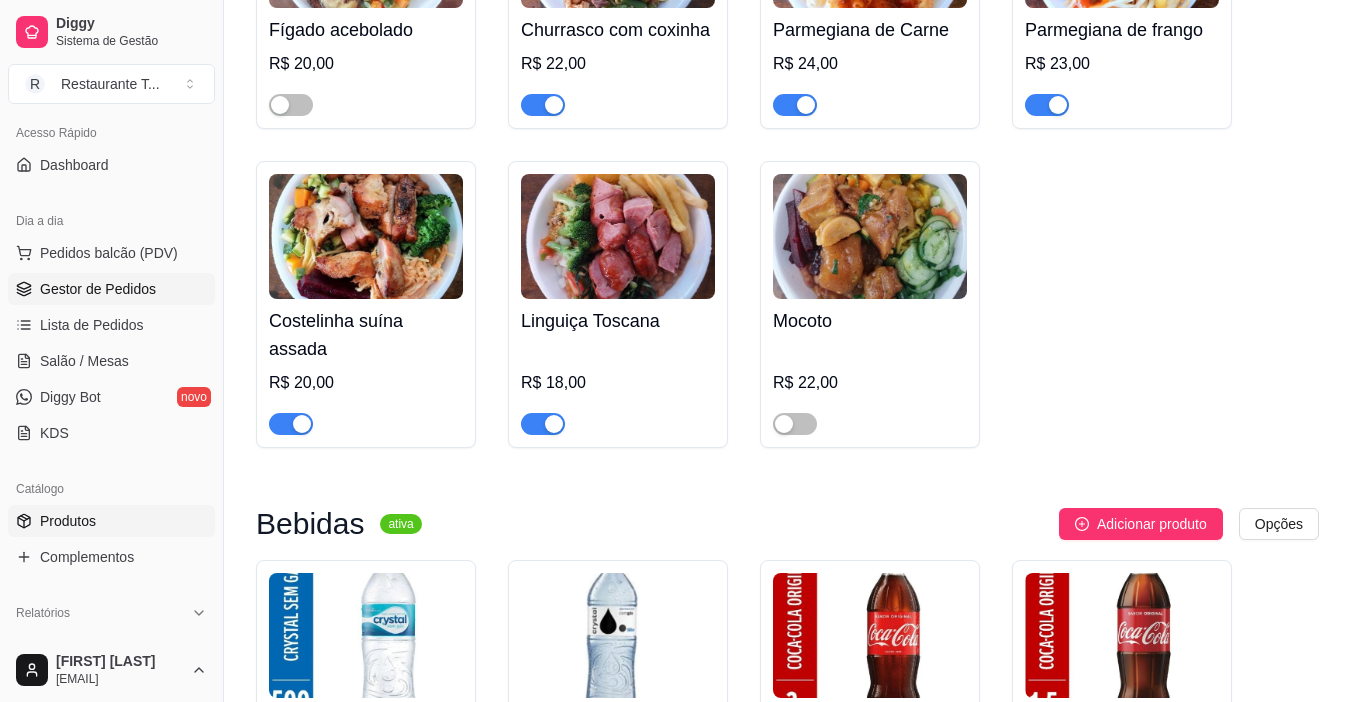 click on "Gestor de Pedidos" at bounding box center (98, 289) 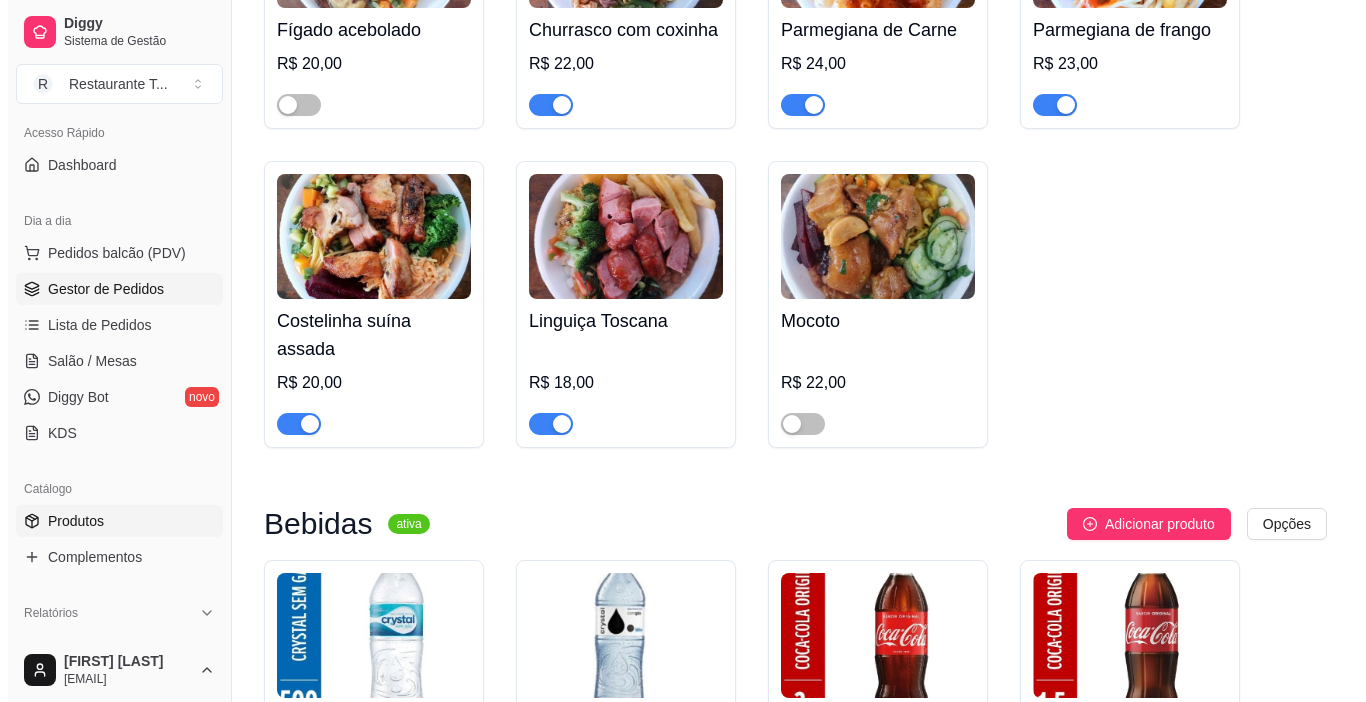 scroll, scrollTop: 0, scrollLeft: 0, axis: both 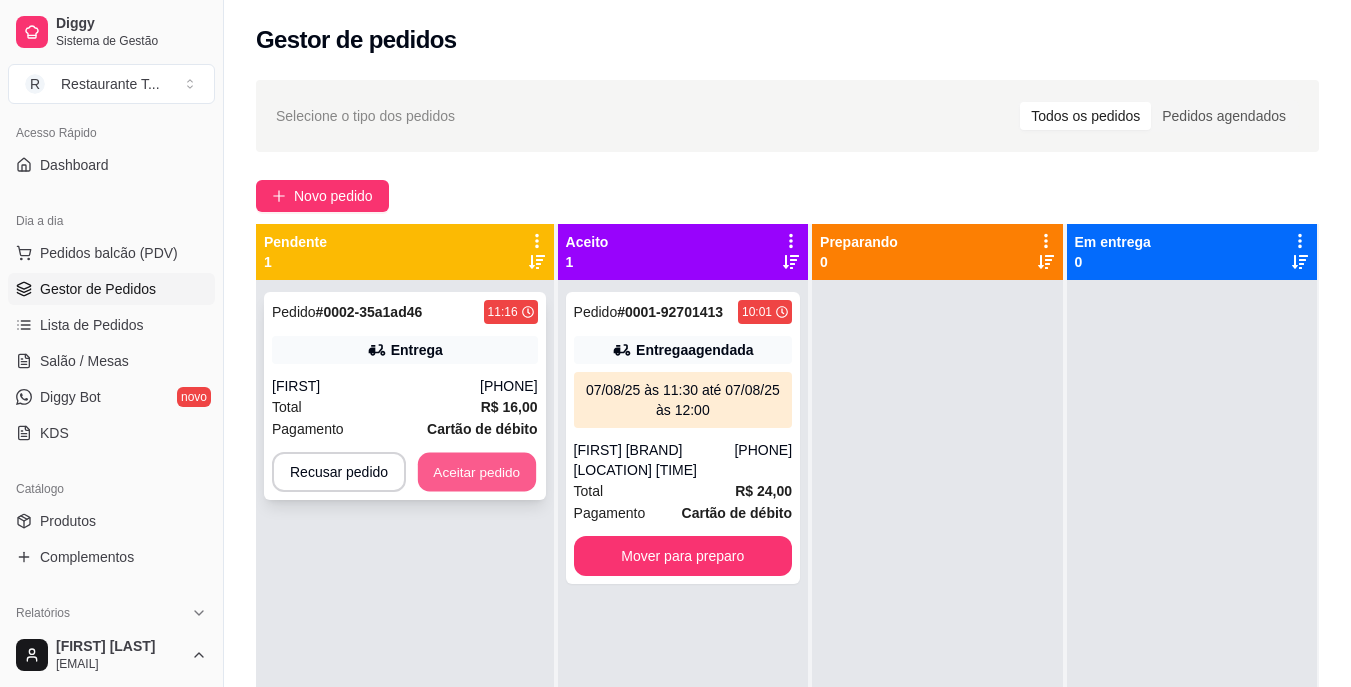 click on "Aceitar pedido" at bounding box center (477, 472) 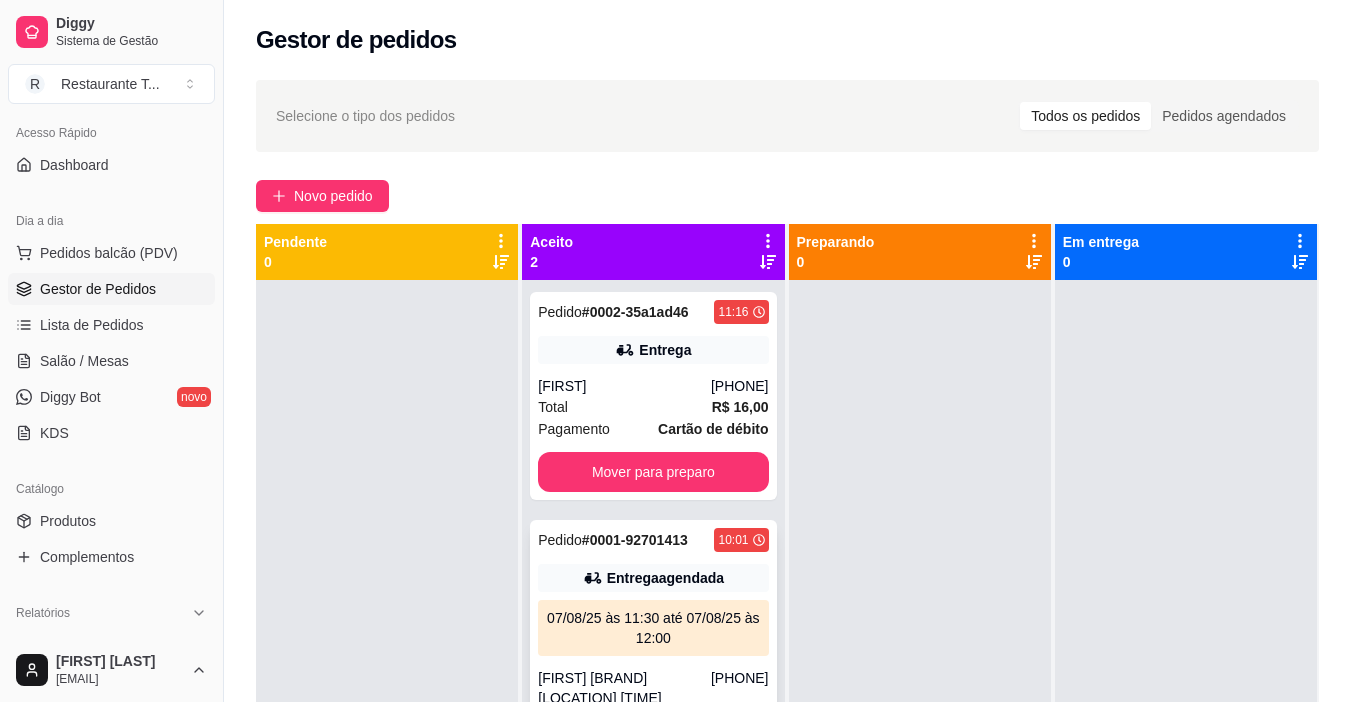 click on "Pedido  # [ORDER_ID] [TIME] Entrega  agendada [DATE] às [TIME] até [DATE] às [TIME]  [FIRST] Banco do Brasil gama leste [TIME] hs ([PHONE]) Total R$ 24,00 Pagamento Cartão de débito Mover para preparo" at bounding box center [653, 666] 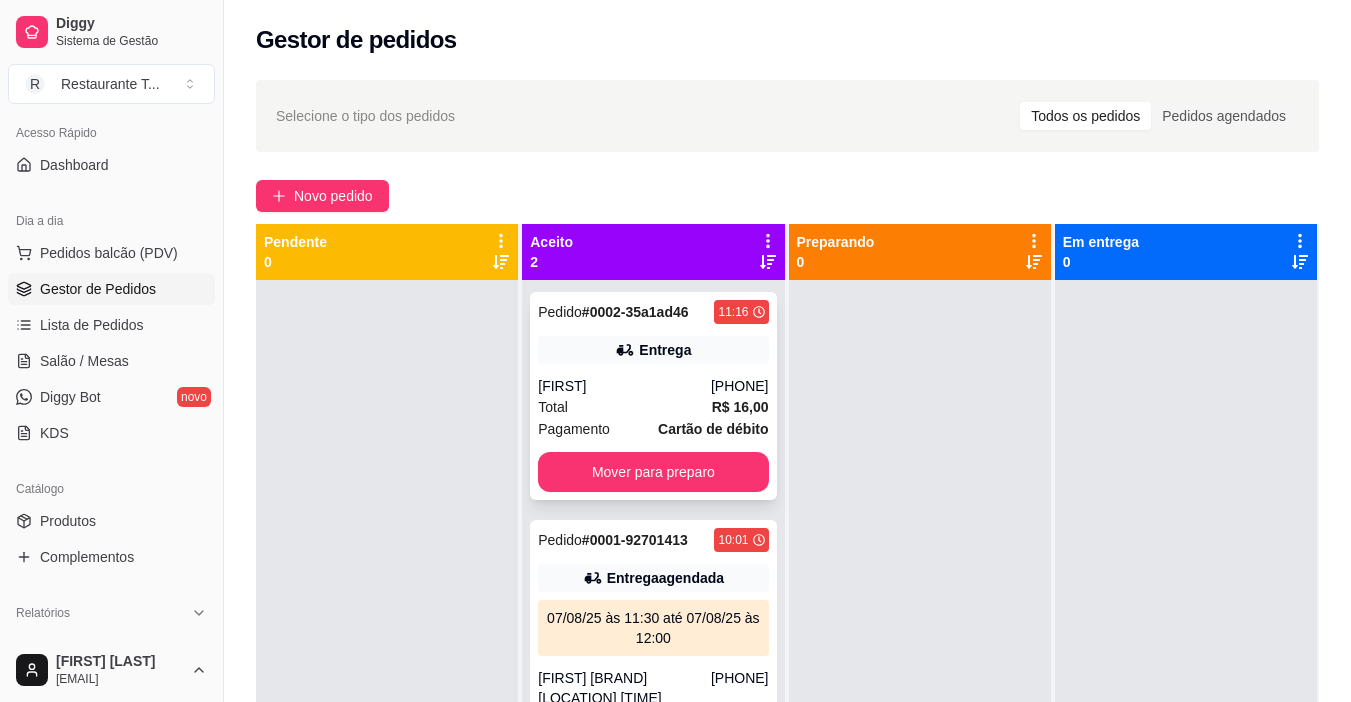 click on "Entrega" at bounding box center [665, 350] 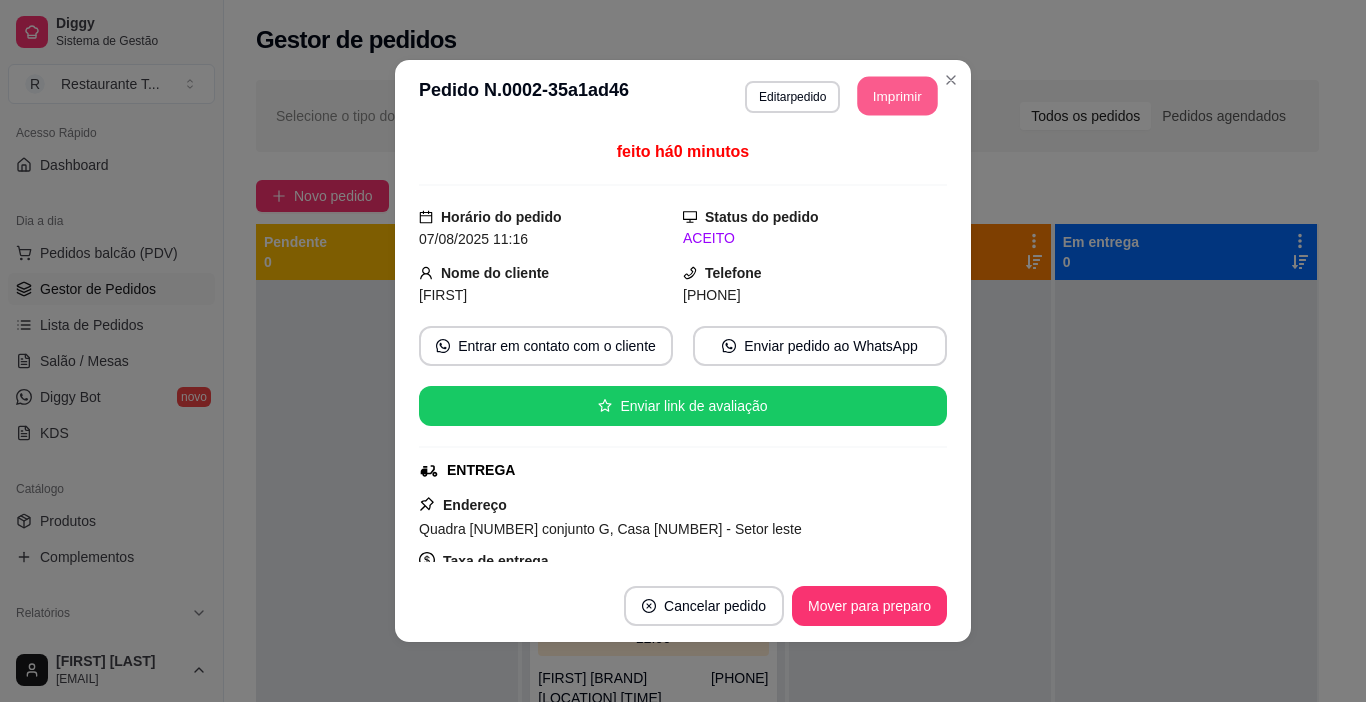 click on "Imprimir" at bounding box center [898, 96] 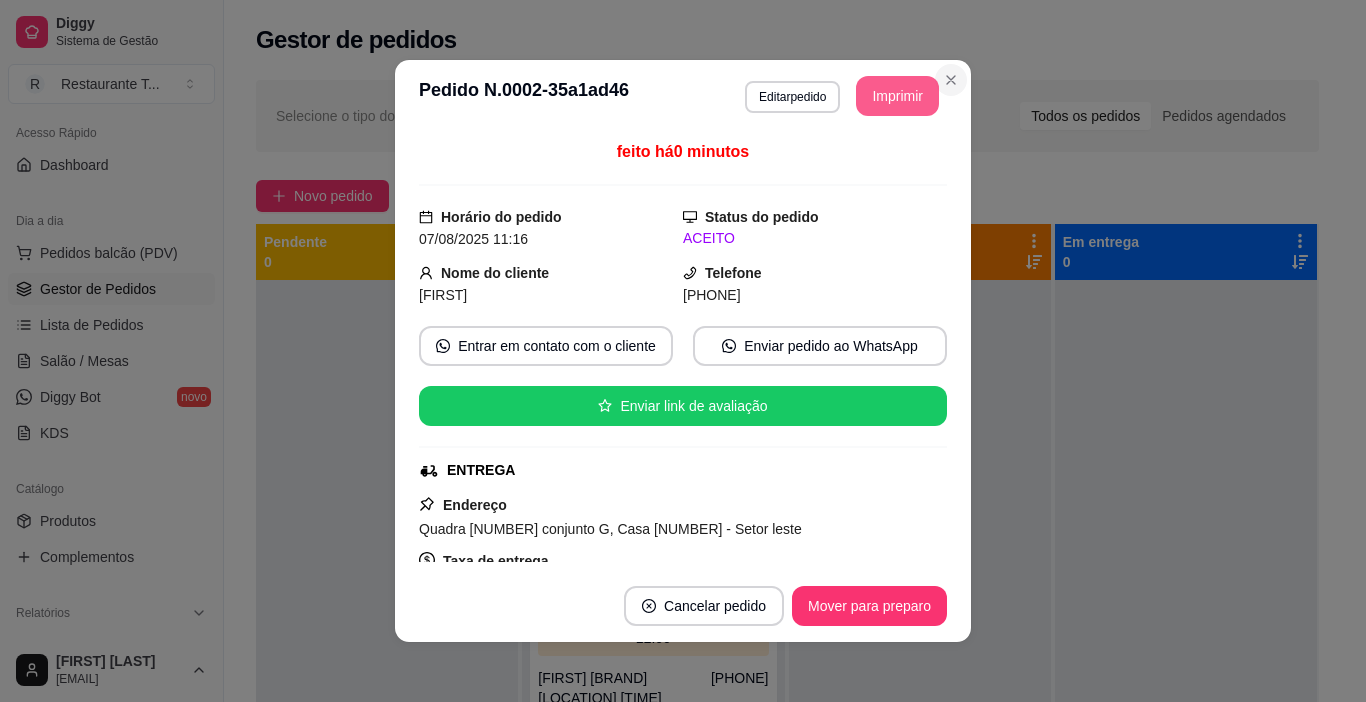 scroll, scrollTop: 0, scrollLeft: 0, axis: both 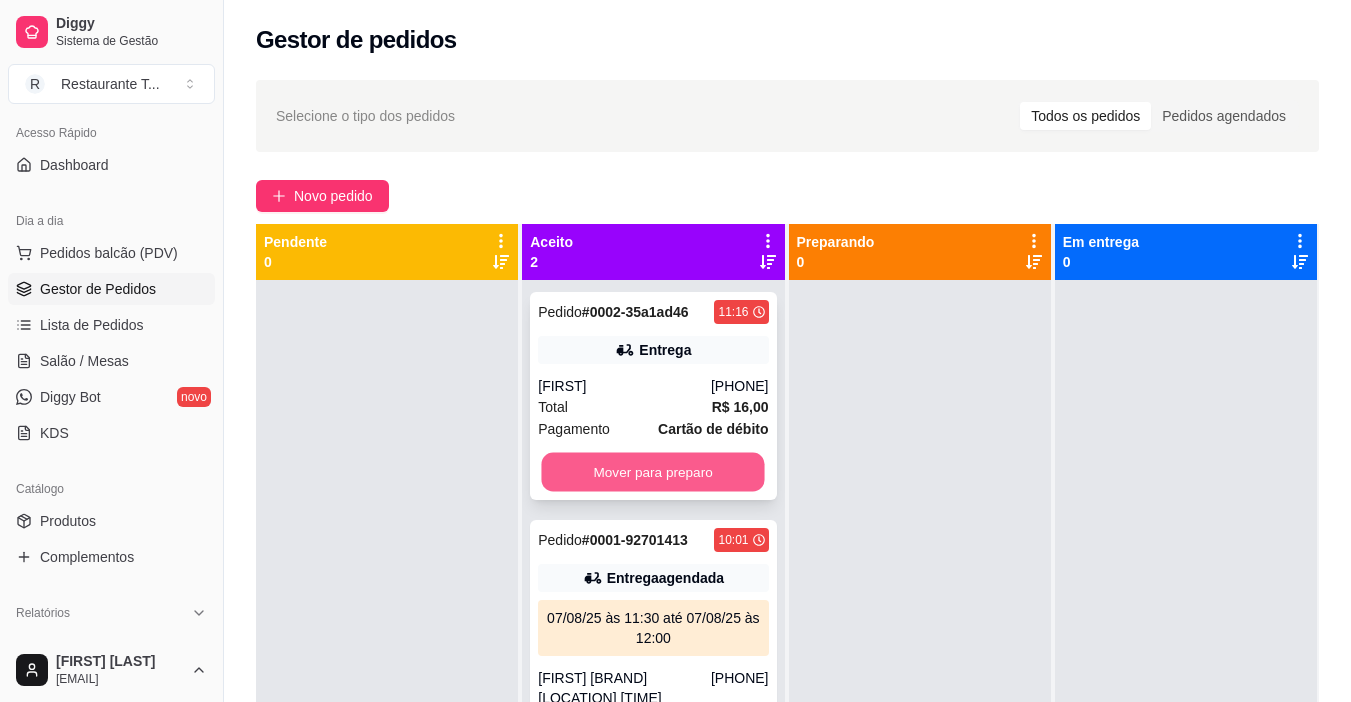 click on "Mover para preparo" at bounding box center [653, 472] 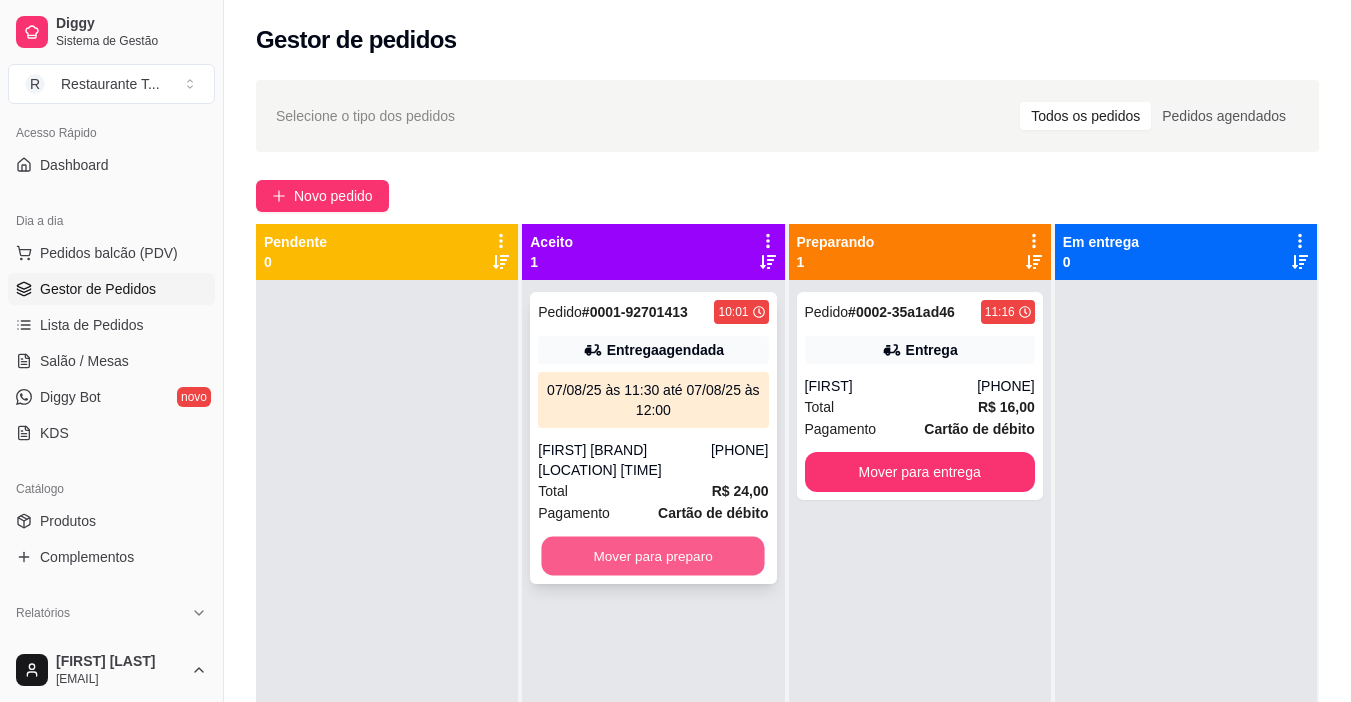 click on "Mover para preparo" at bounding box center [653, 556] 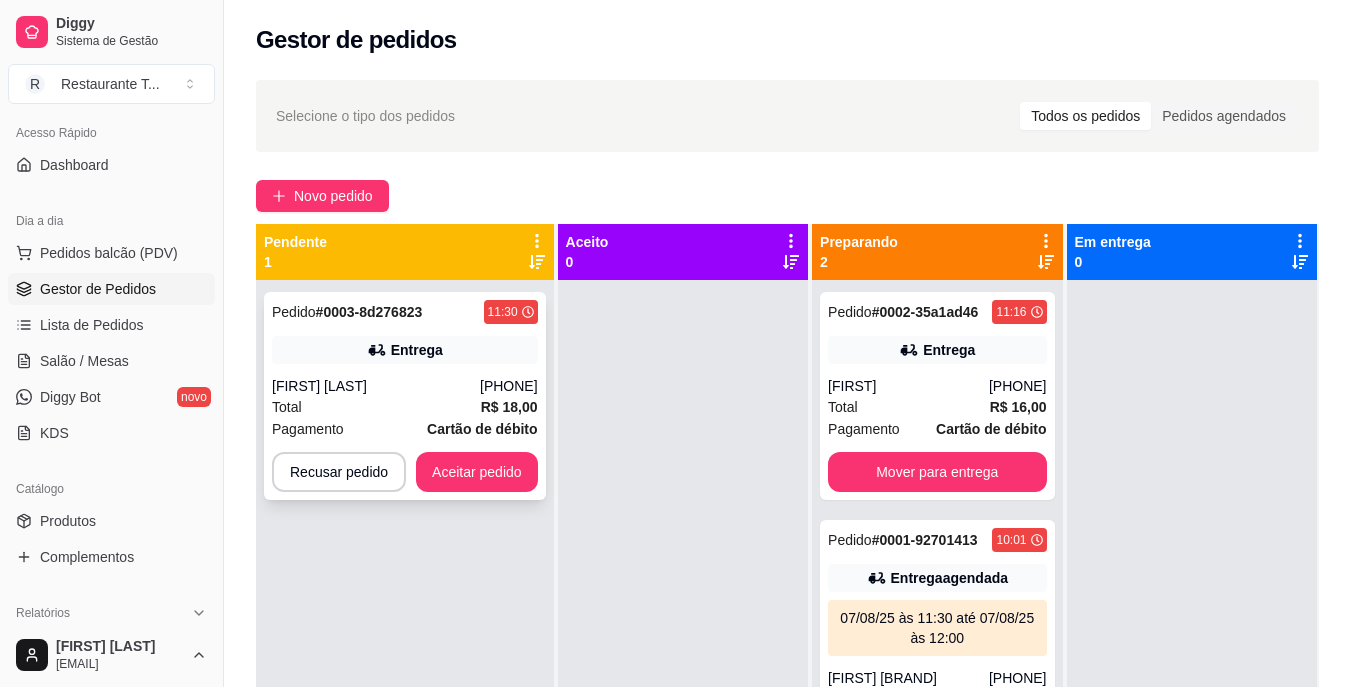 click on "Pedido  # [ORDER_ID] [TIME] Entrega [FIRST] [LAST] ([PHONE]) Total R$ 18,00 Pagamento Cartão de débito Recusar pedido Aceitar pedido" at bounding box center [405, 396] 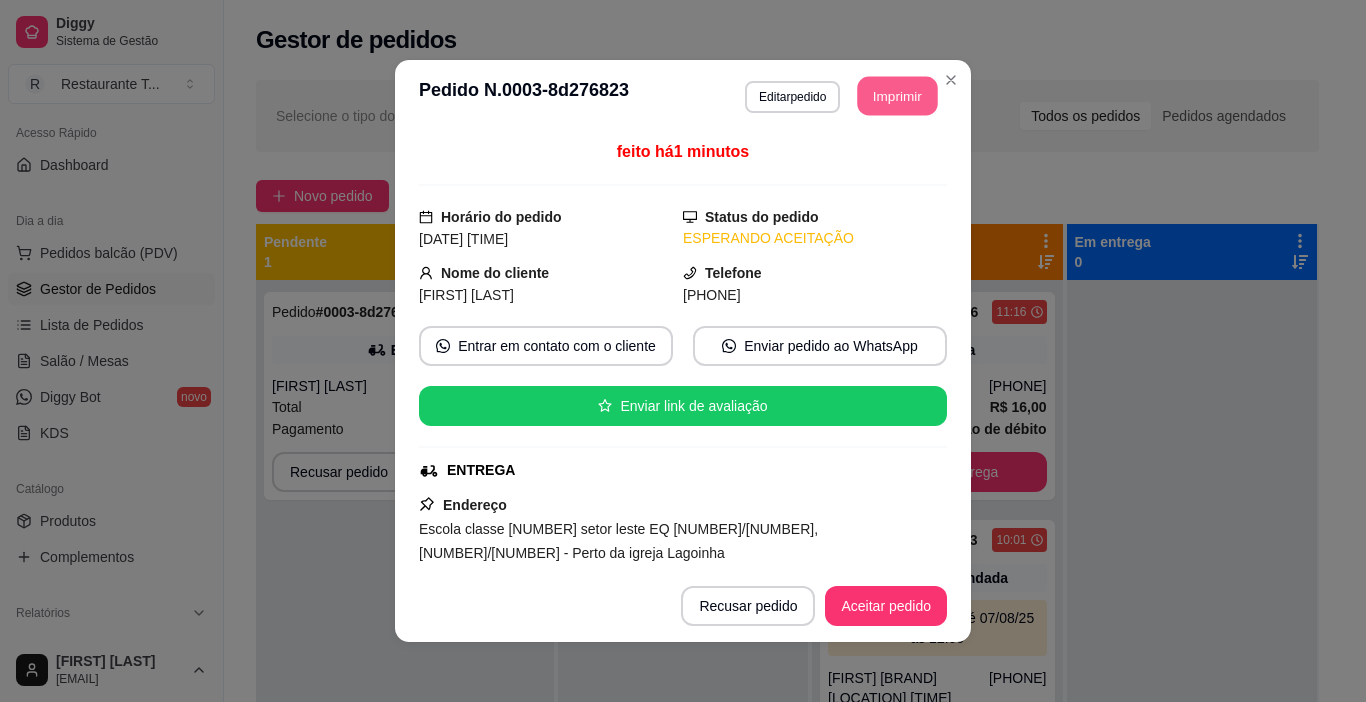 click on "Imprimir" at bounding box center (898, 96) 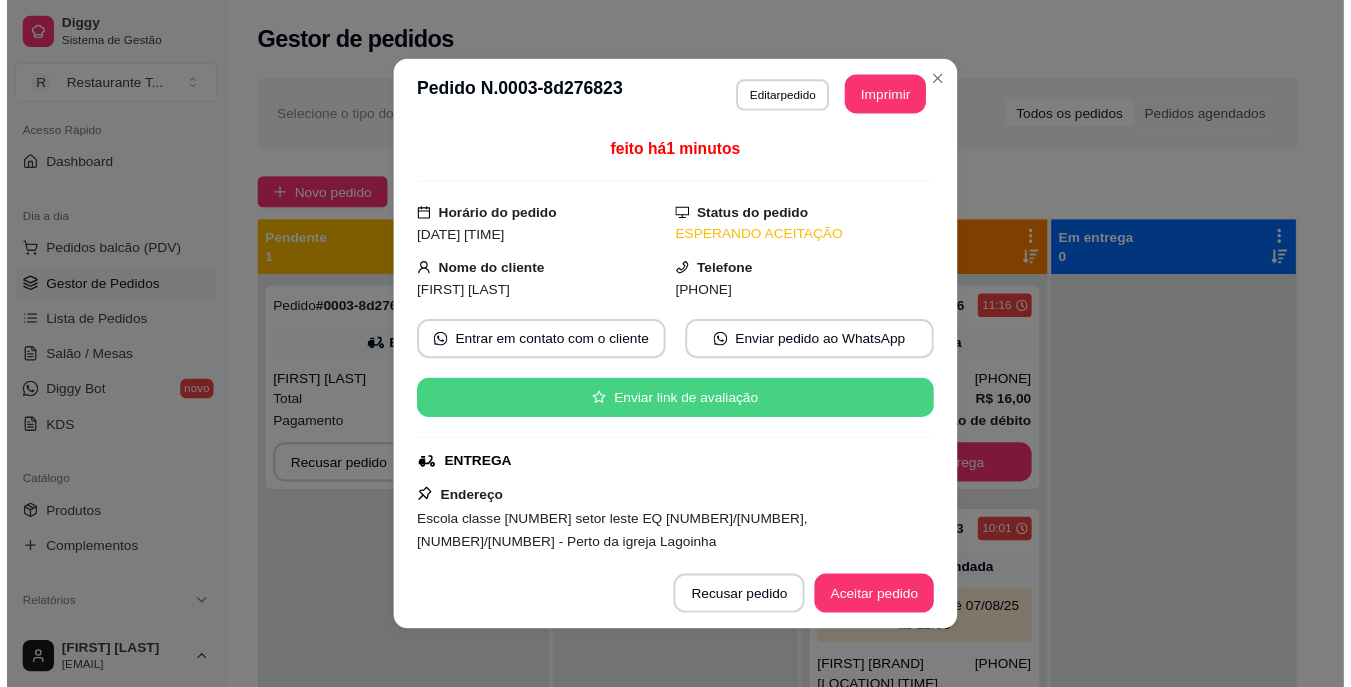 scroll, scrollTop: 0, scrollLeft: 0, axis: both 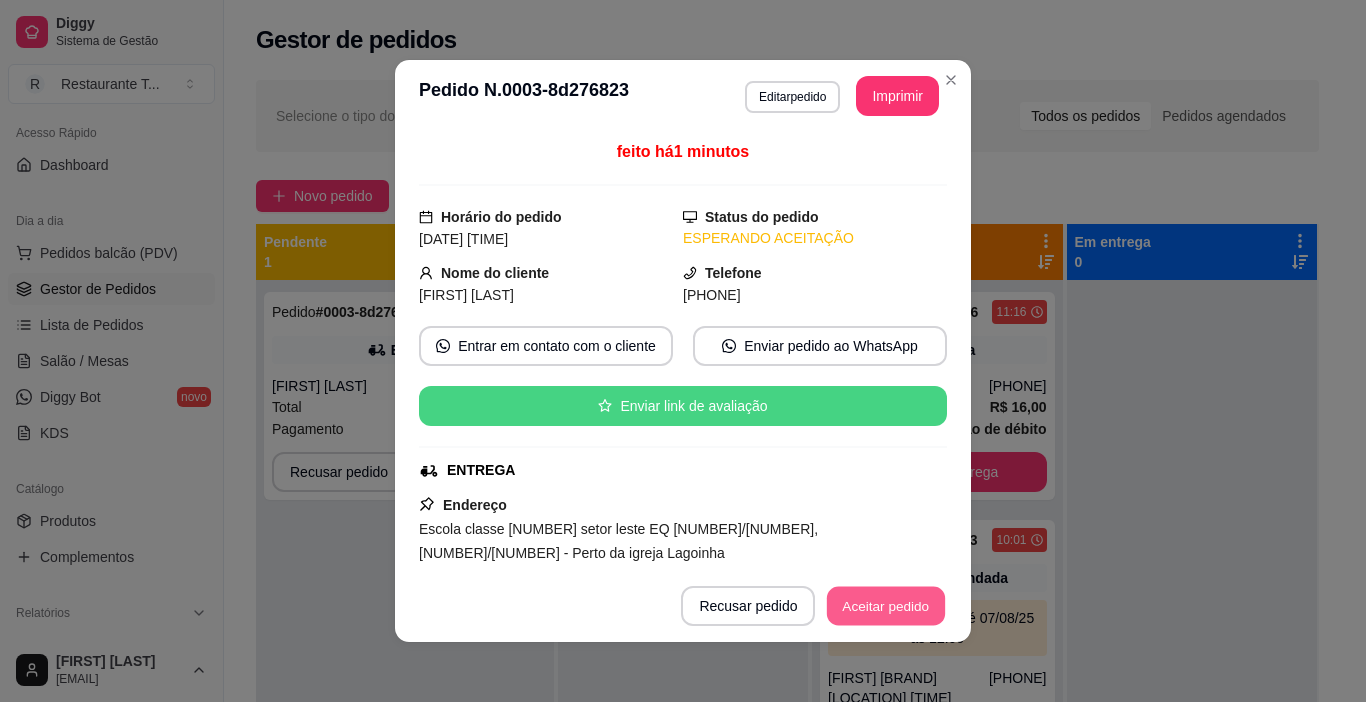 click on "Aceitar pedido" at bounding box center [886, 606] 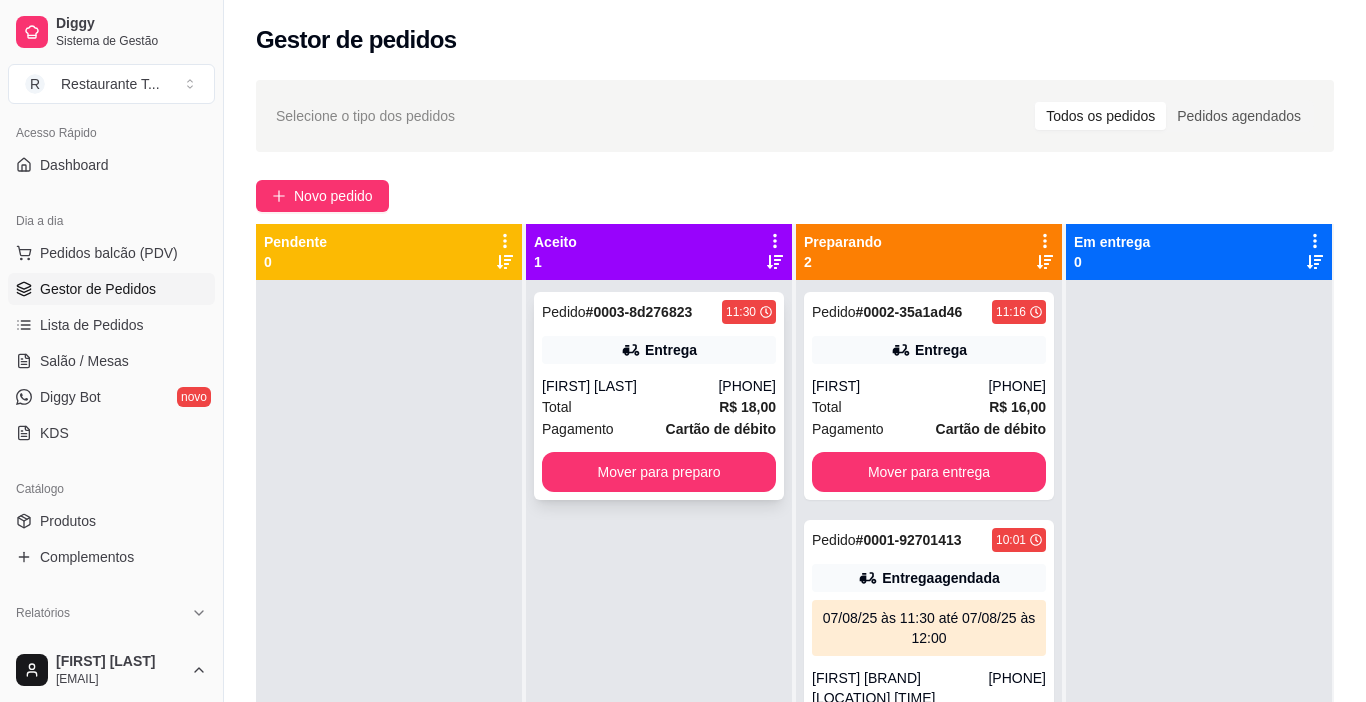 click on "Pedido  # 0003-8d276823 11:30 Entrega [FIRST] [LAST] ([PHONE]) Total R$ 18,00 Pagamento Cartão de débito Mover para preparo" at bounding box center [659, 396] 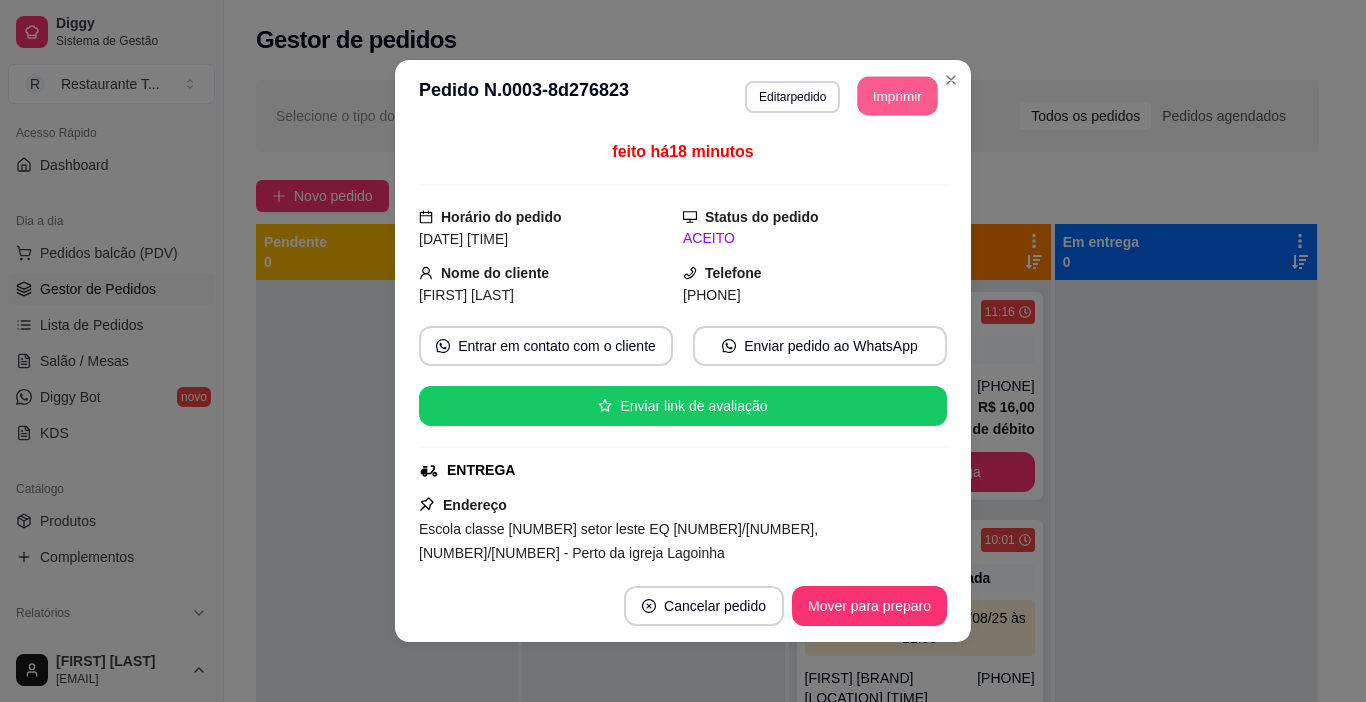 click on "Imprimir" at bounding box center [898, 96] 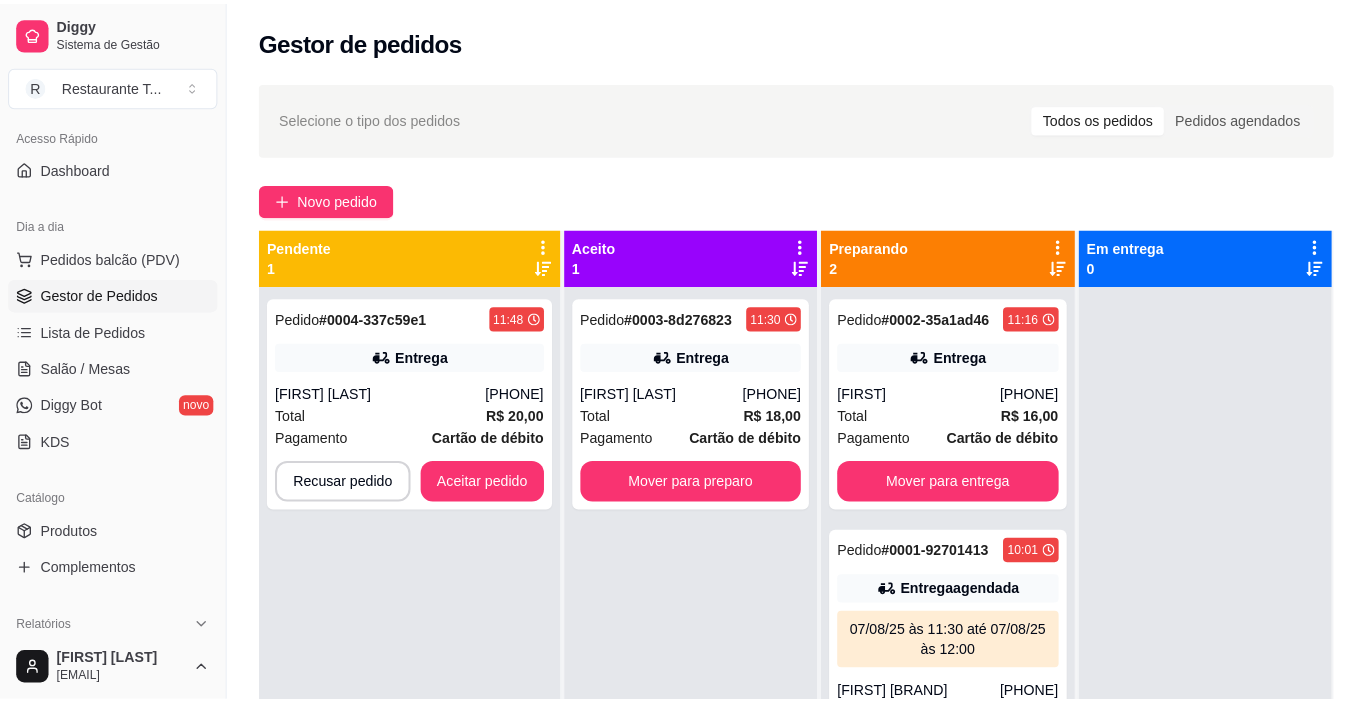 scroll, scrollTop: 0, scrollLeft: 0, axis: both 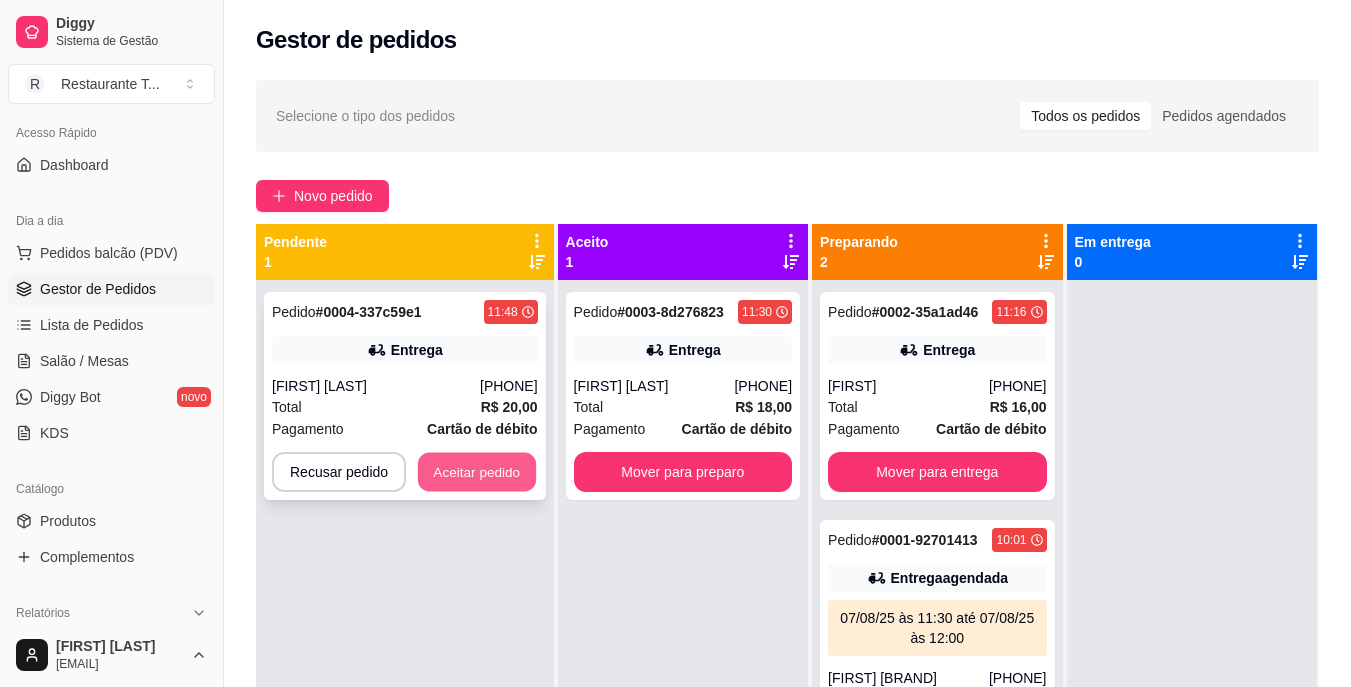 click on "Aceitar pedido" at bounding box center [477, 472] 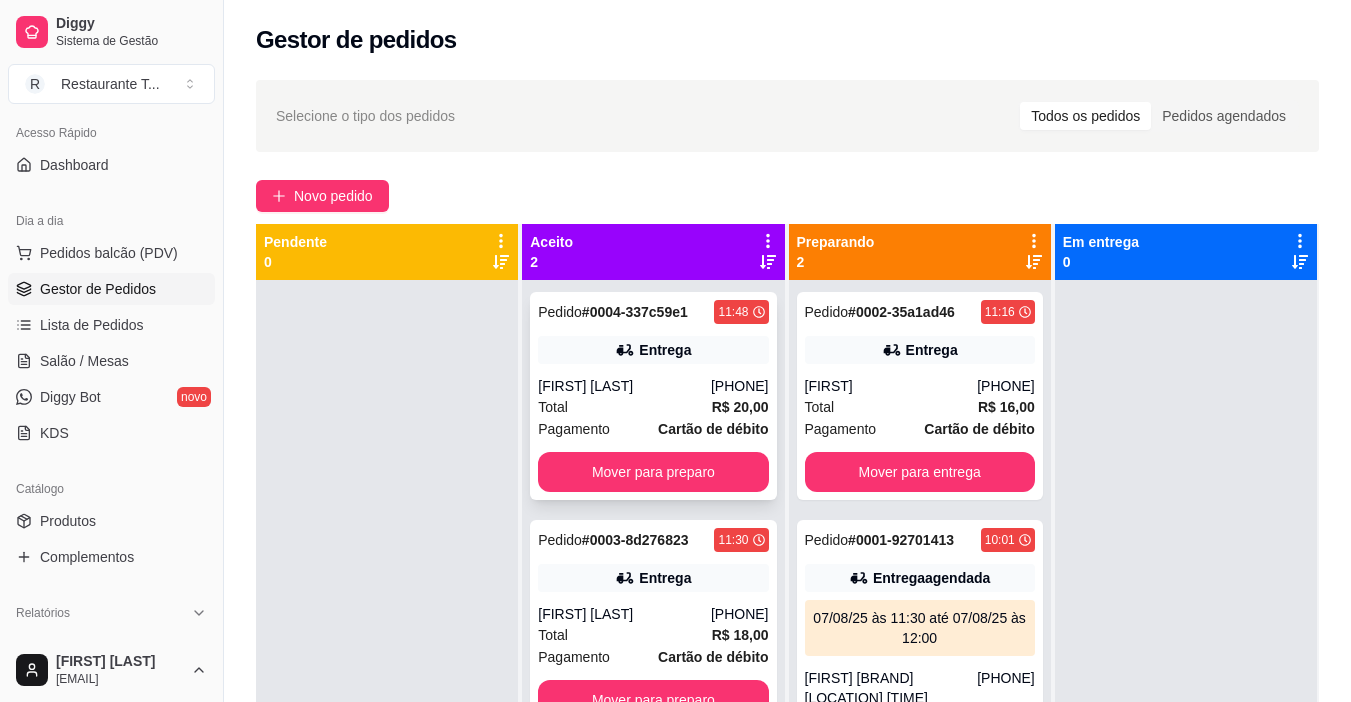 click on "Entrega" at bounding box center [665, 350] 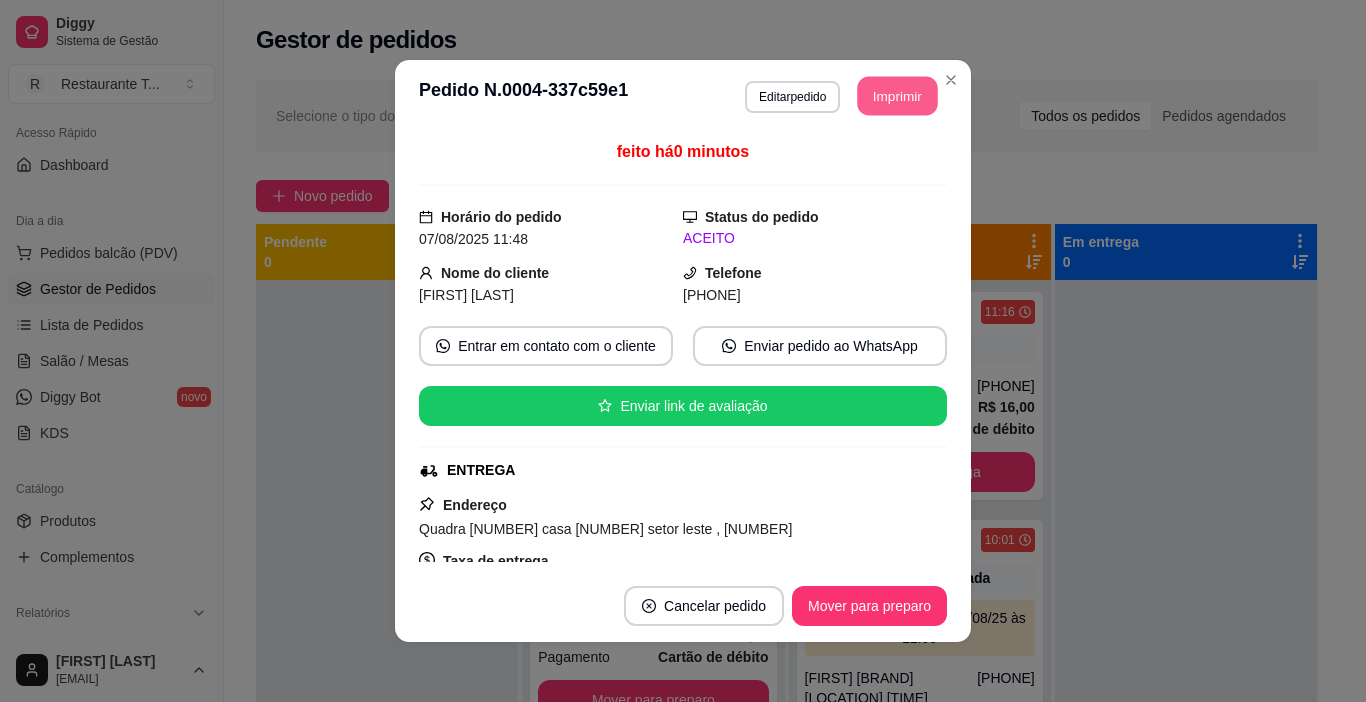 click on "Imprimir" at bounding box center (898, 96) 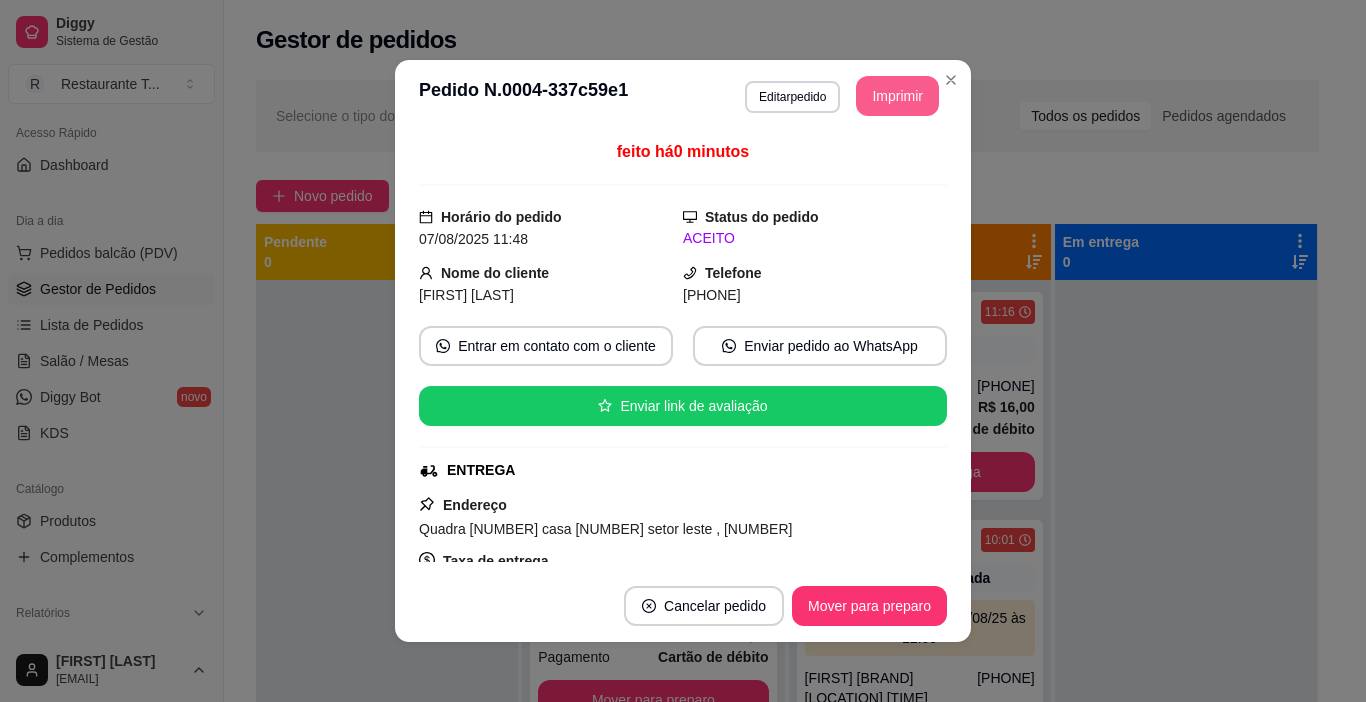 scroll, scrollTop: 0, scrollLeft: 0, axis: both 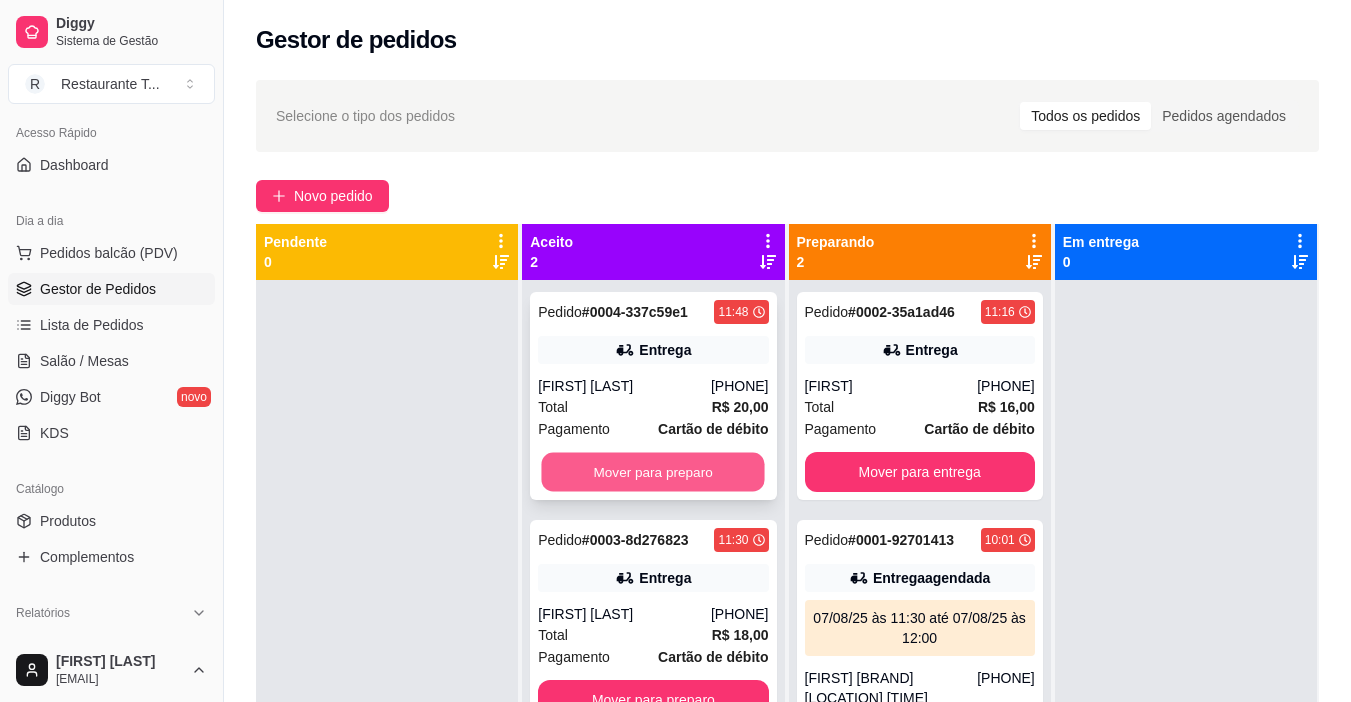 click on "Mover para preparo" at bounding box center (653, 472) 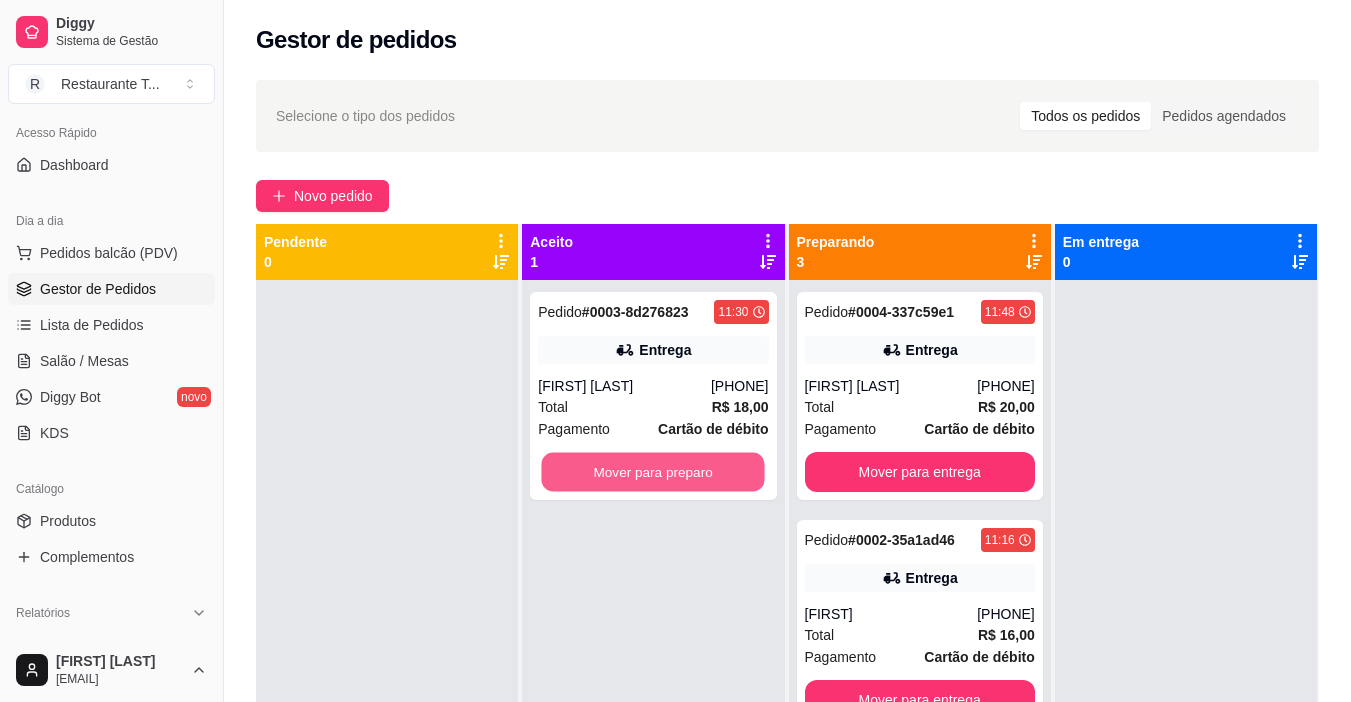 click on "Mover para preparo" at bounding box center [653, 472] 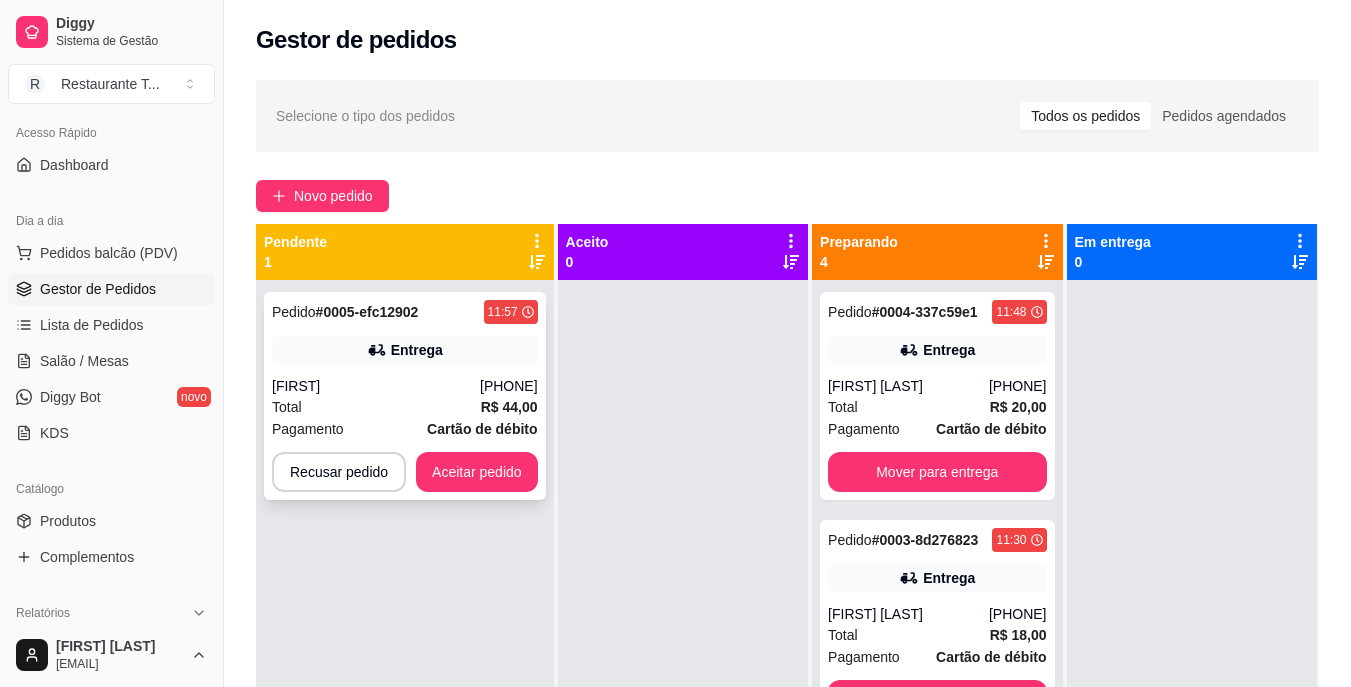 click on "Entrega" at bounding box center (417, 350) 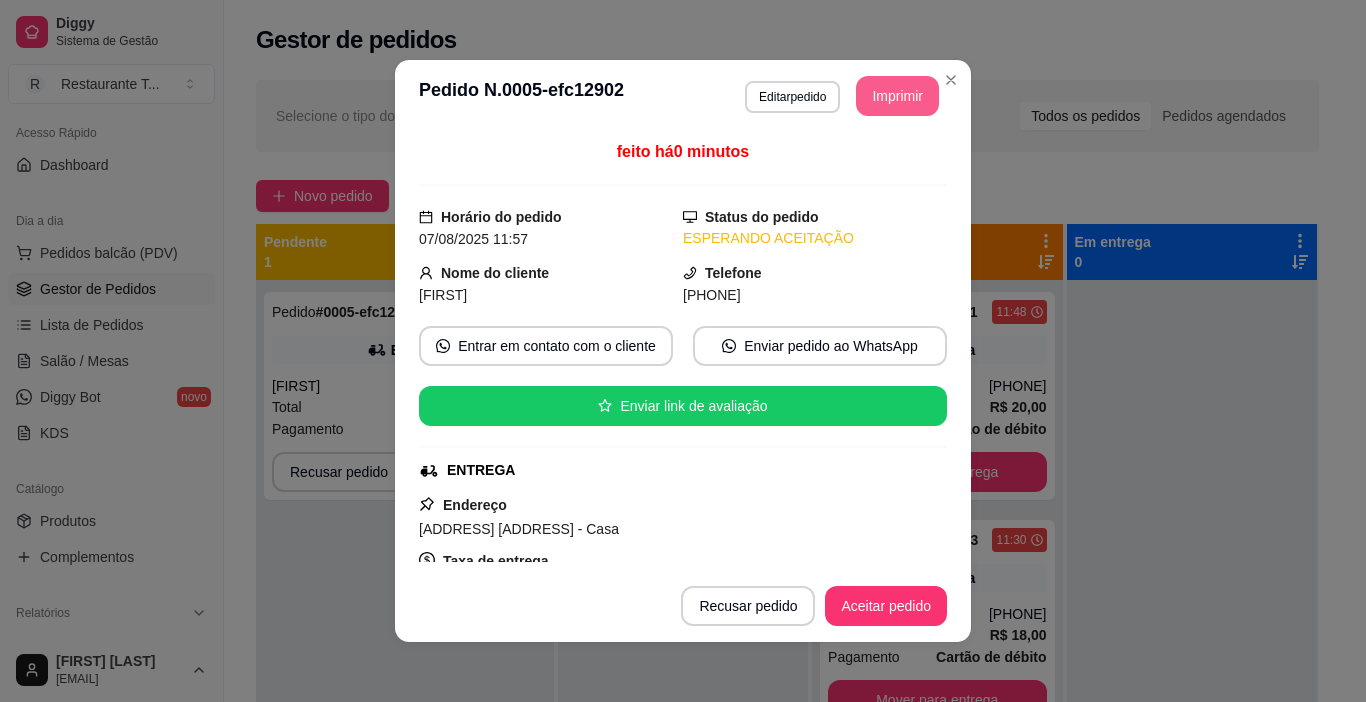 click on "Imprimir" at bounding box center [897, 96] 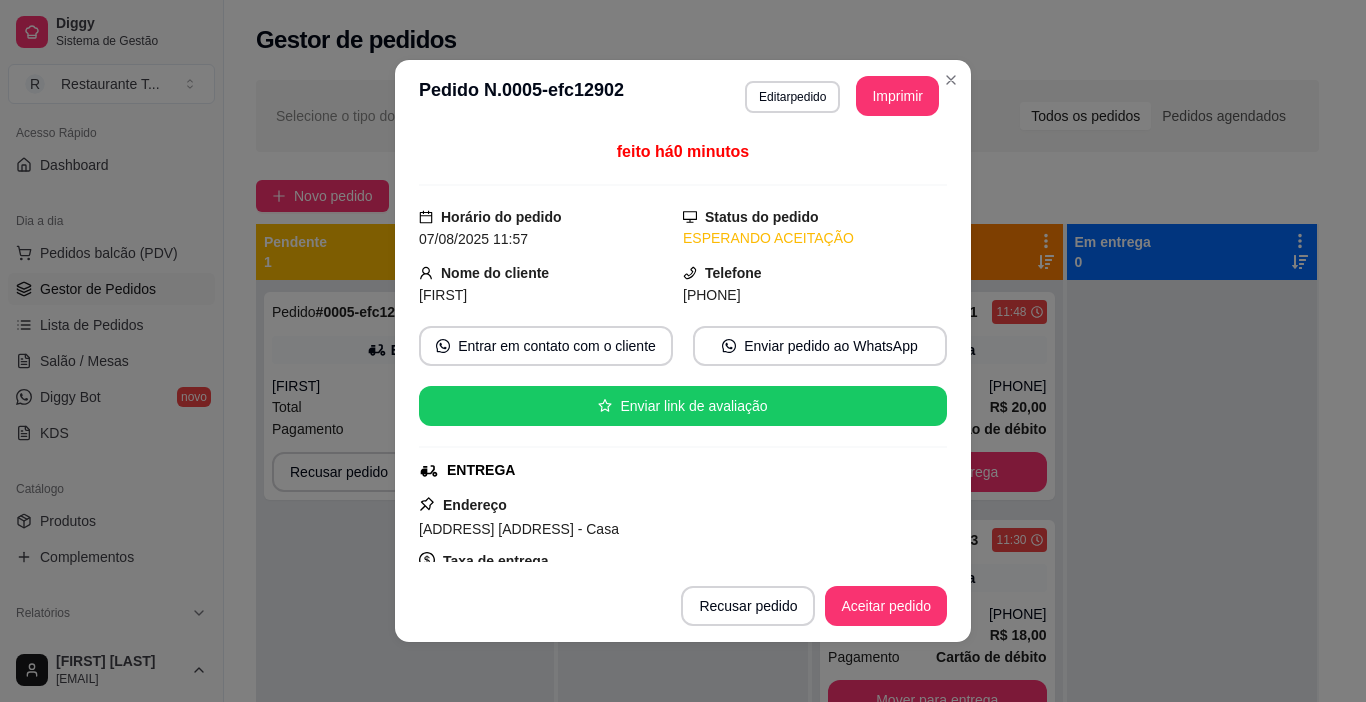 scroll, scrollTop: 0, scrollLeft: 0, axis: both 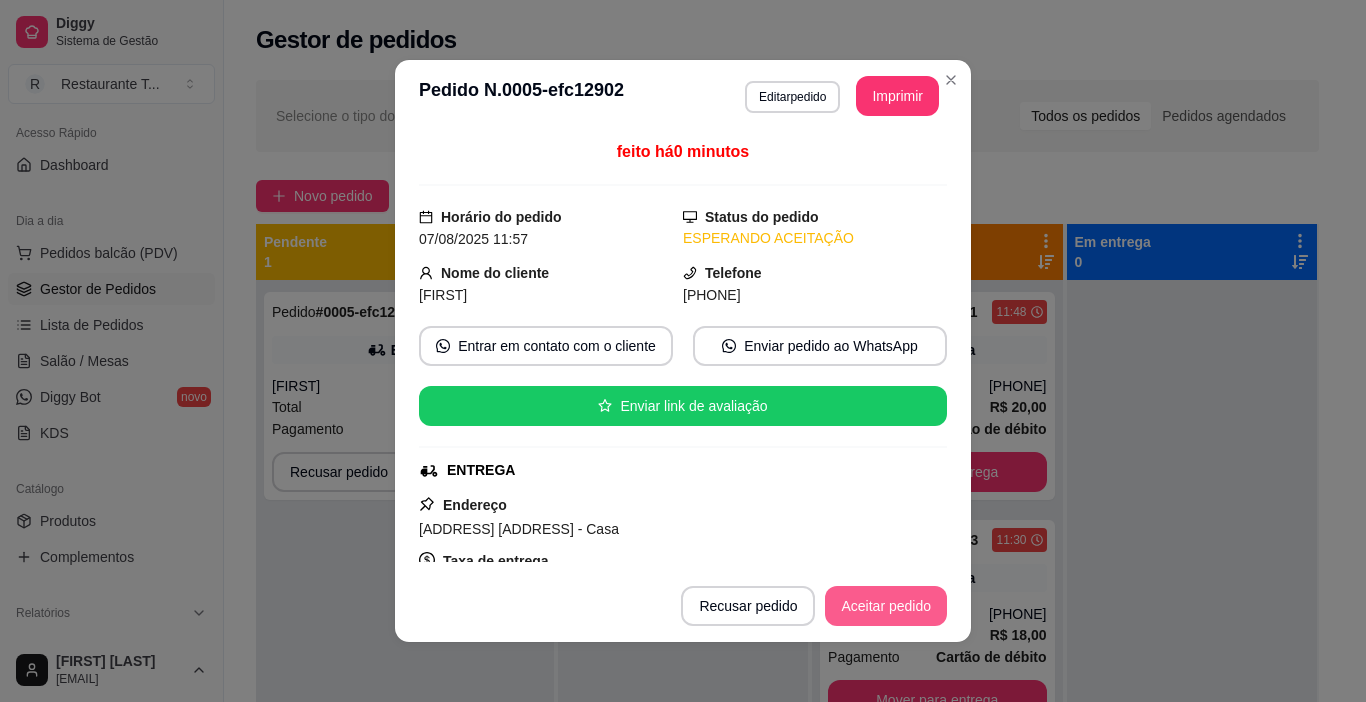click on "Aceitar pedido" at bounding box center [886, 606] 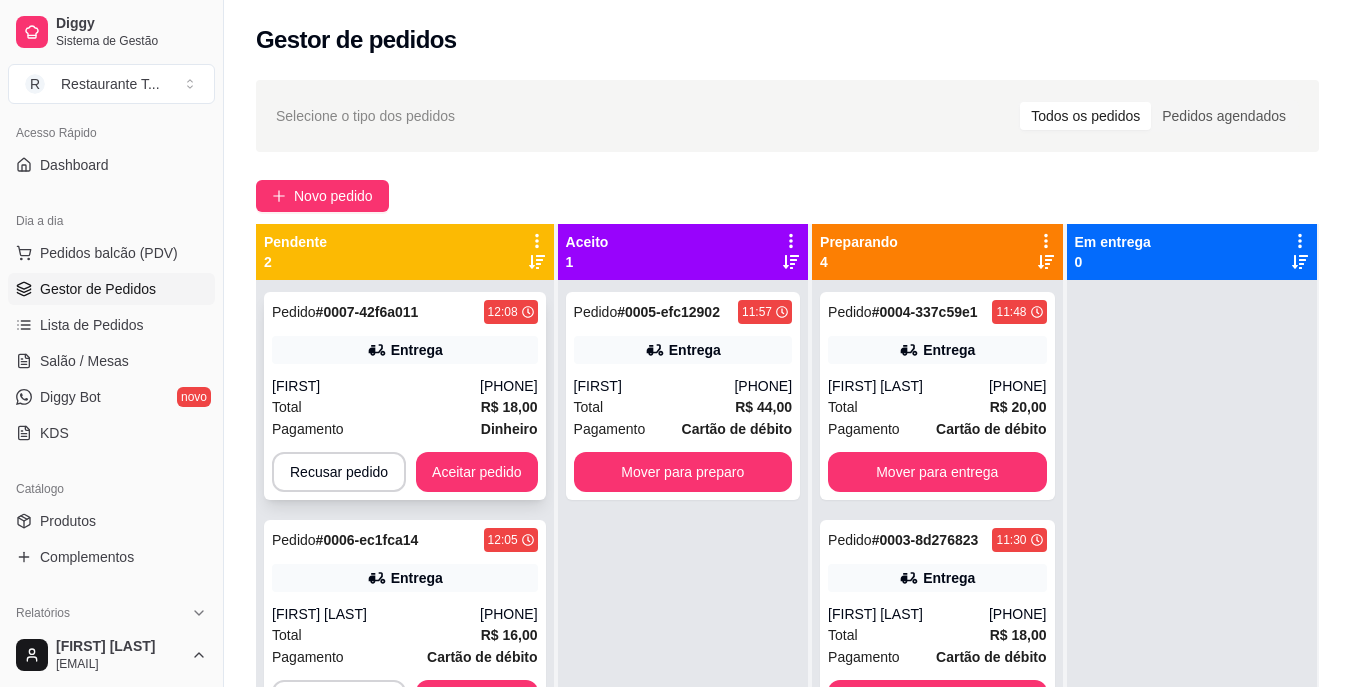 click on "Total R$ 18,00" at bounding box center [405, 407] 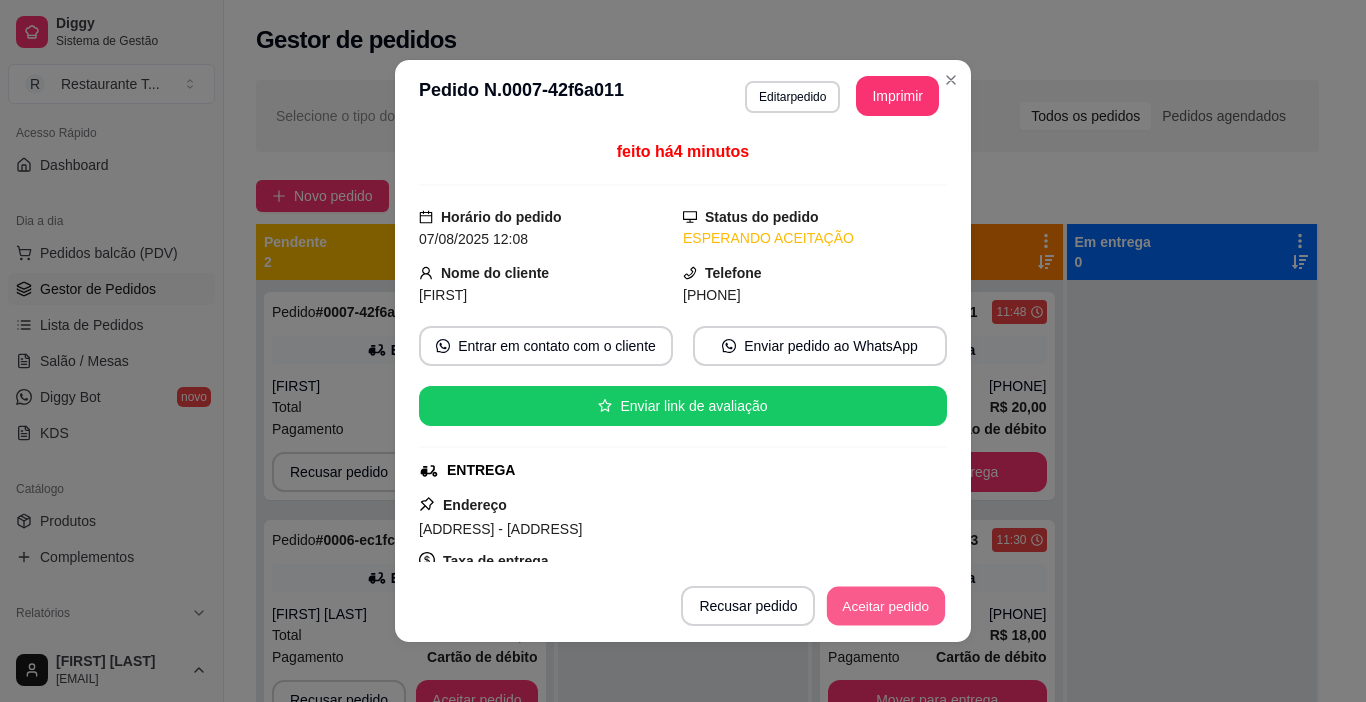 click on "Aceitar pedido" at bounding box center [886, 606] 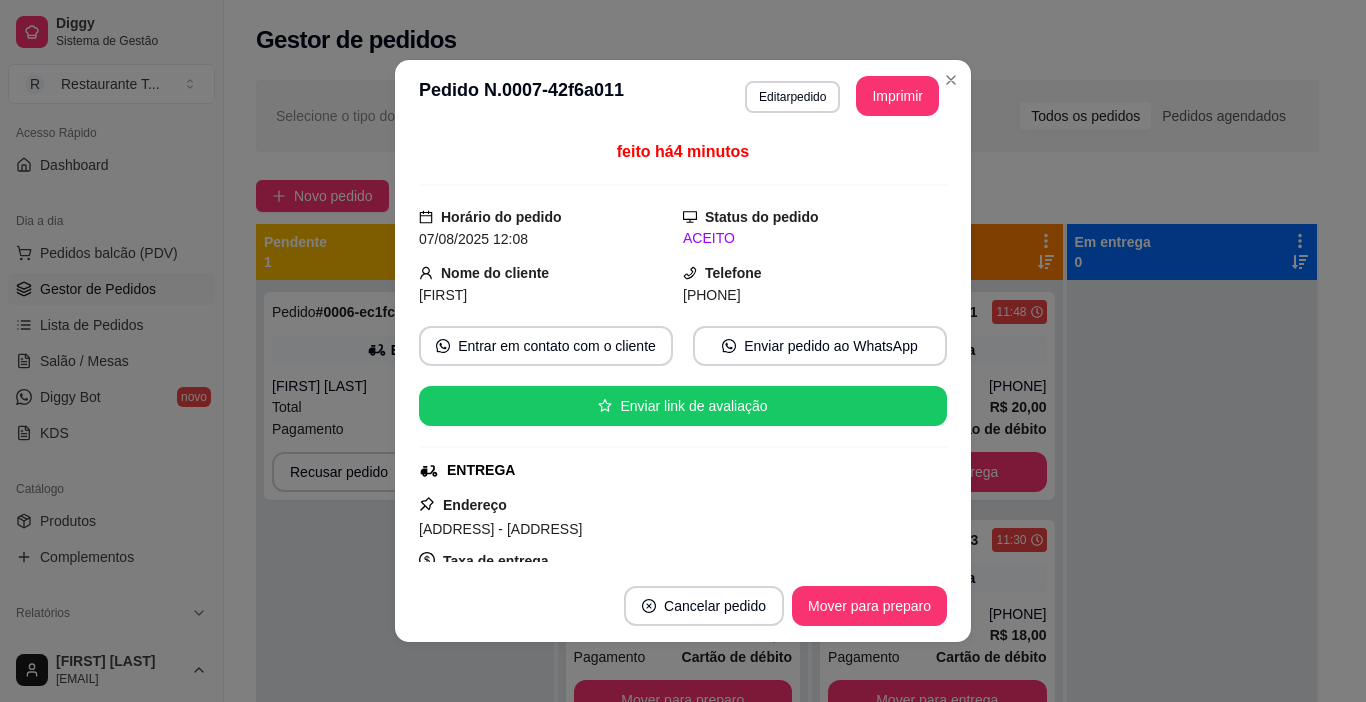 click on "**********" at bounding box center (683, 351) 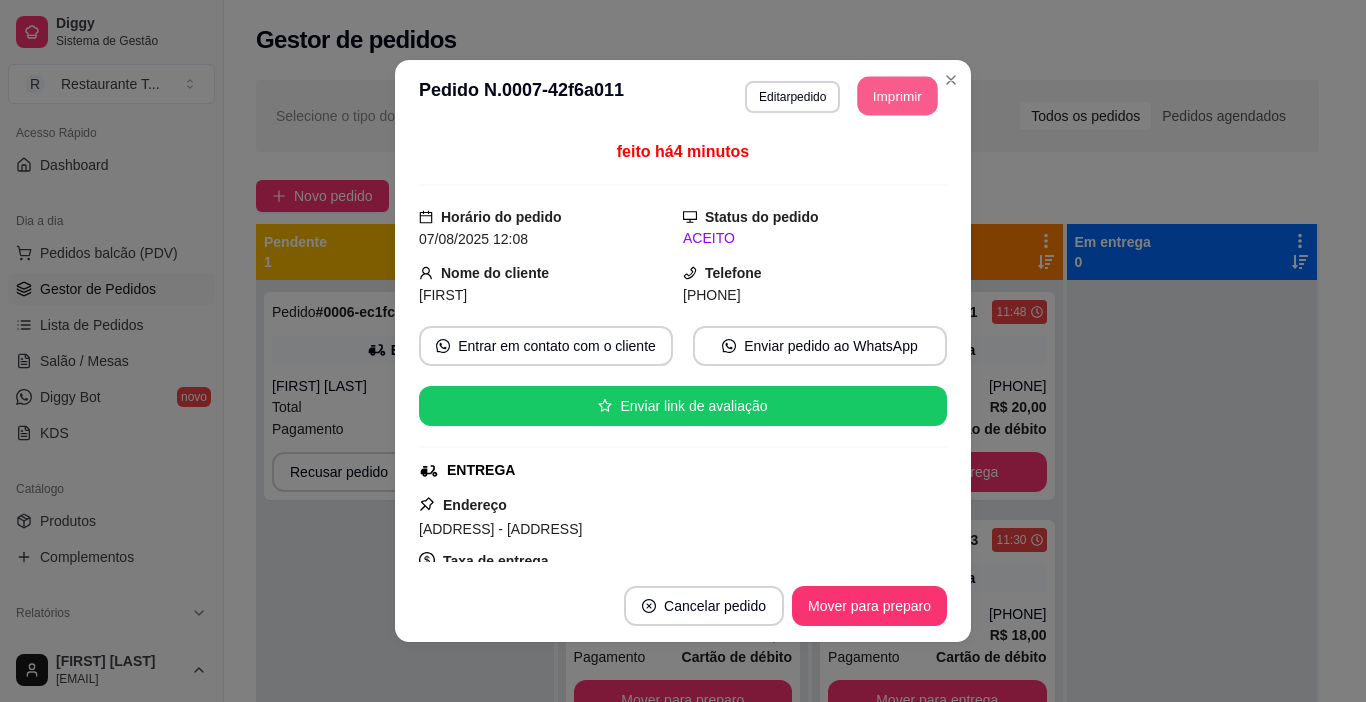 click on "Imprimir" at bounding box center [898, 96] 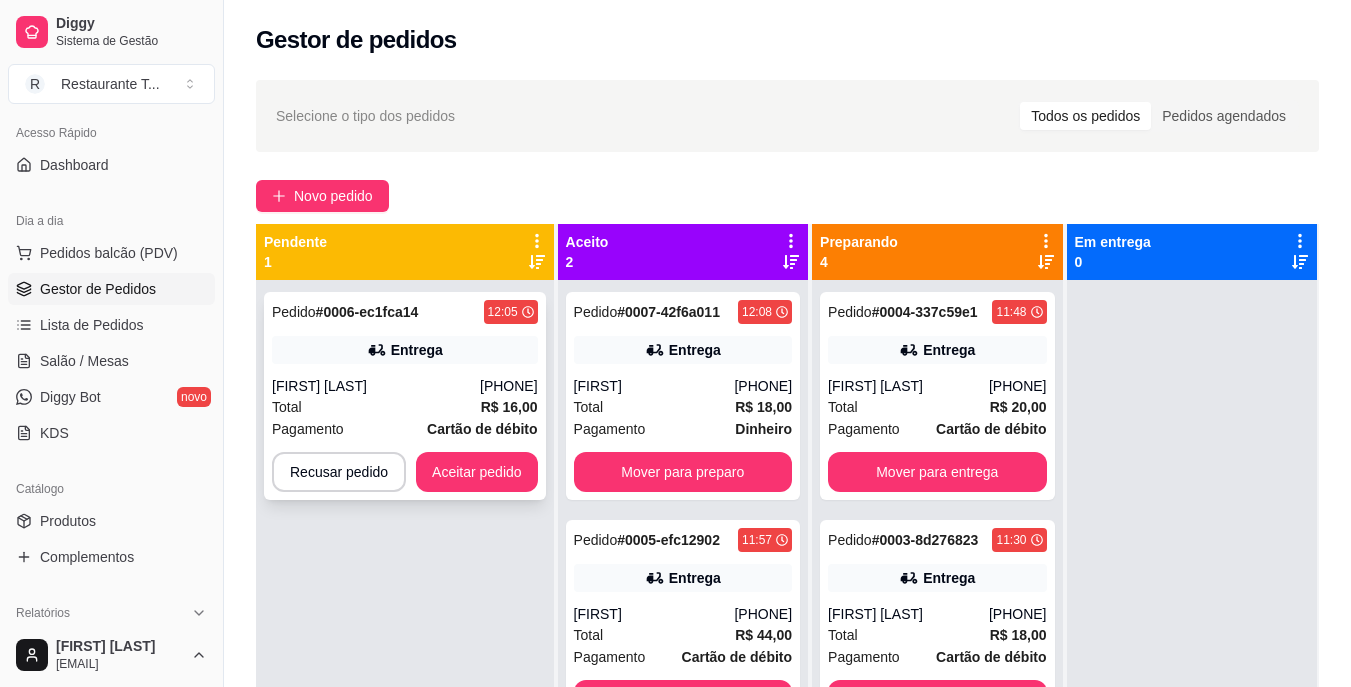 click on "Entrega" at bounding box center [405, 350] 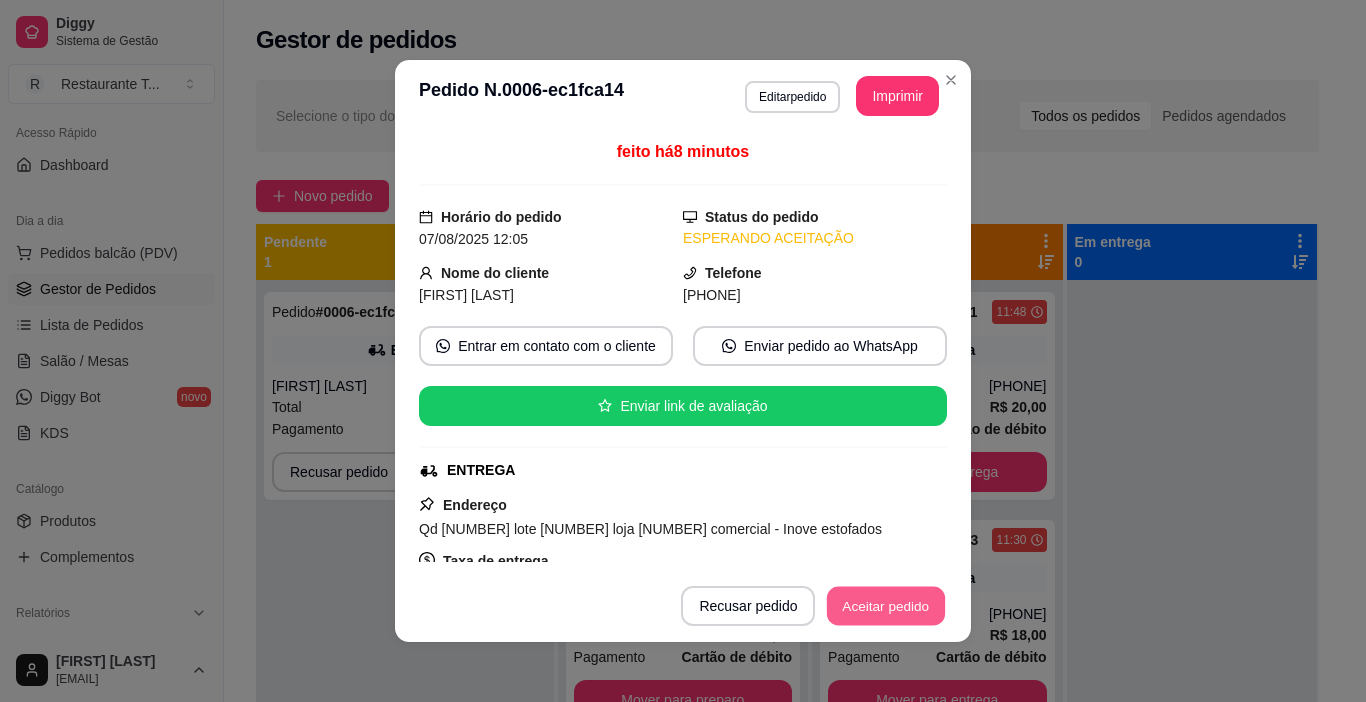 click on "Aceitar pedido" at bounding box center [886, 606] 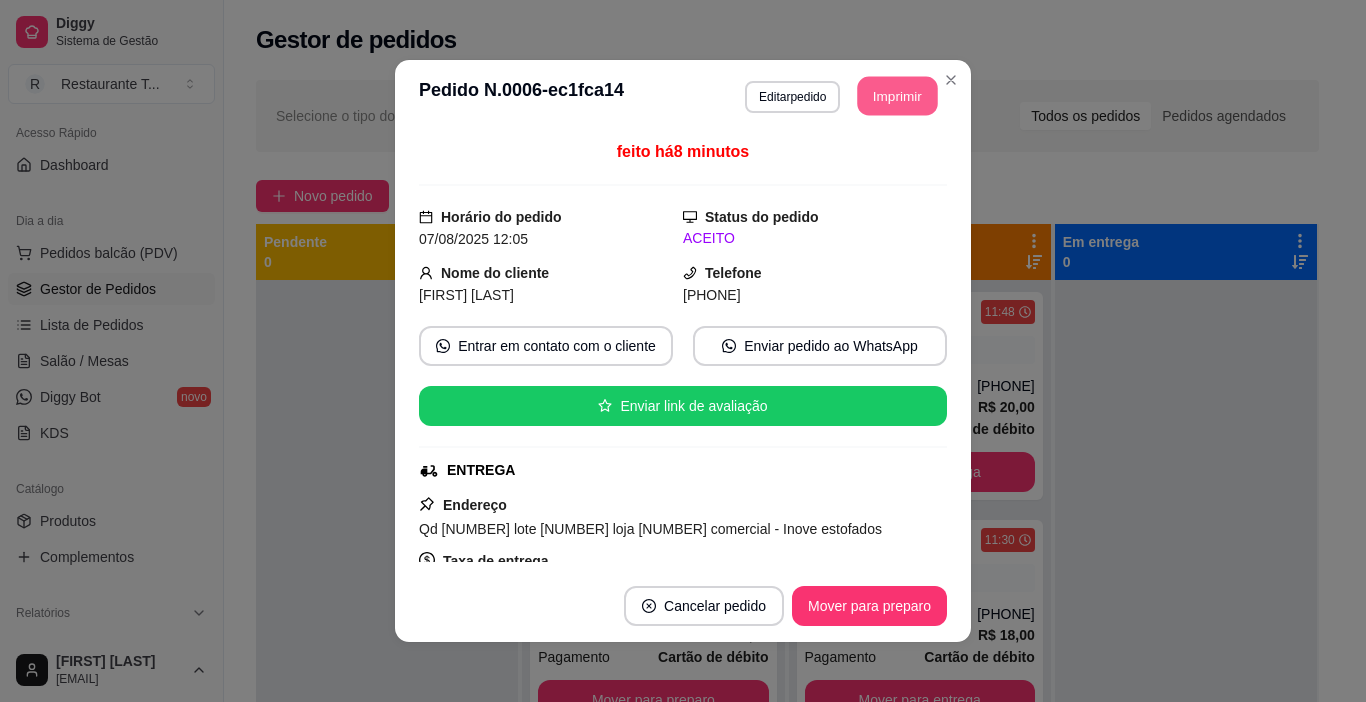 click on "Imprimir" at bounding box center (898, 96) 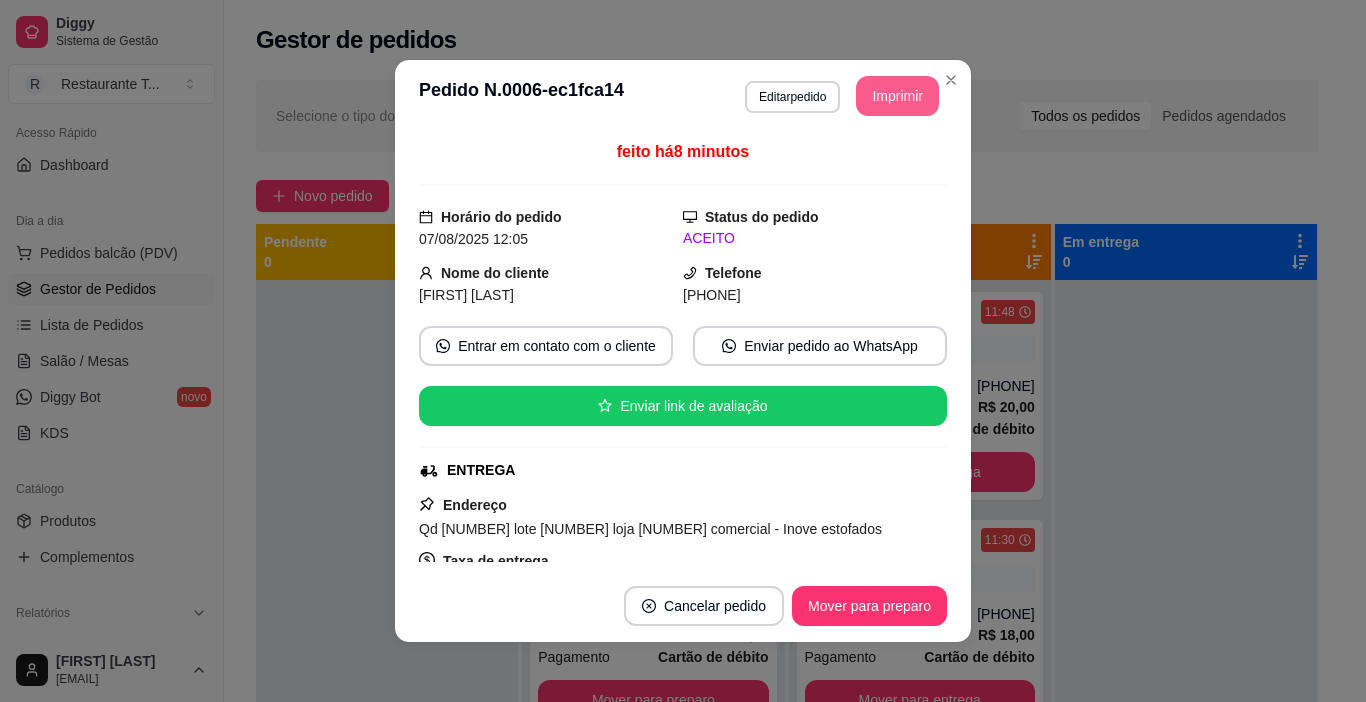 scroll, scrollTop: 0, scrollLeft: 0, axis: both 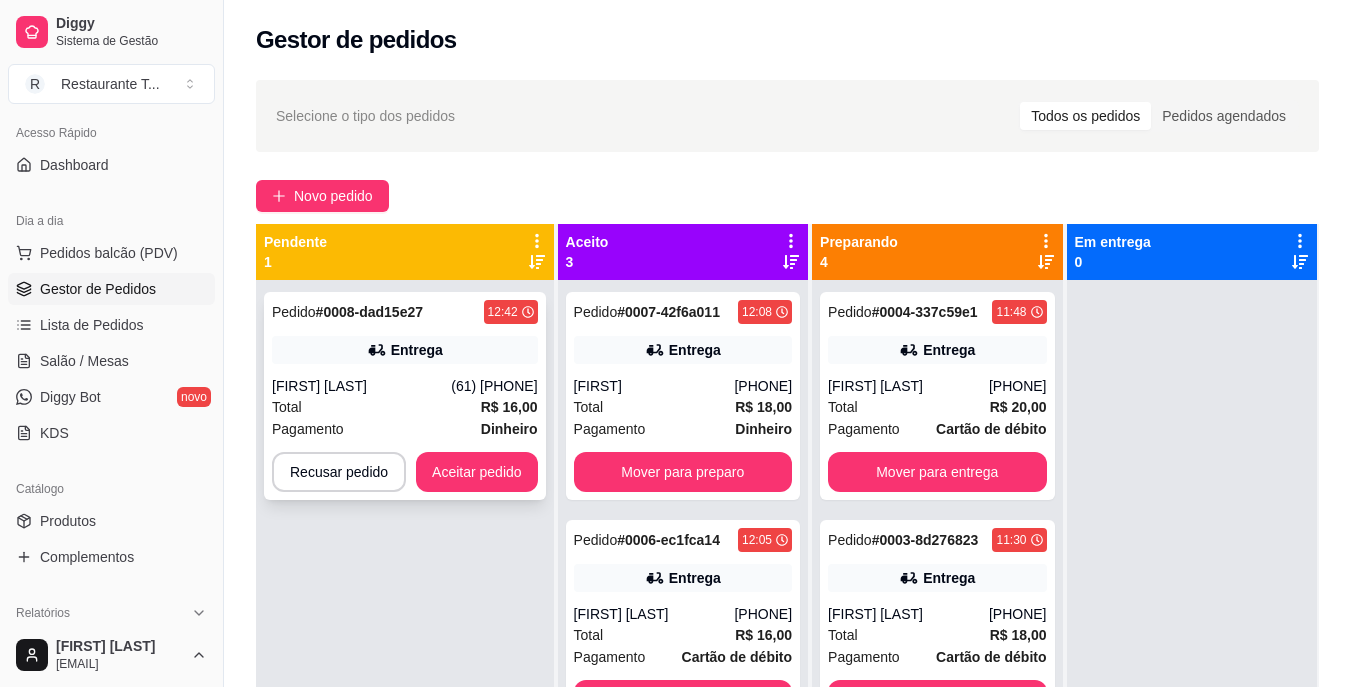 click on "Pedido  # [ORDER_ID] [TIME] Entrega dara ruas ([PHONE]) Total R$ 16,00 Pagamento Dinheiro Recusar pedido Aceitar pedido" at bounding box center (405, 396) 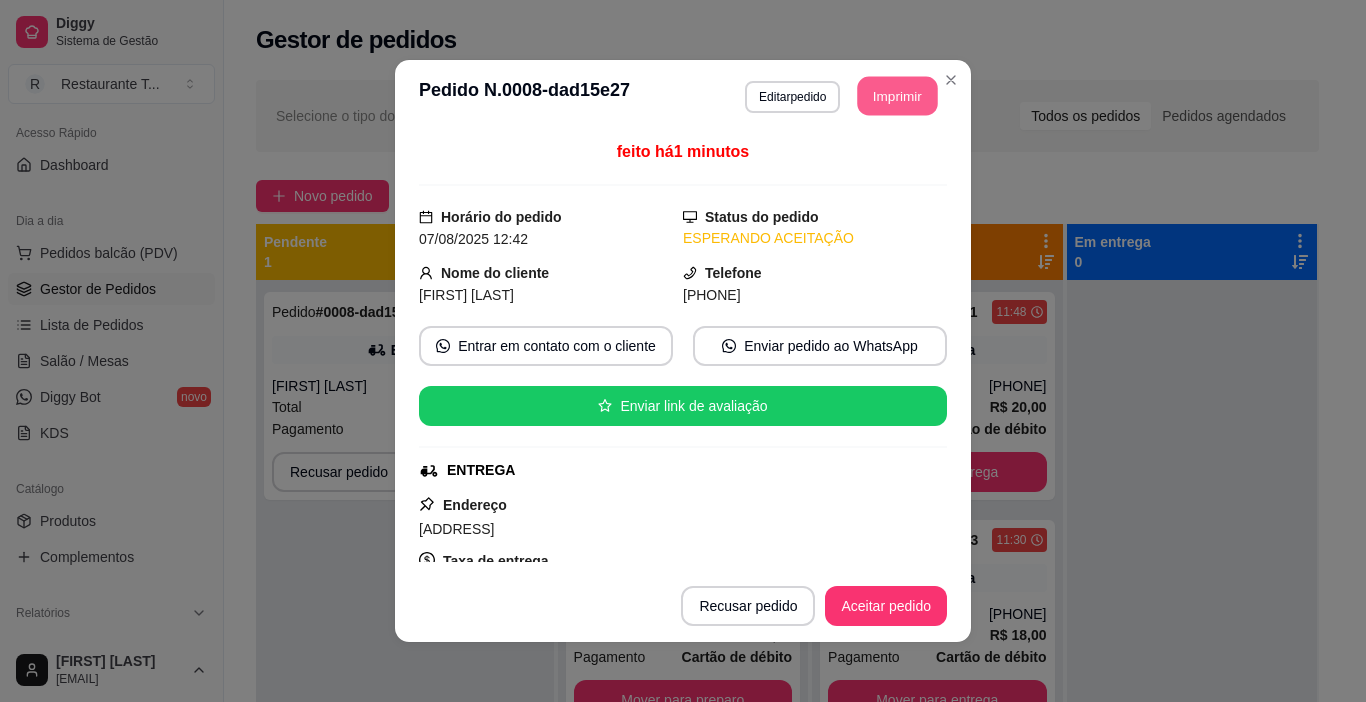 click on "Imprimir" at bounding box center (898, 96) 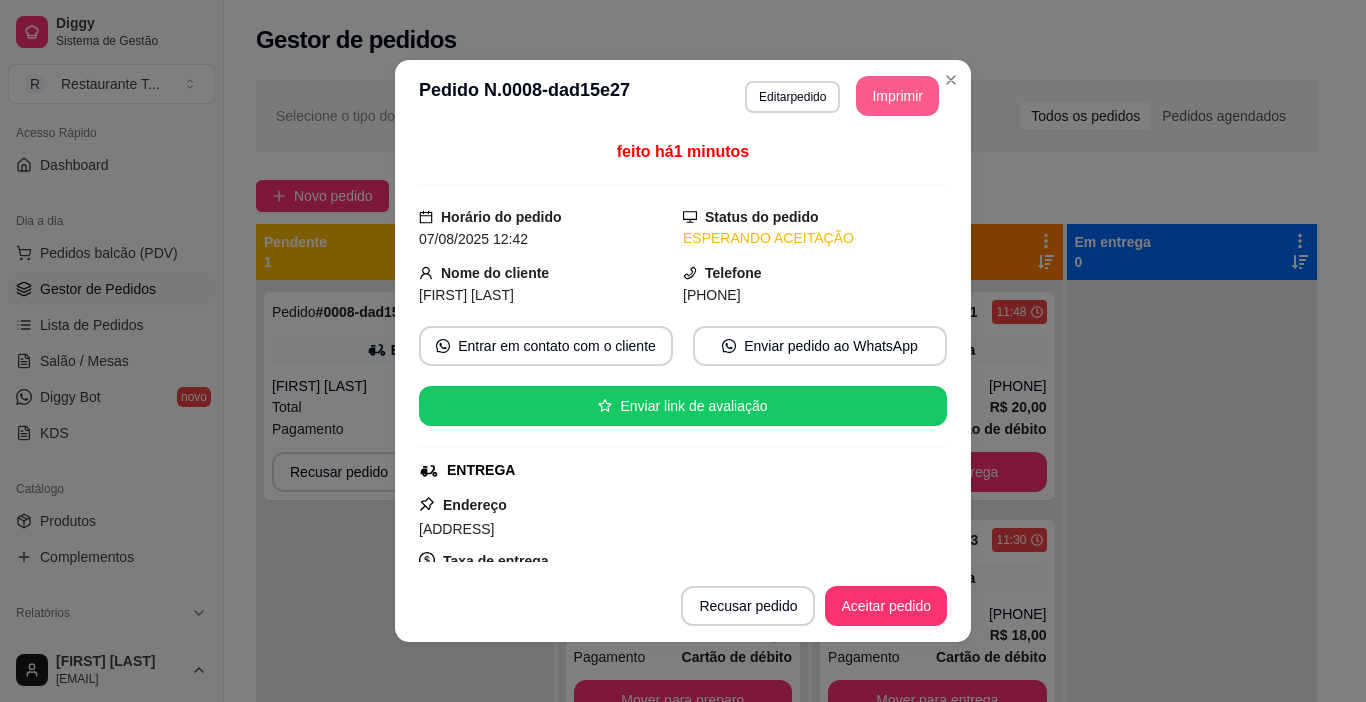 scroll, scrollTop: 0, scrollLeft: 0, axis: both 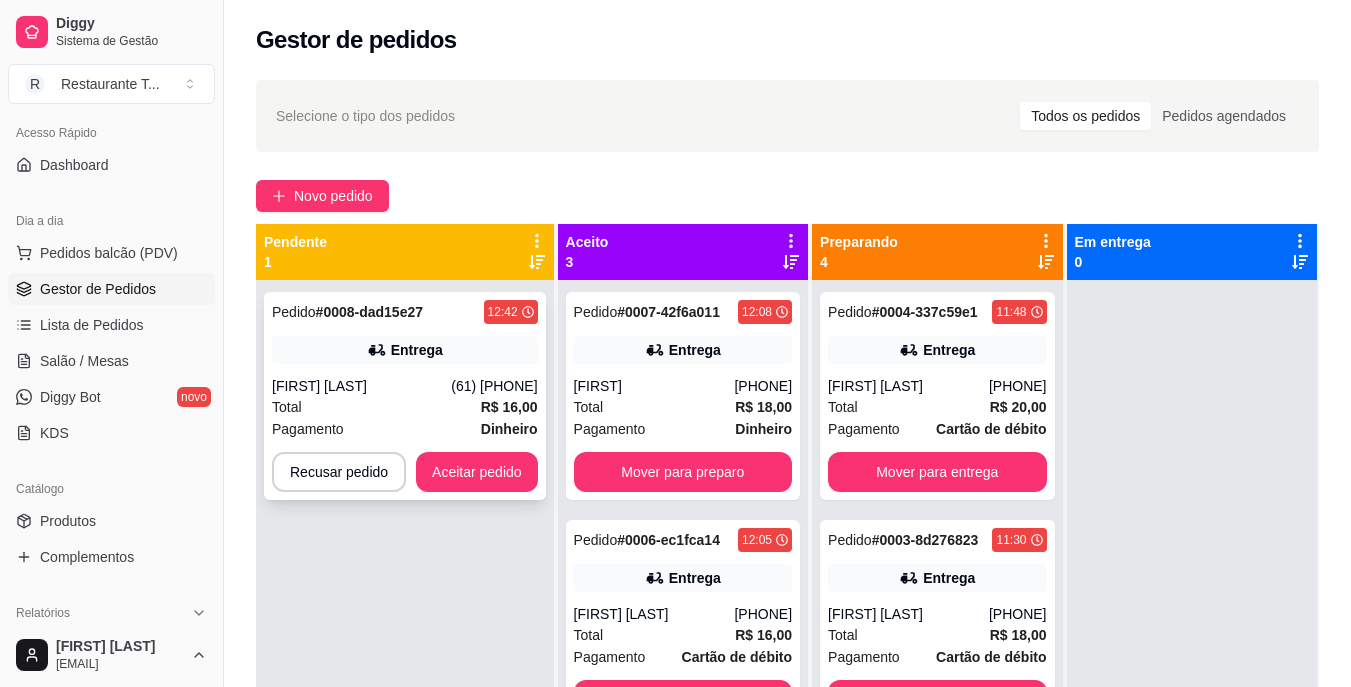 click on "Total R$ 16,00" at bounding box center [405, 407] 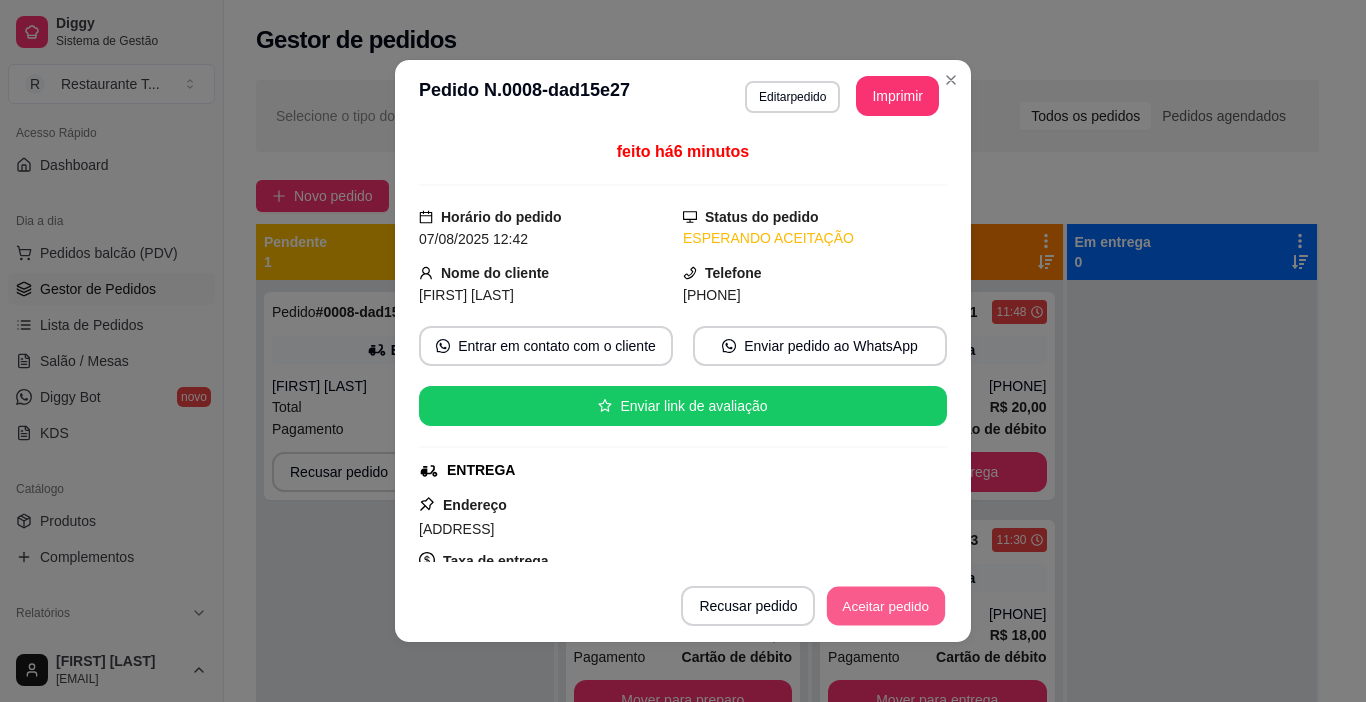 click on "Aceitar pedido" at bounding box center (886, 606) 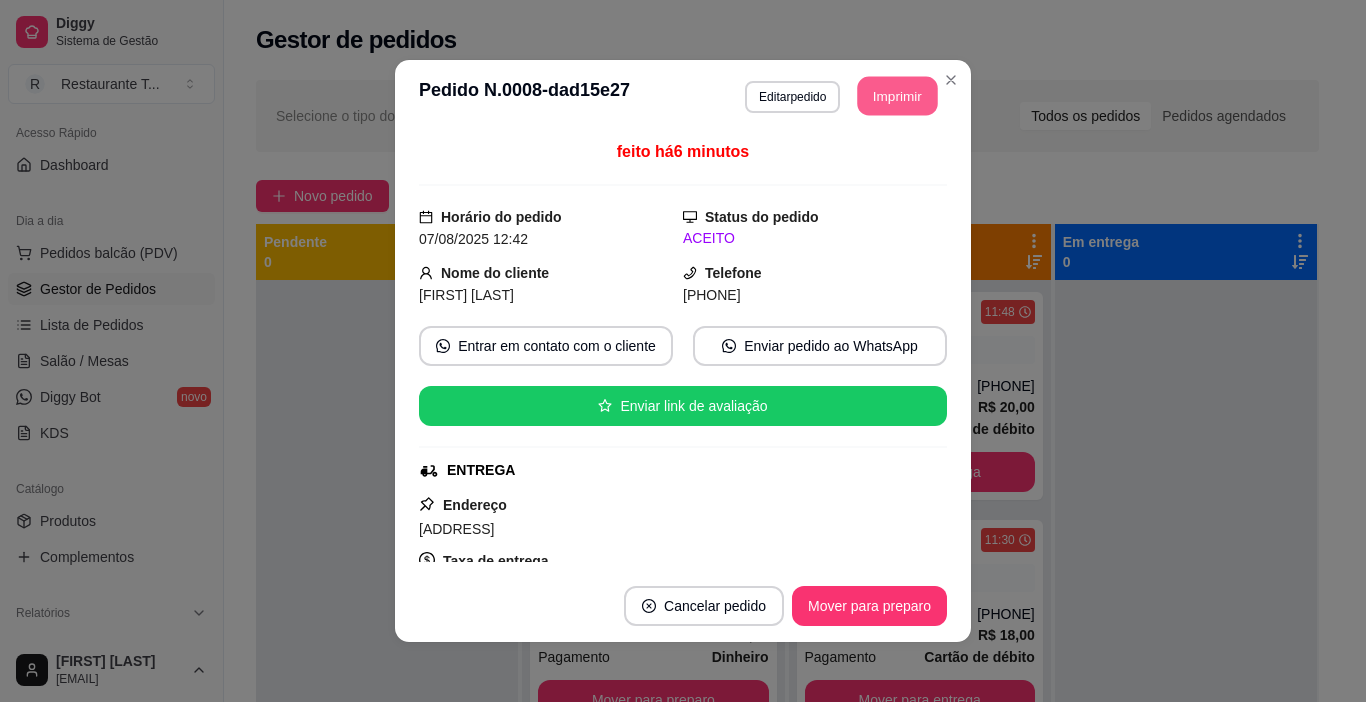 click on "Imprimir" at bounding box center [898, 96] 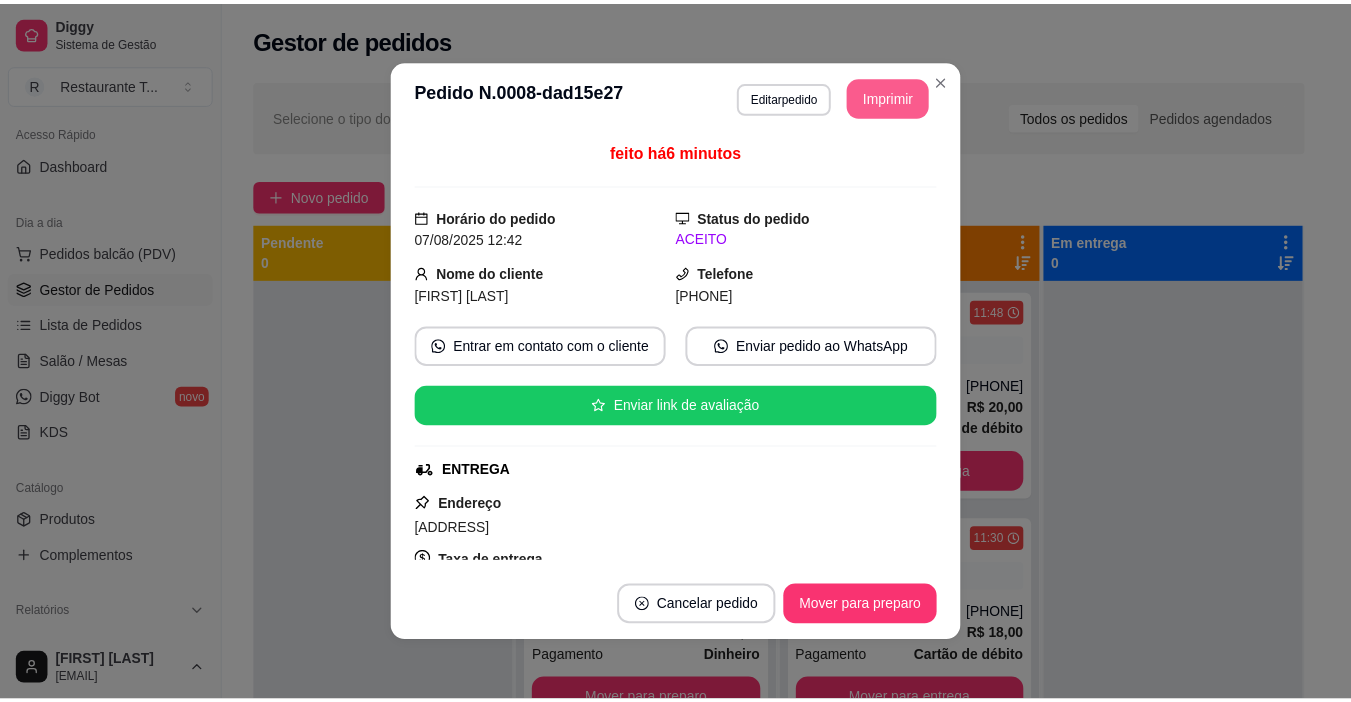 scroll, scrollTop: 0, scrollLeft: 0, axis: both 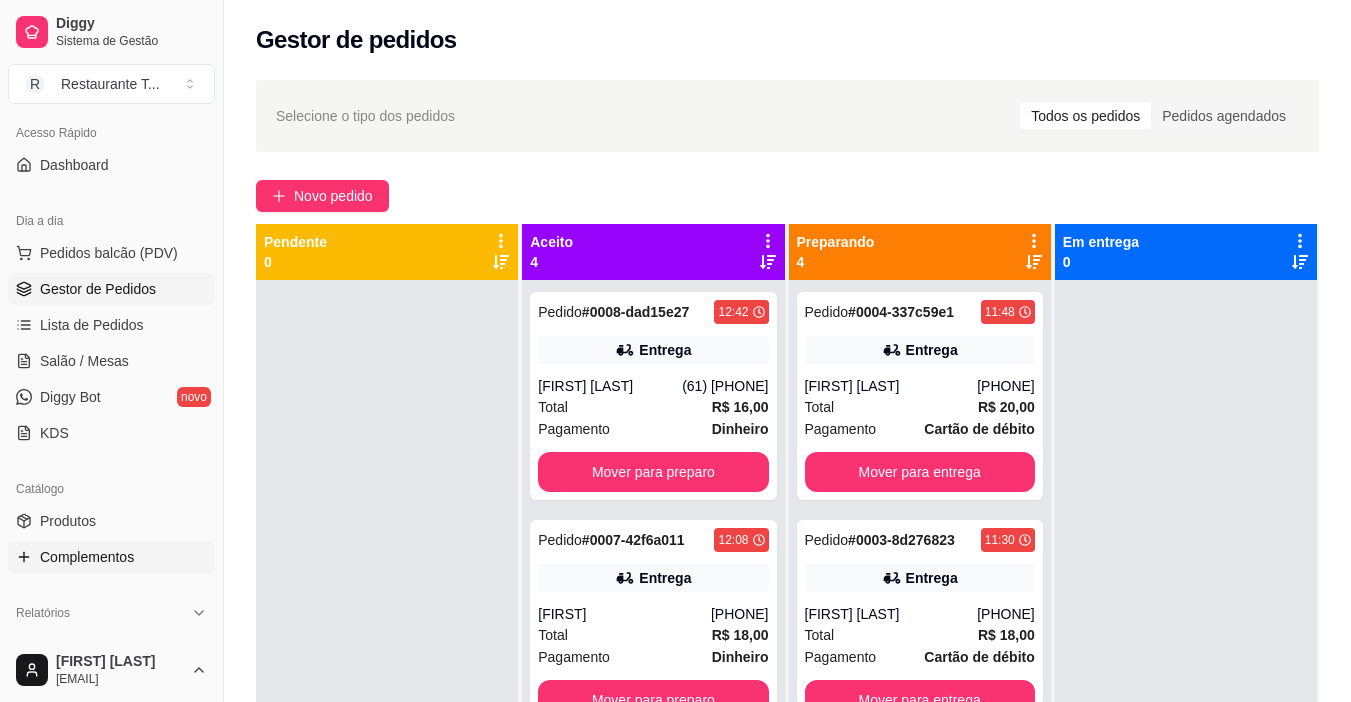 click on "Complementos" at bounding box center (111, 557) 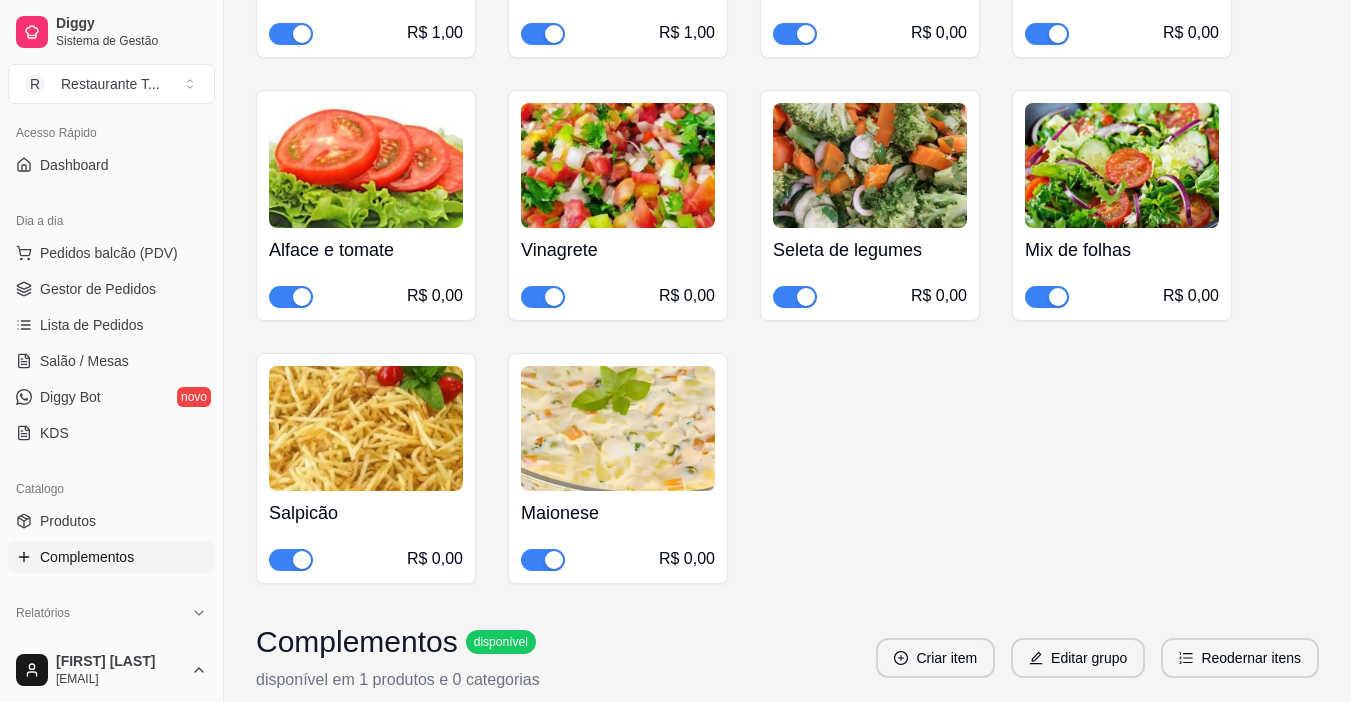 scroll, scrollTop: 1091, scrollLeft: 0, axis: vertical 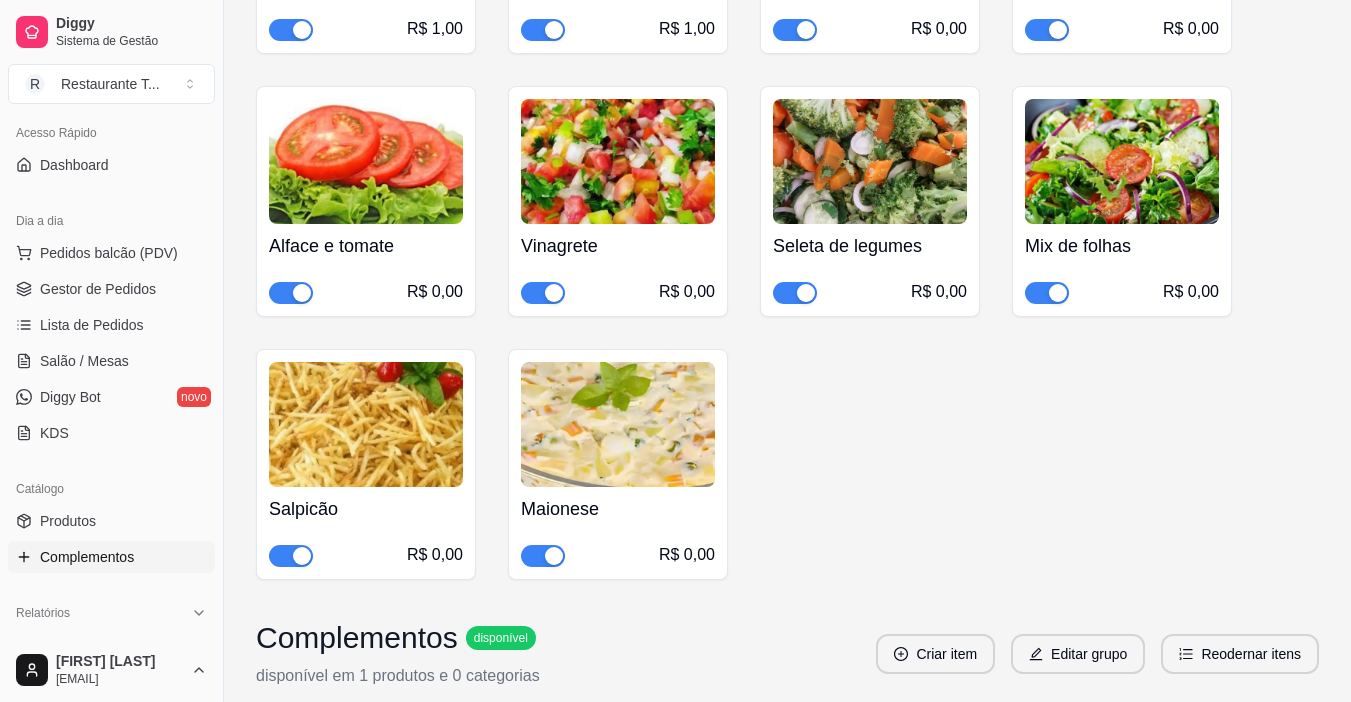 click at bounding box center [302, 556] 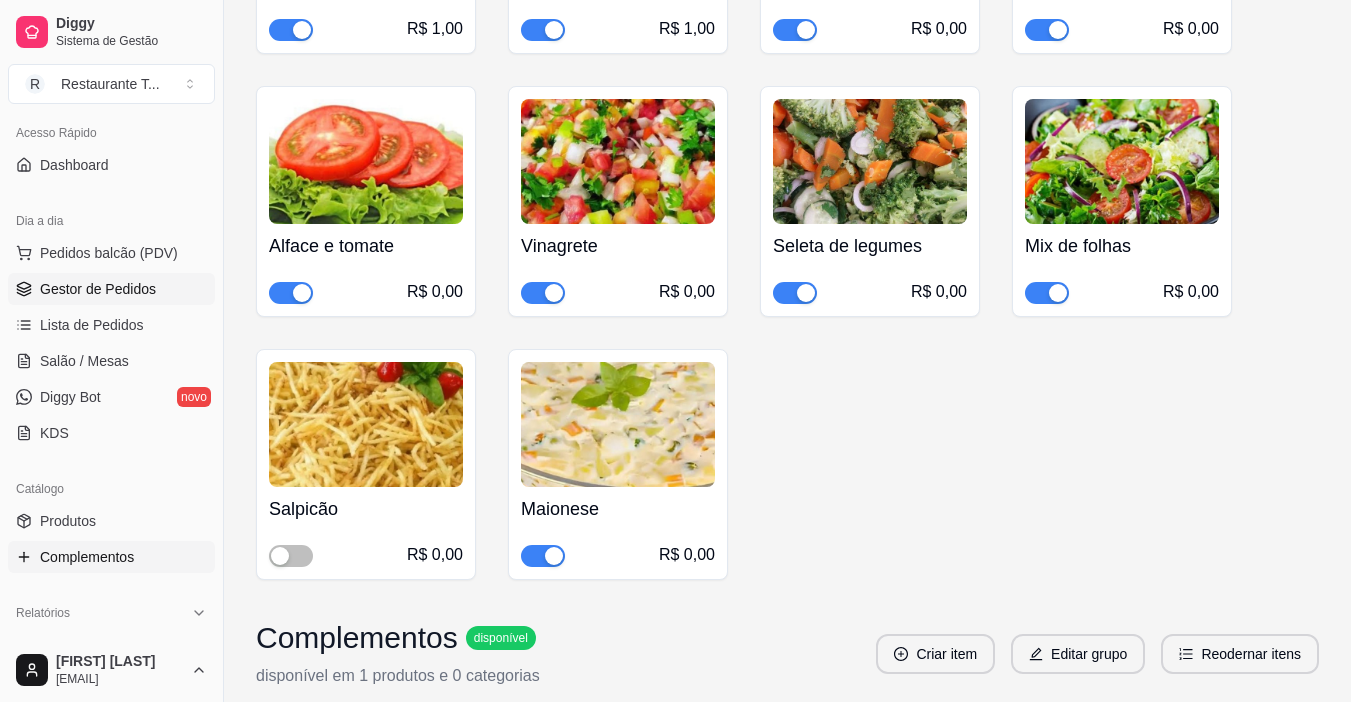 click on "Gestor de Pedidos" at bounding box center (98, 289) 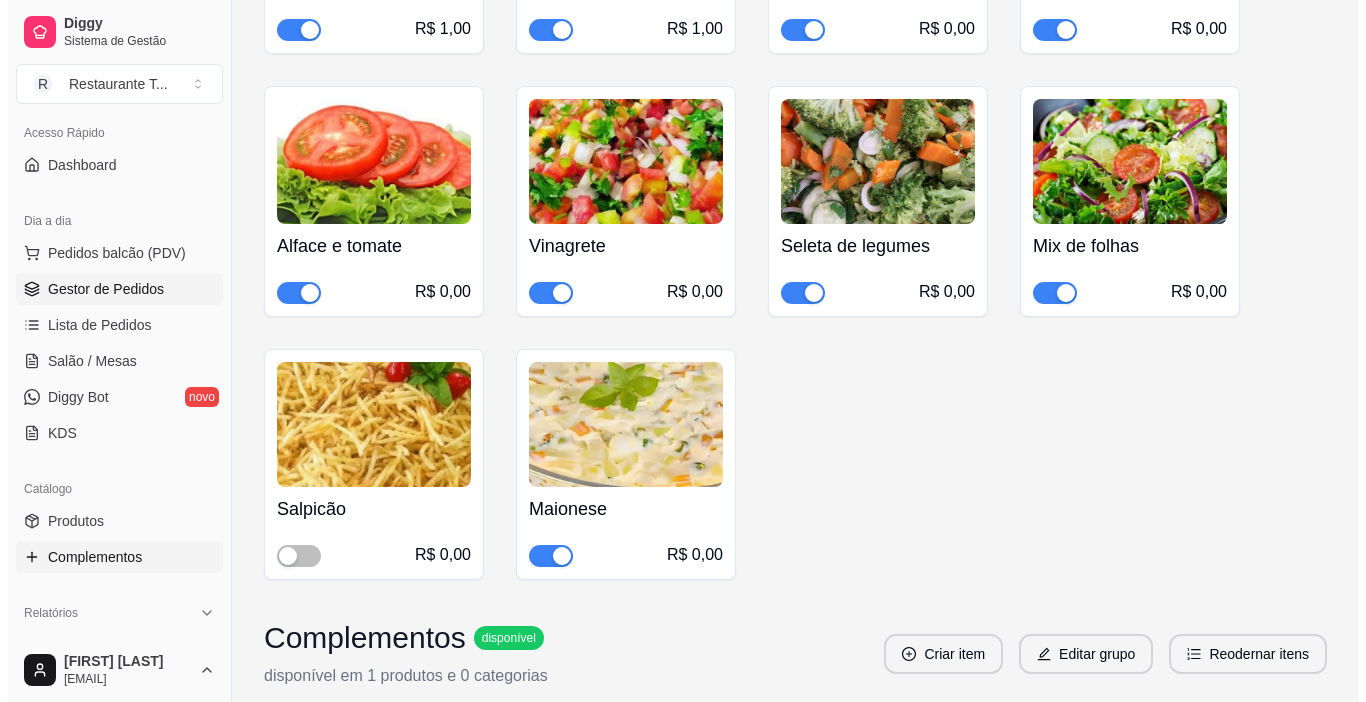 scroll, scrollTop: 0, scrollLeft: 0, axis: both 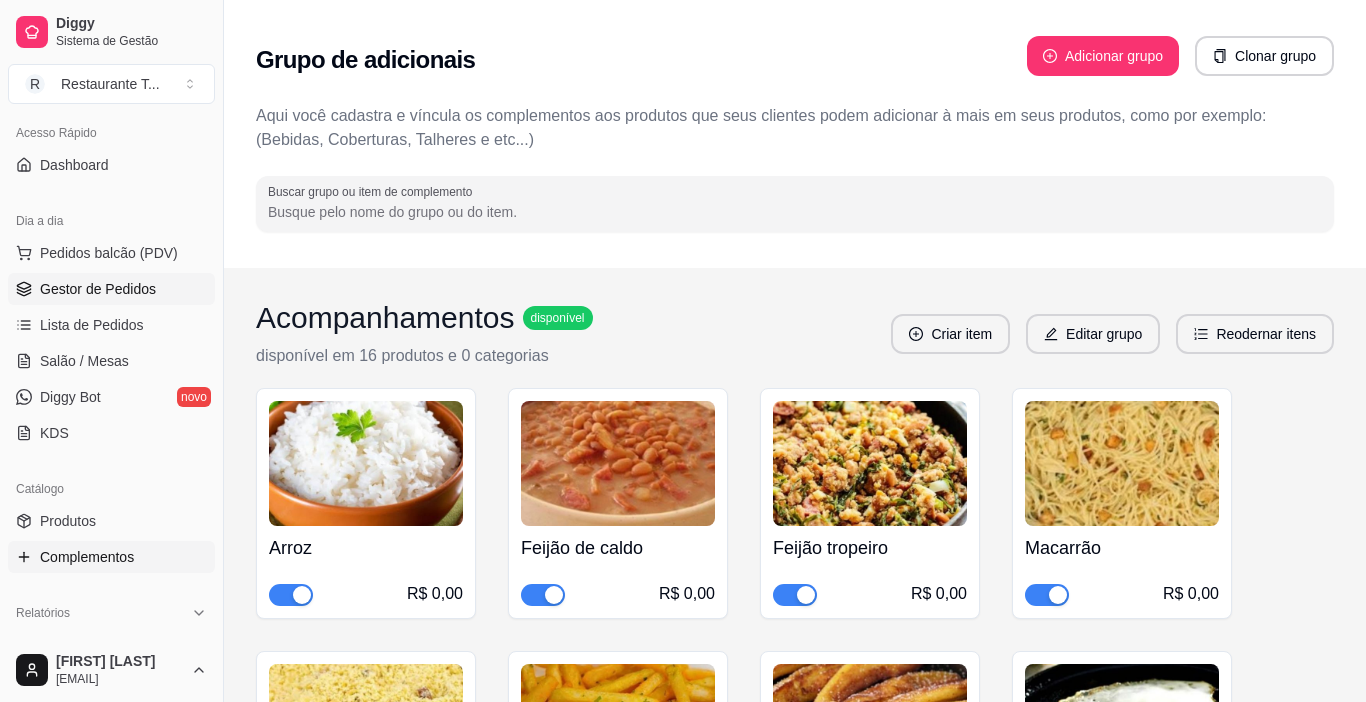 click on "Gestor de Pedidos" at bounding box center [98, 289] 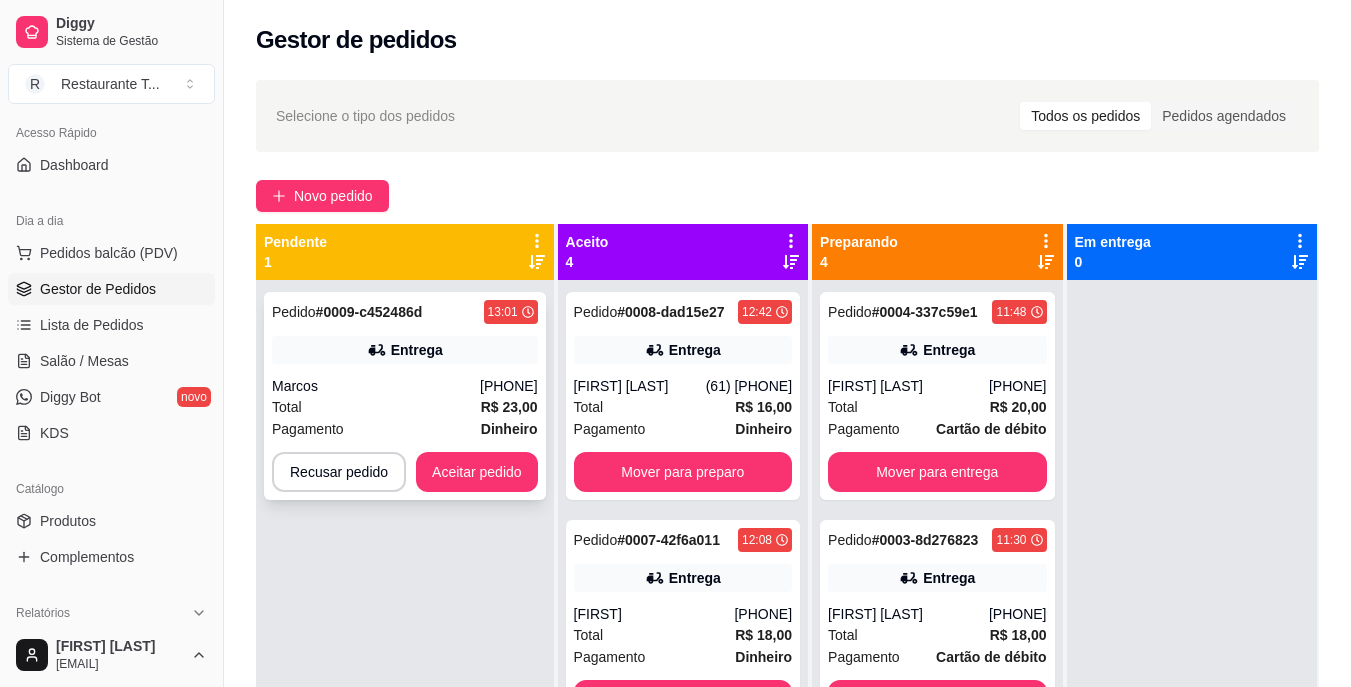 click on "Marcos" at bounding box center (376, 386) 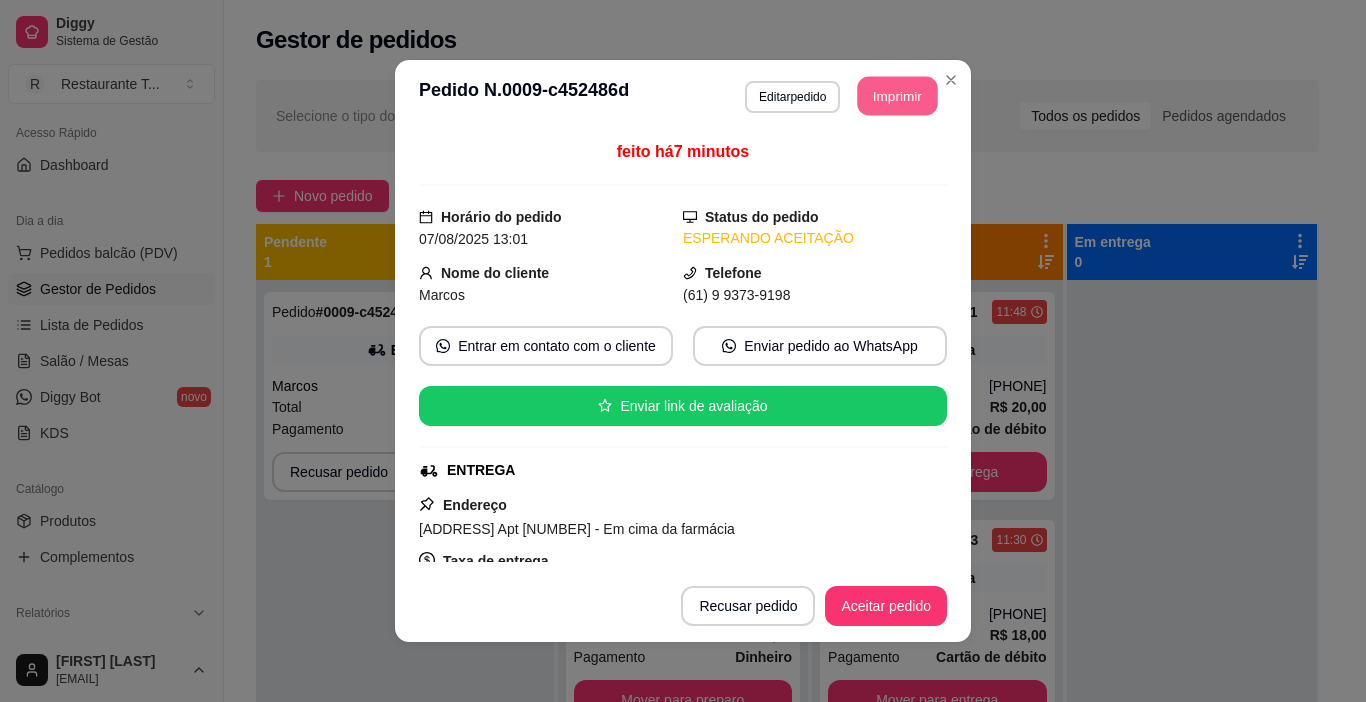 click on "Imprimir" at bounding box center [898, 96] 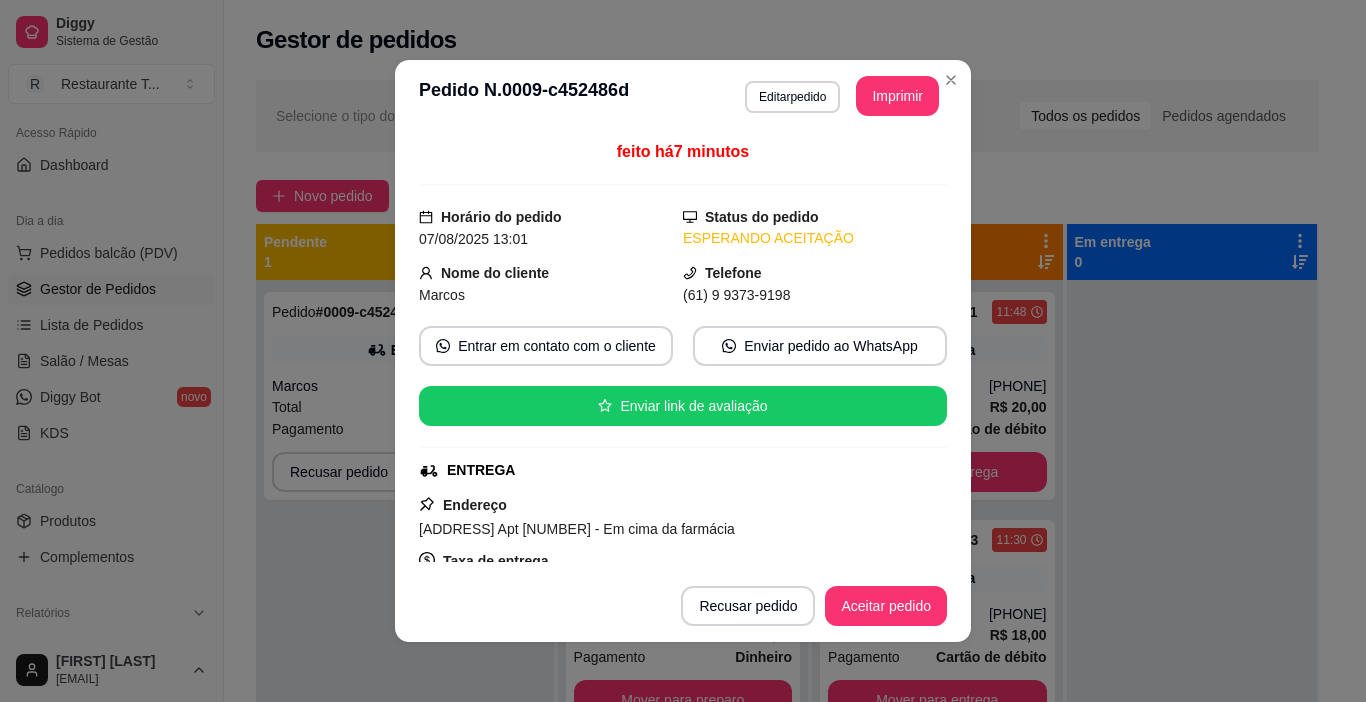 scroll, scrollTop: 0, scrollLeft: 0, axis: both 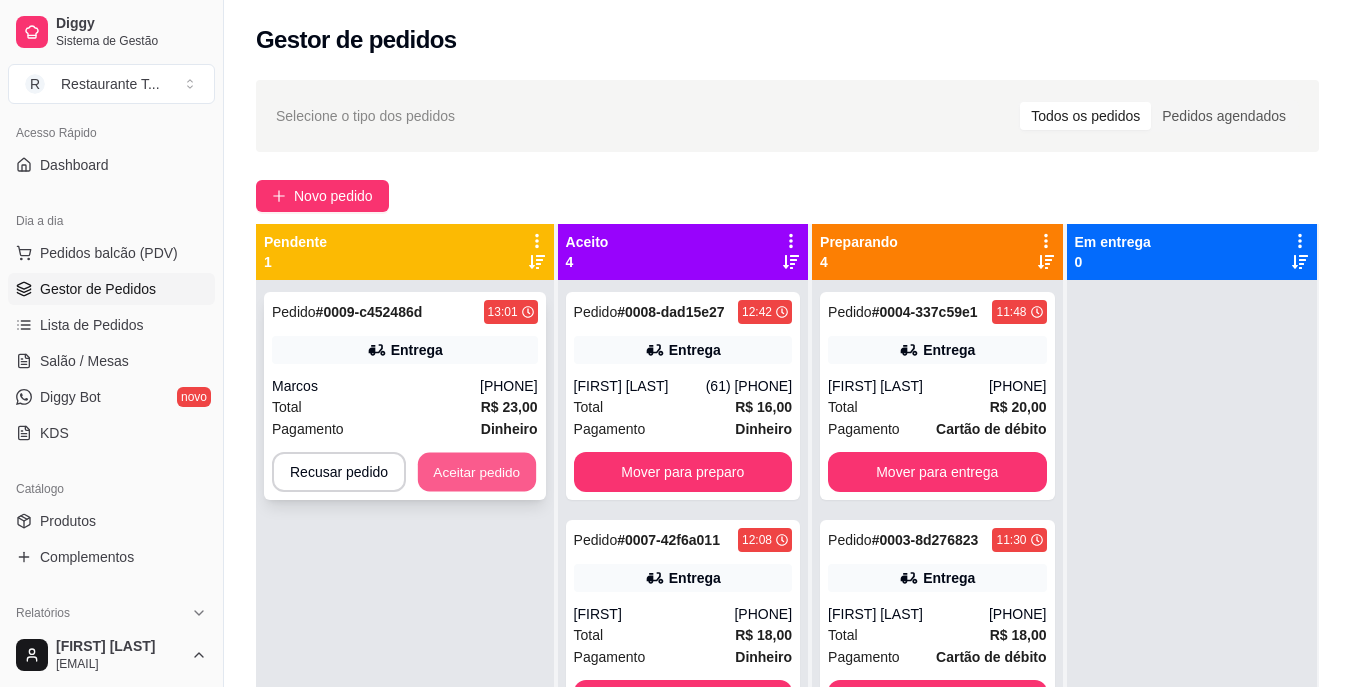 click on "Aceitar pedido" at bounding box center (477, 472) 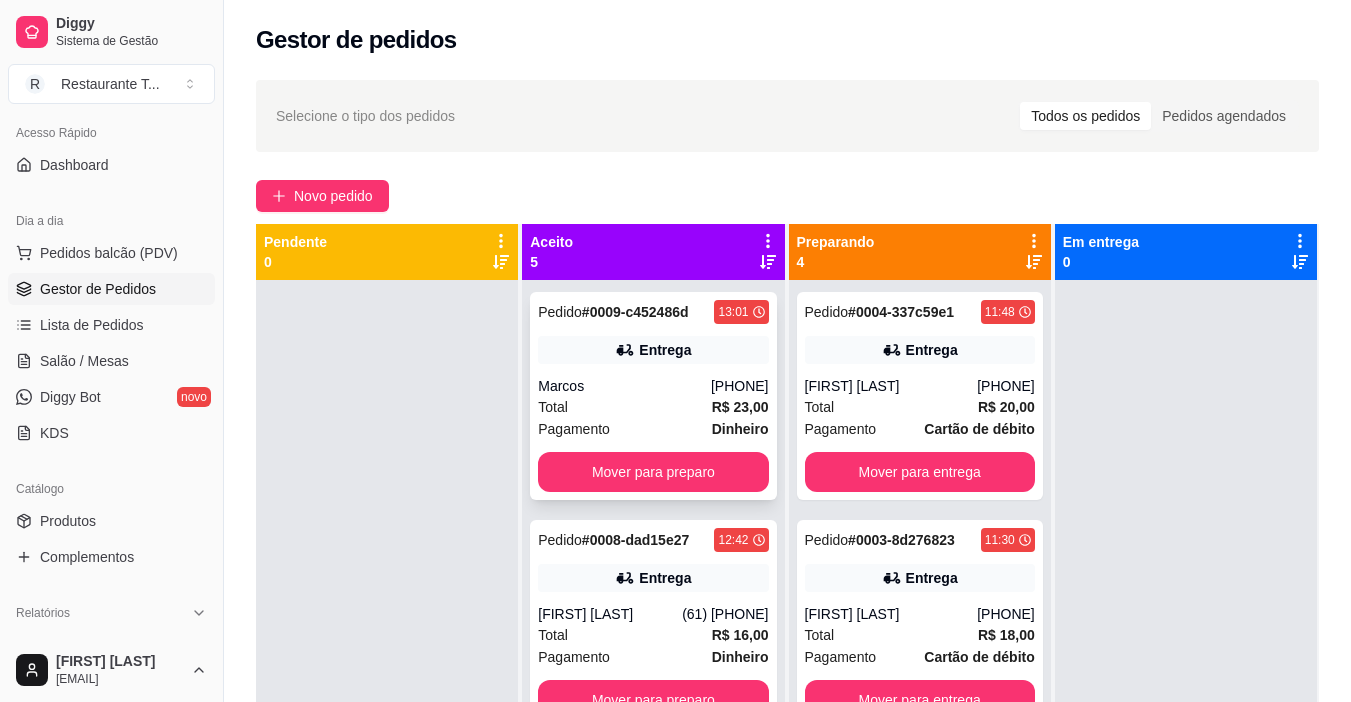 click on "Total R$ 23,00" at bounding box center [653, 407] 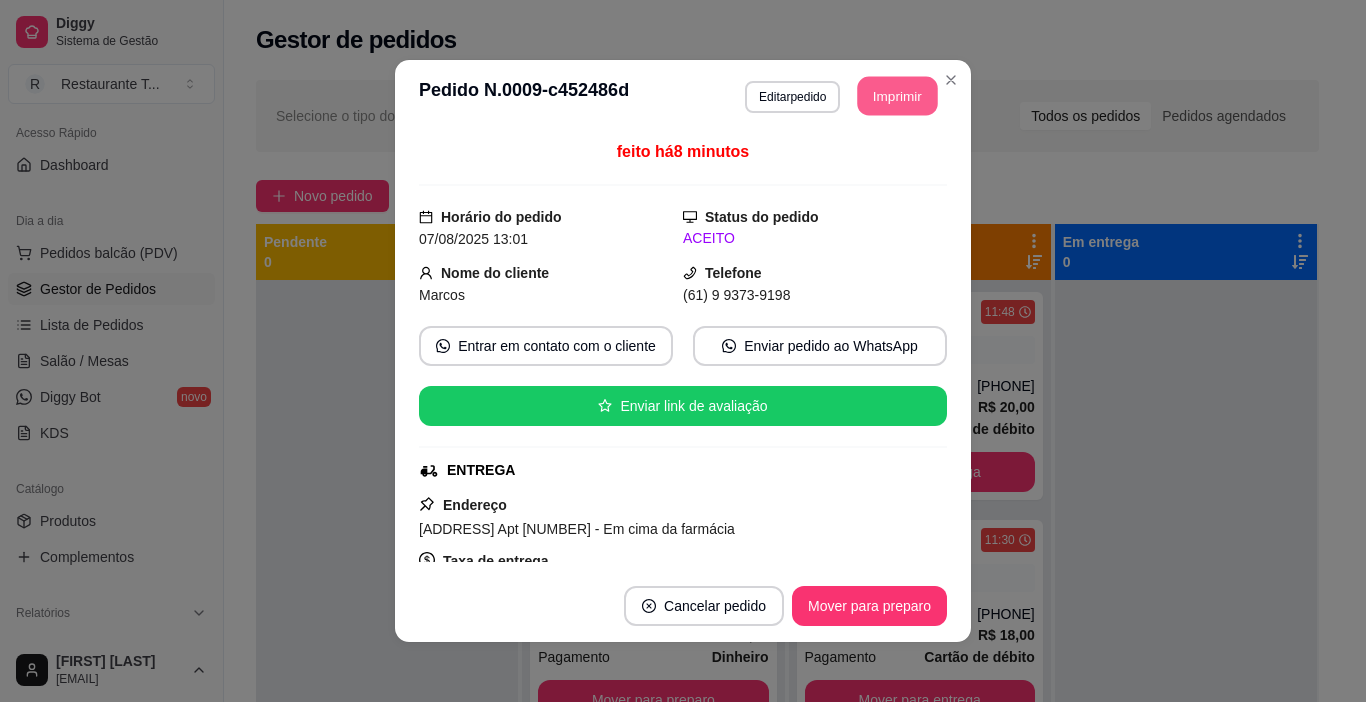 click on "Imprimir" at bounding box center (898, 96) 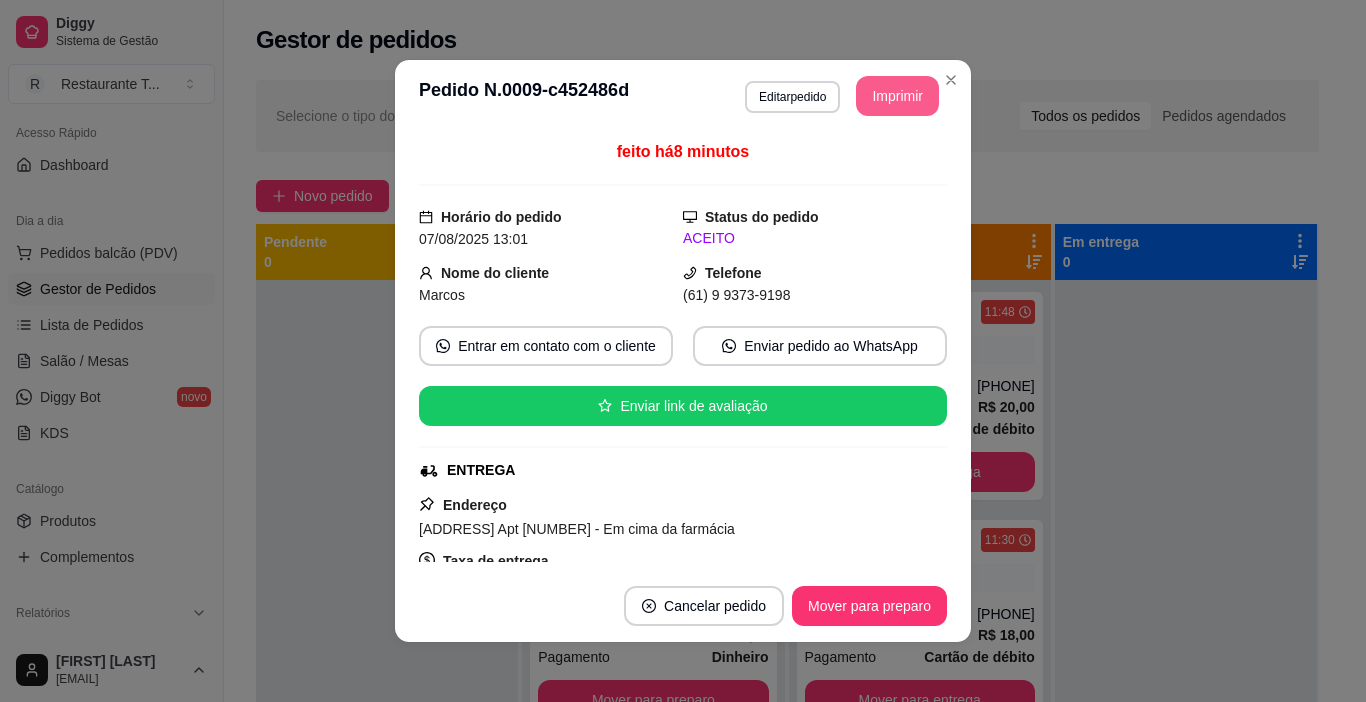 scroll, scrollTop: 0, scrollLeft: 0, axis: both 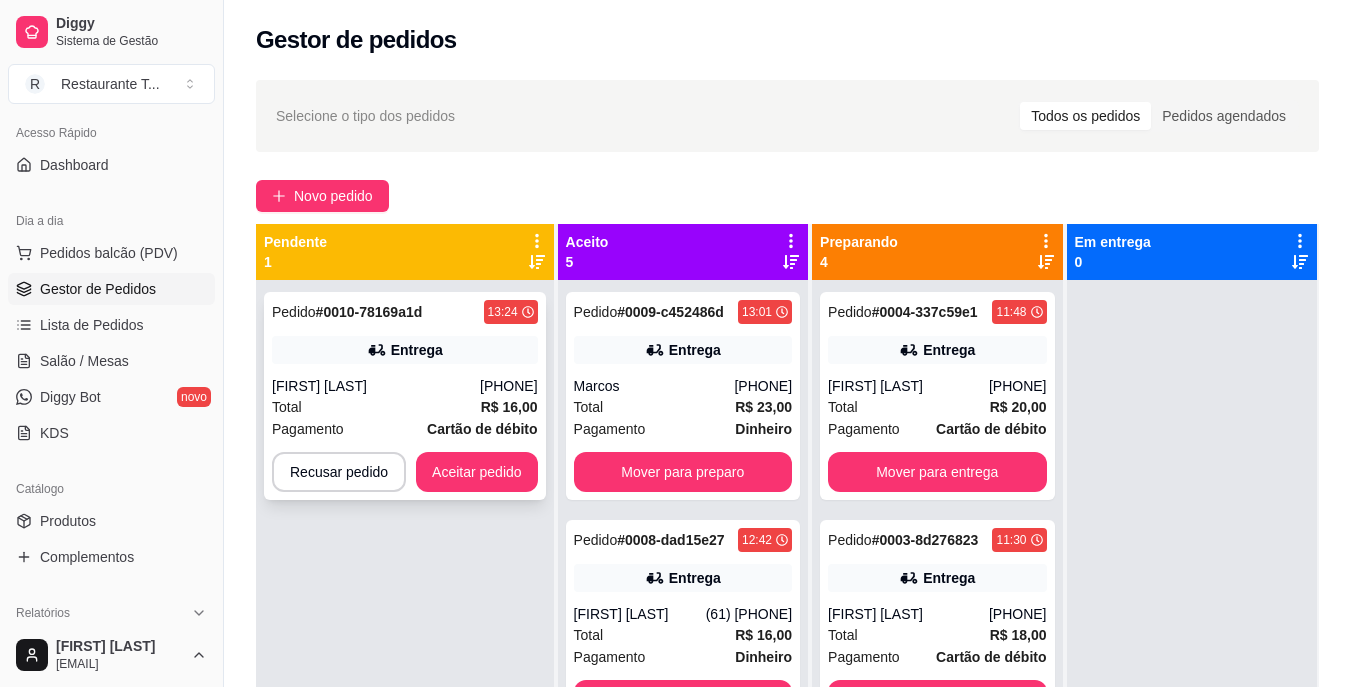 click on "Pedido  # 0010-78169a1d 13:24 Entrega [FIRST] [LAST]  [PHONE] Total R$ 16,00 Pagamento Cartão de débito Recusar pedido Aceitar pedido" at bounding box center [405, 396] 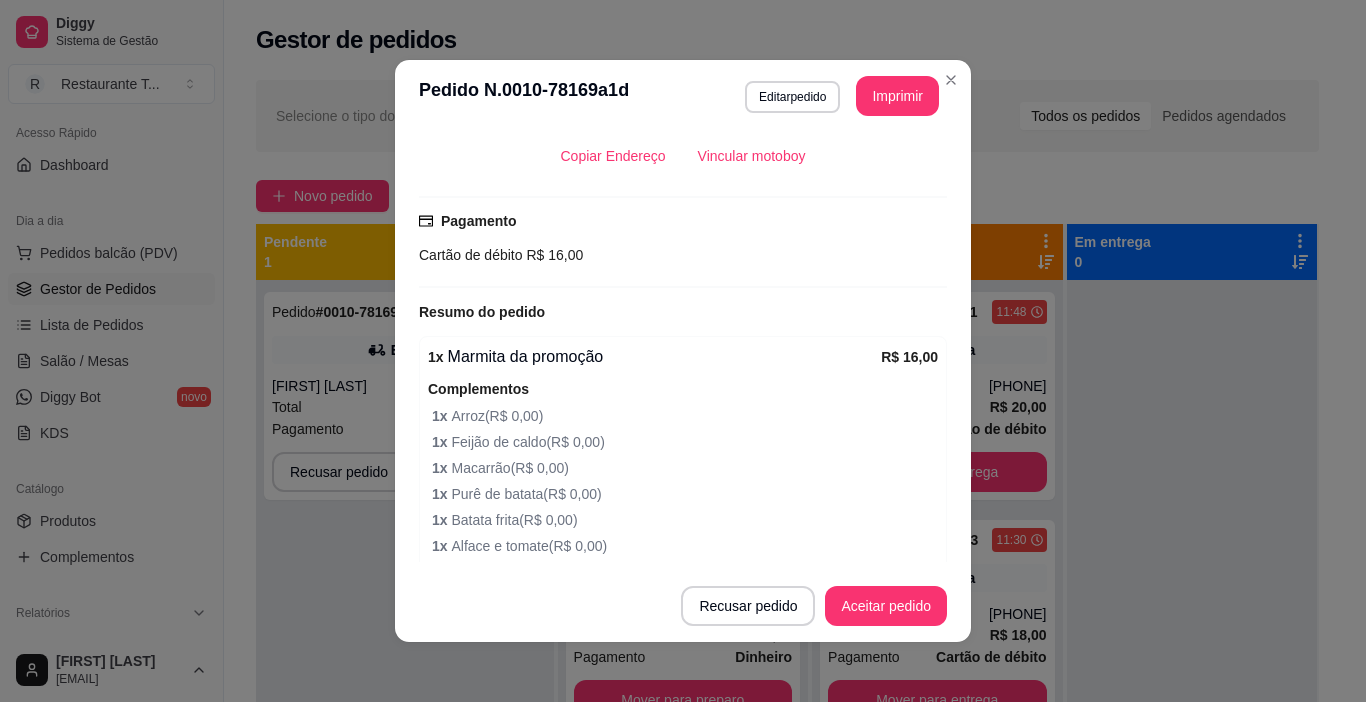scroll, scrollTop: 27, scrollLeft: 0, axis: vertical 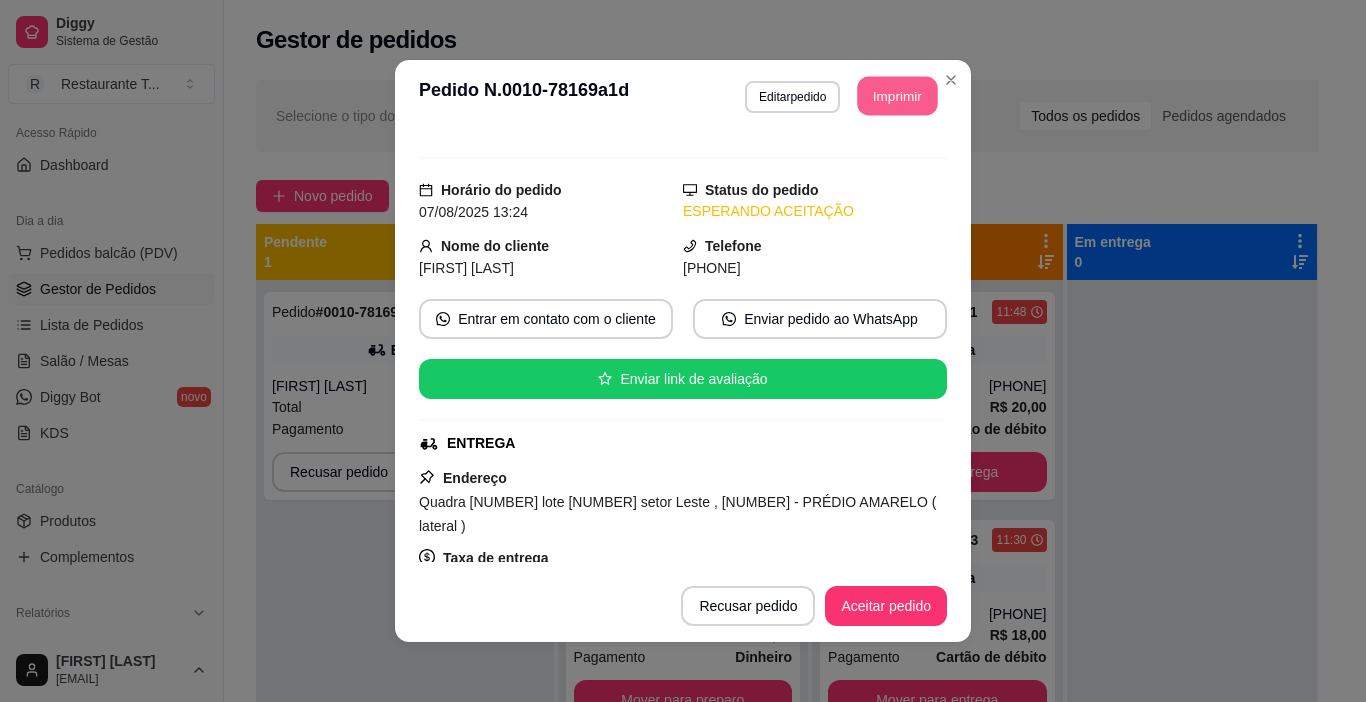 click on "Imprimir" at bounding box center [898, 96] 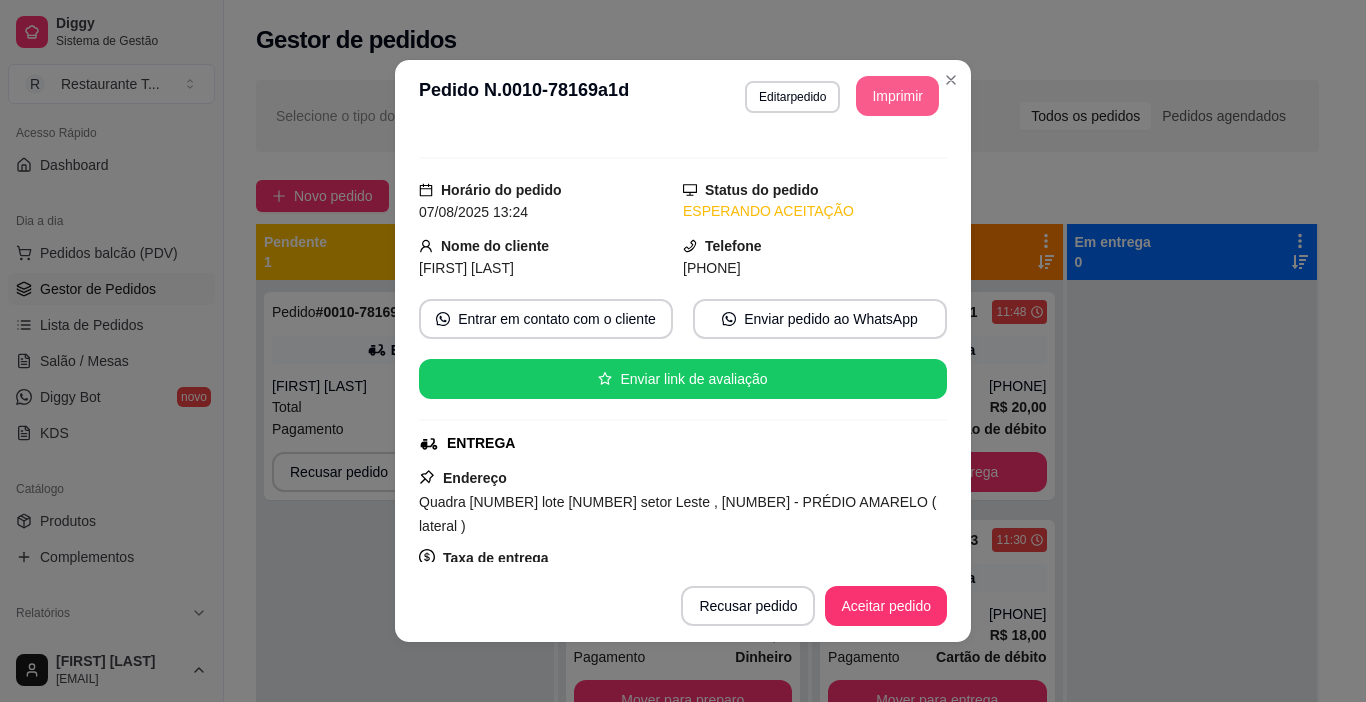 scroll, scrollTop: 0, scrollLeft: 0, axis: both 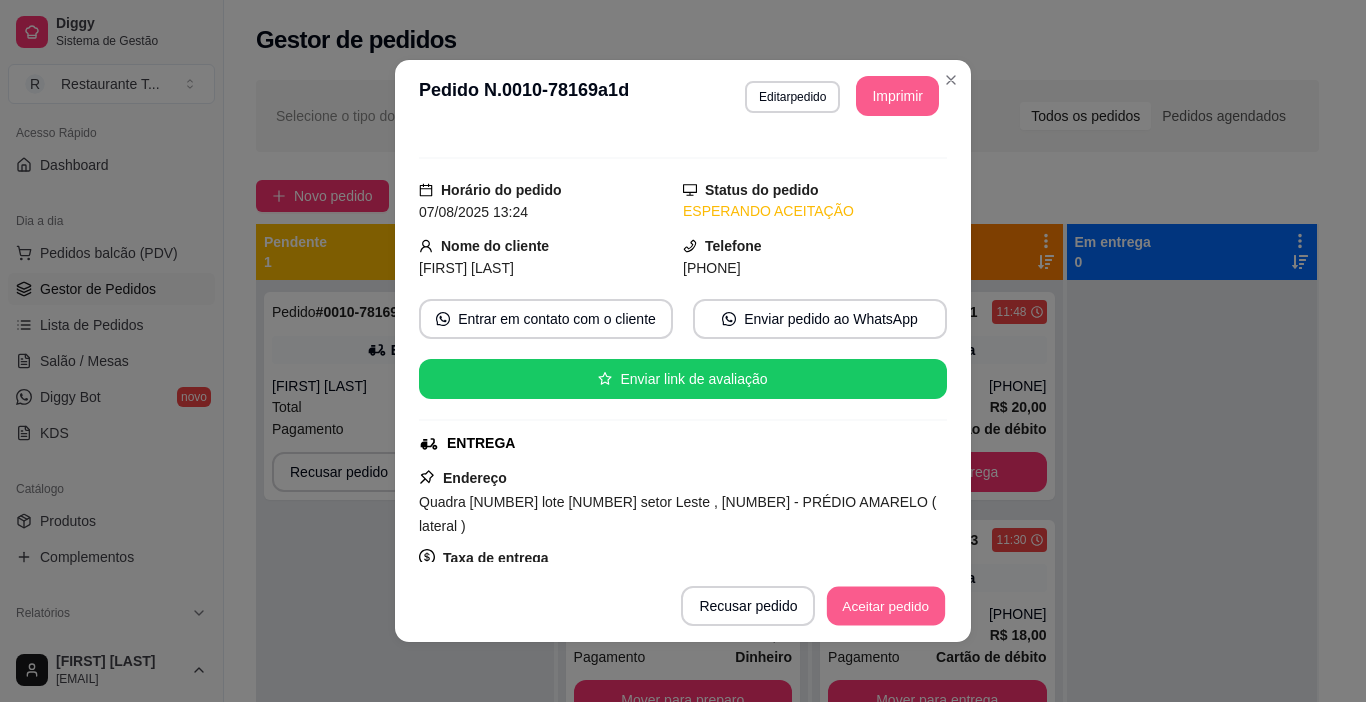 click on "Aceitar pedido" at bounding box center [886, 606] 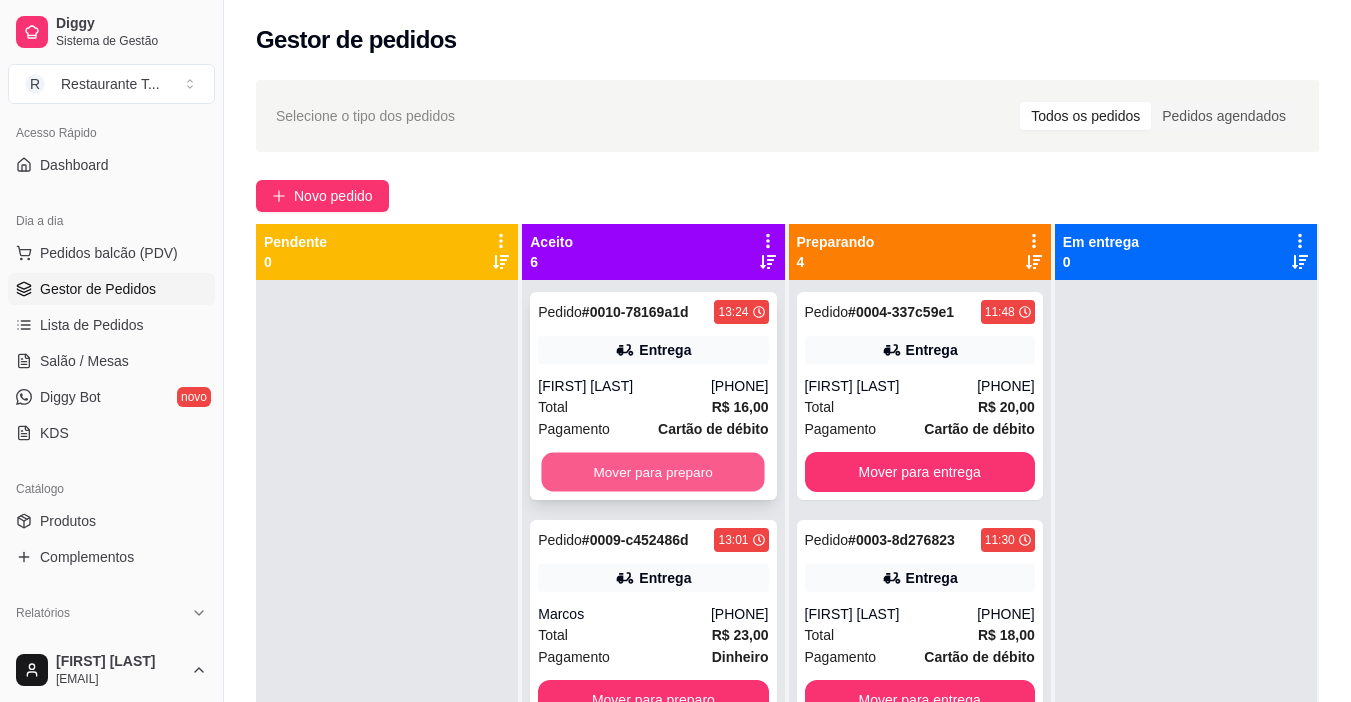 click on "Mover para preparo" at bounding box center (653, 472) 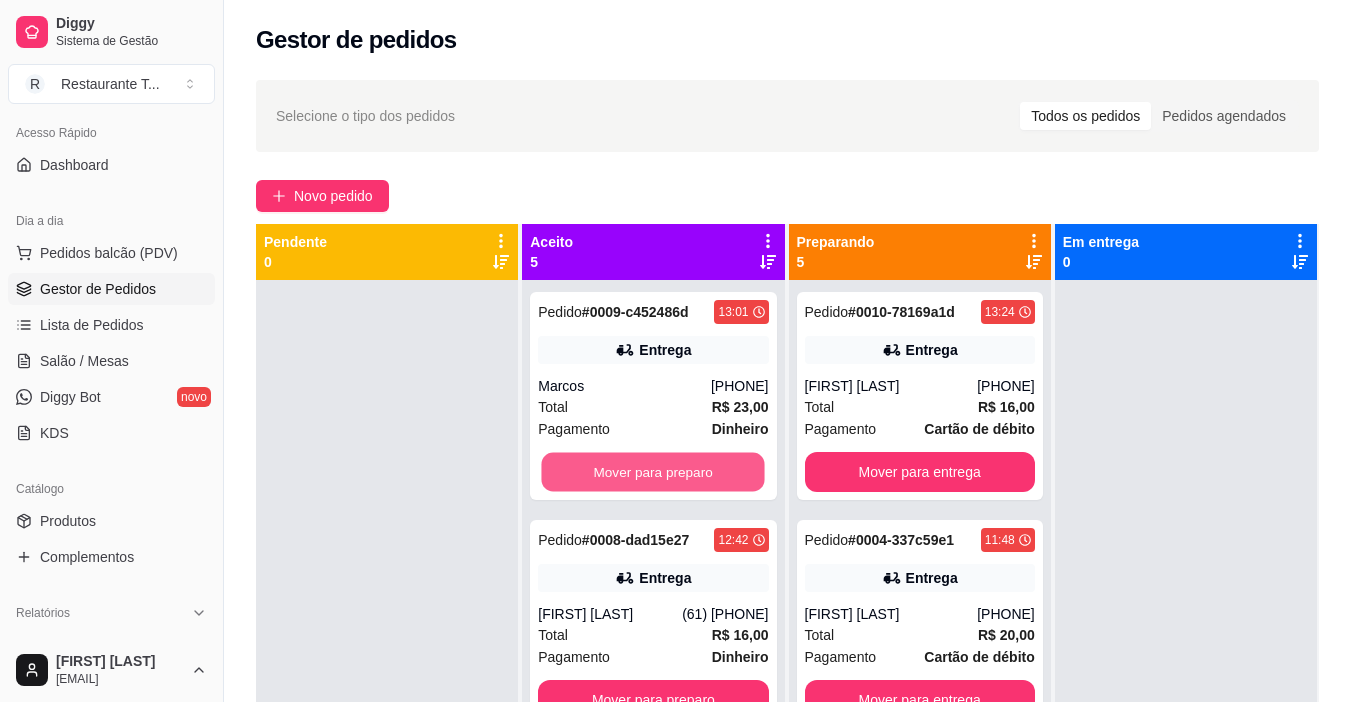 click on "Mover para preparo" at bounding box center (653, 472) 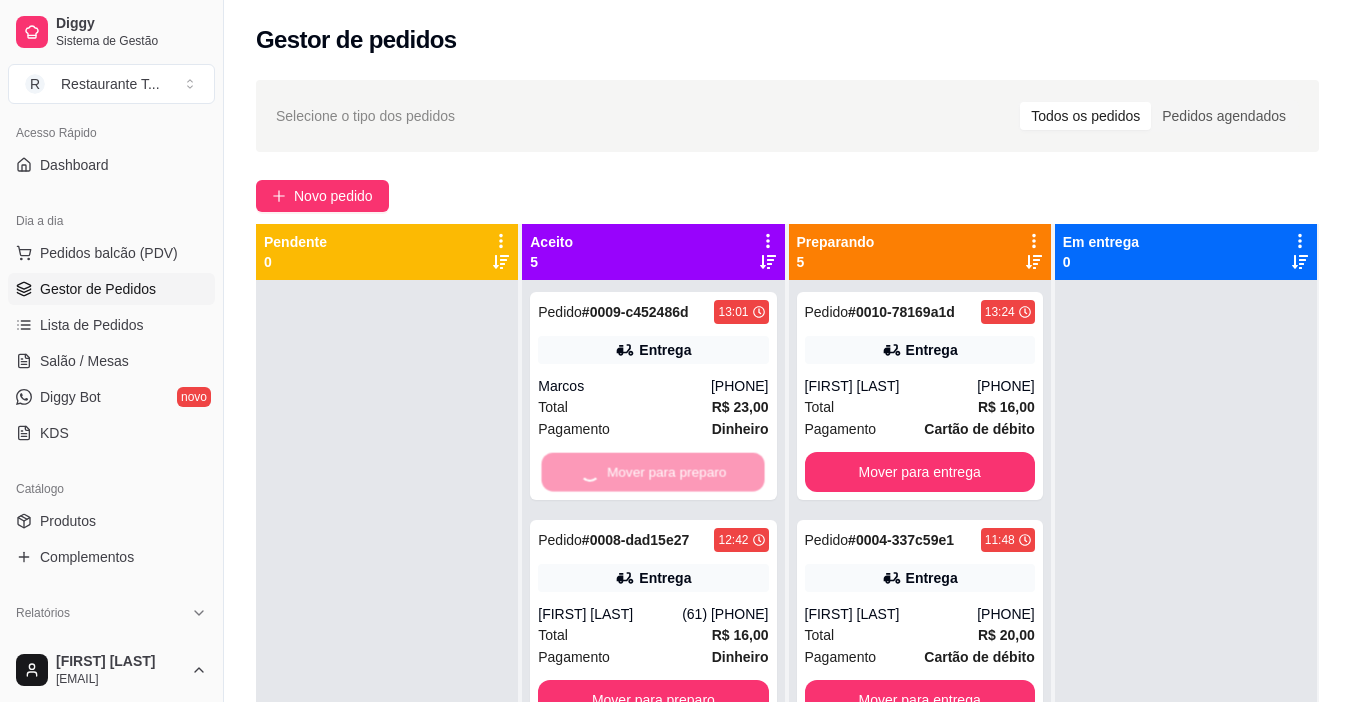 click on "Mover para preparo" at bounding box center (653, 472) 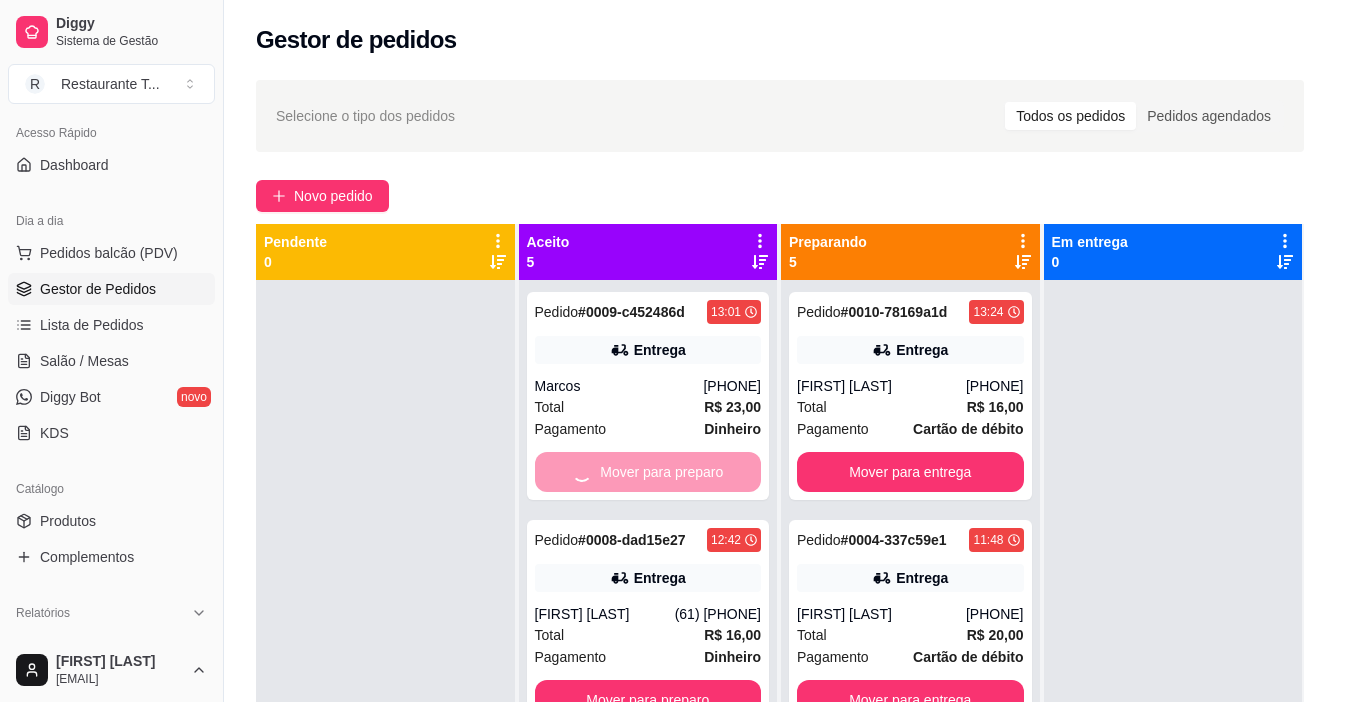 click on "ENTREGA" at bounding box center (674, 471) 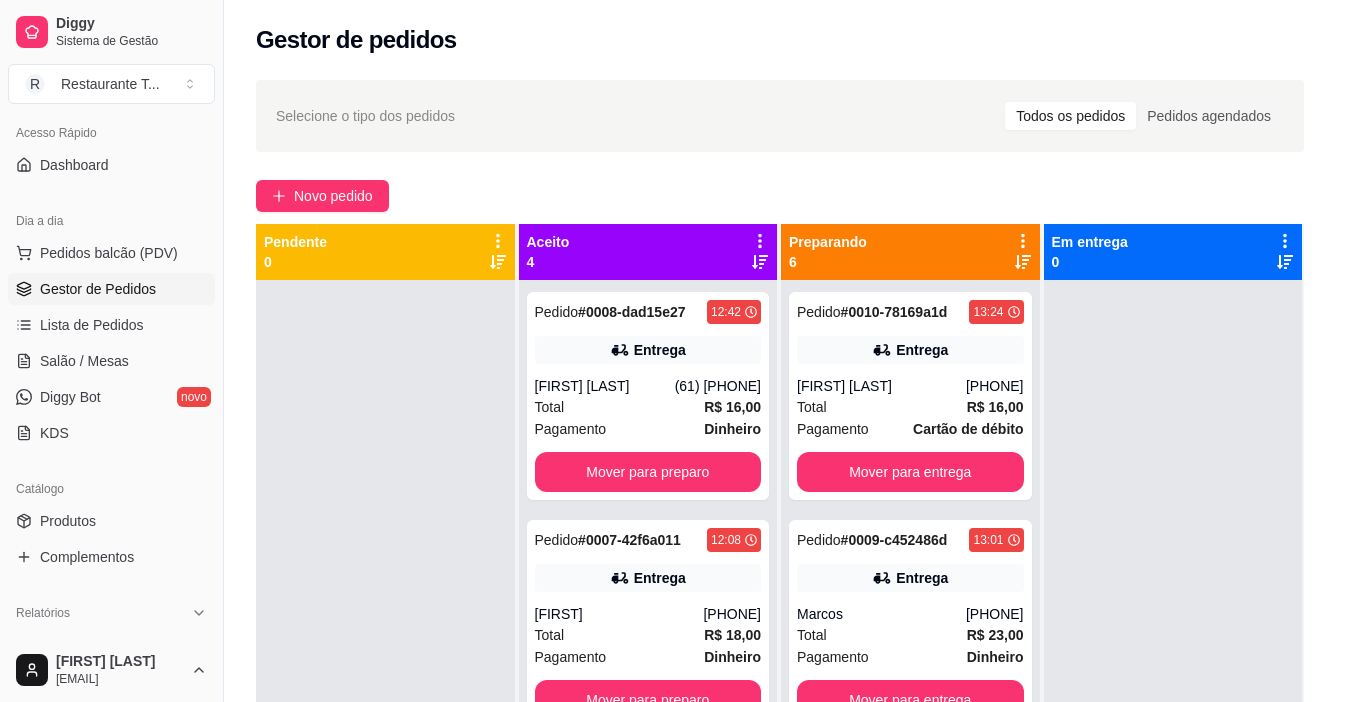 click on "ENTREGA" at bounding box center (674, 471) 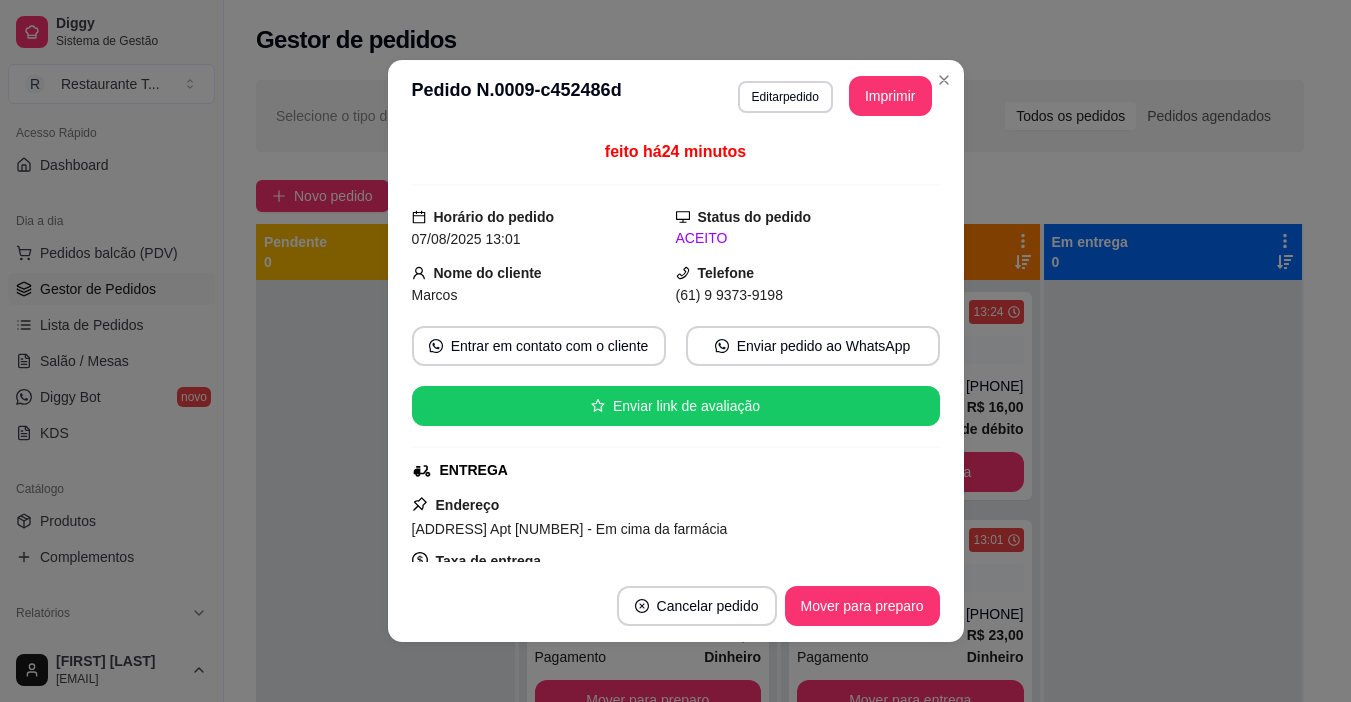 click on "ENTREGA" at bounding box center (674, 470) 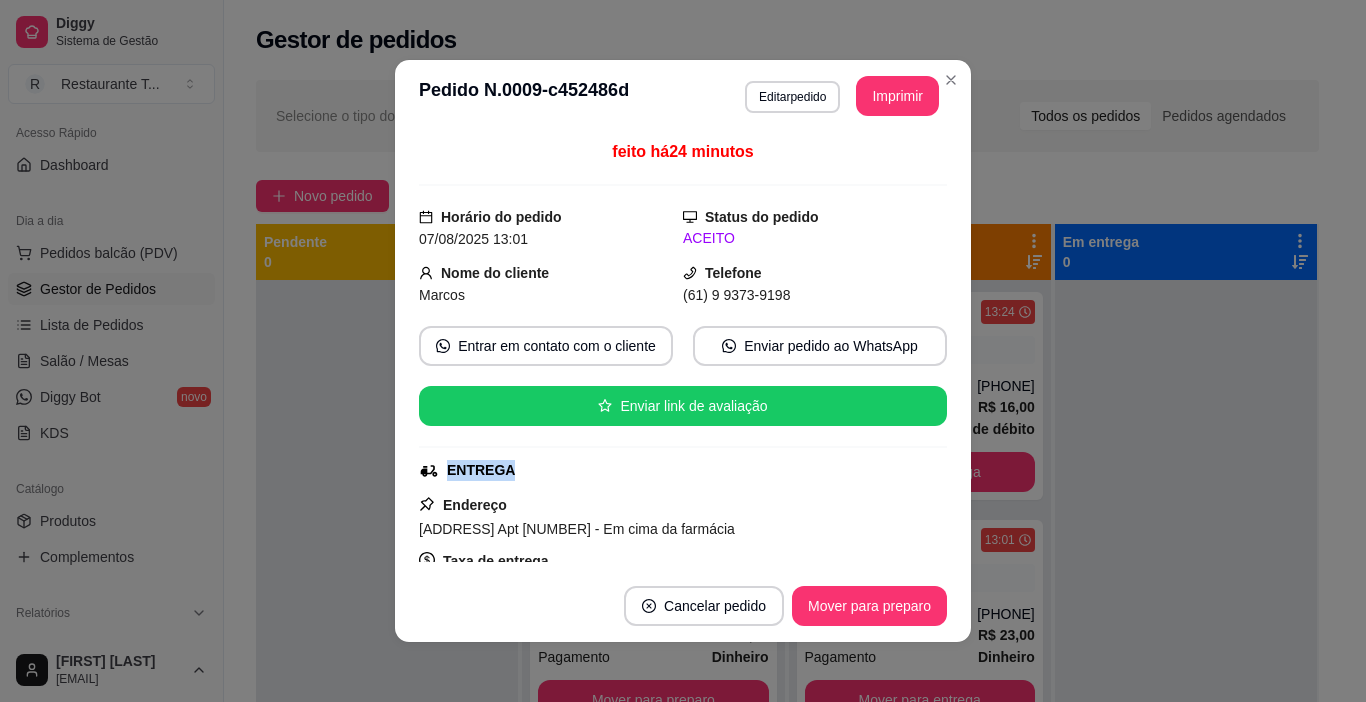 click on "ENTREGA" at bounding box center [681, 470] 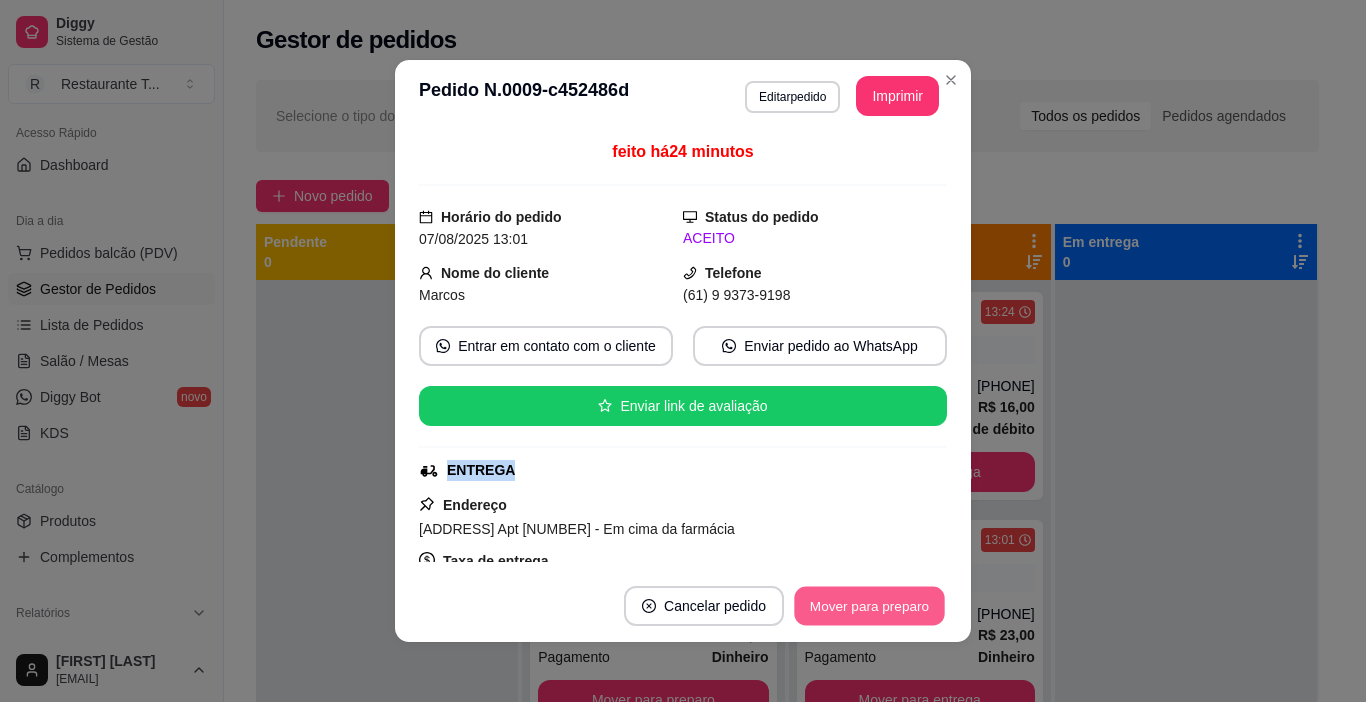 click on "Mover para preparo" at bounding box center (869, 606) 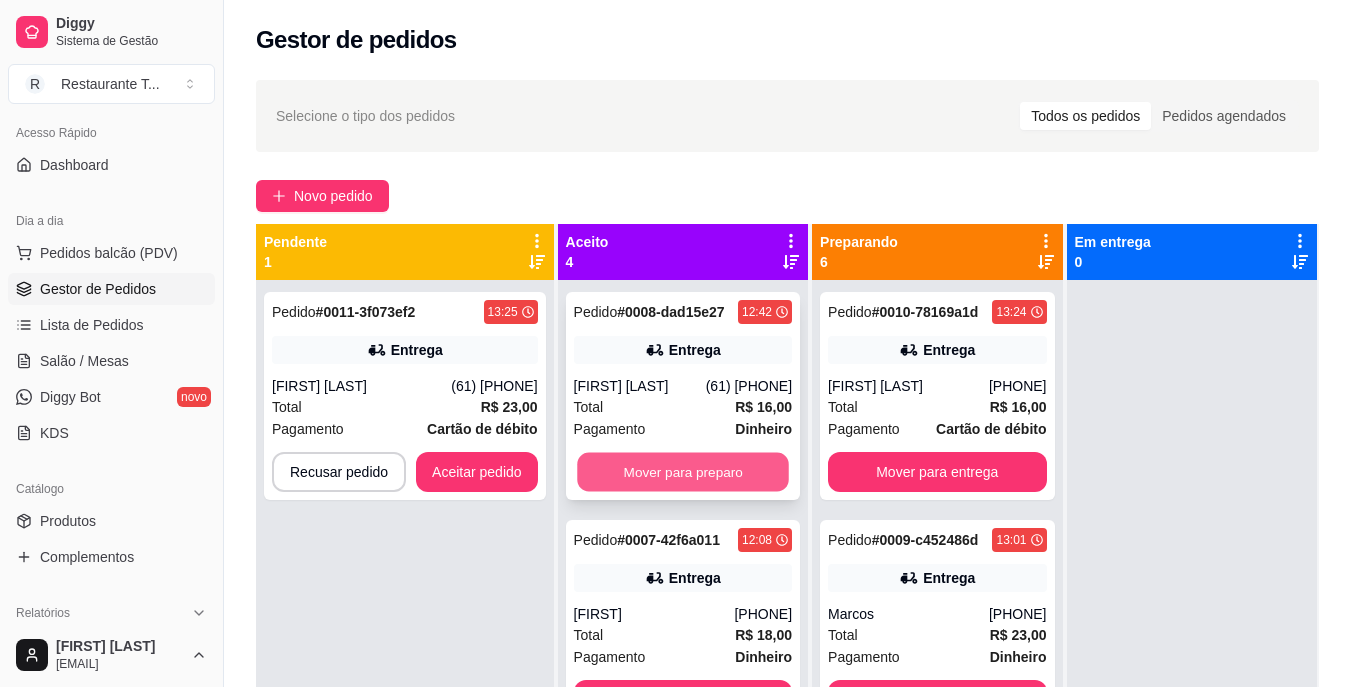 click on "Mover para preparo" at bounding box center [683, 472] 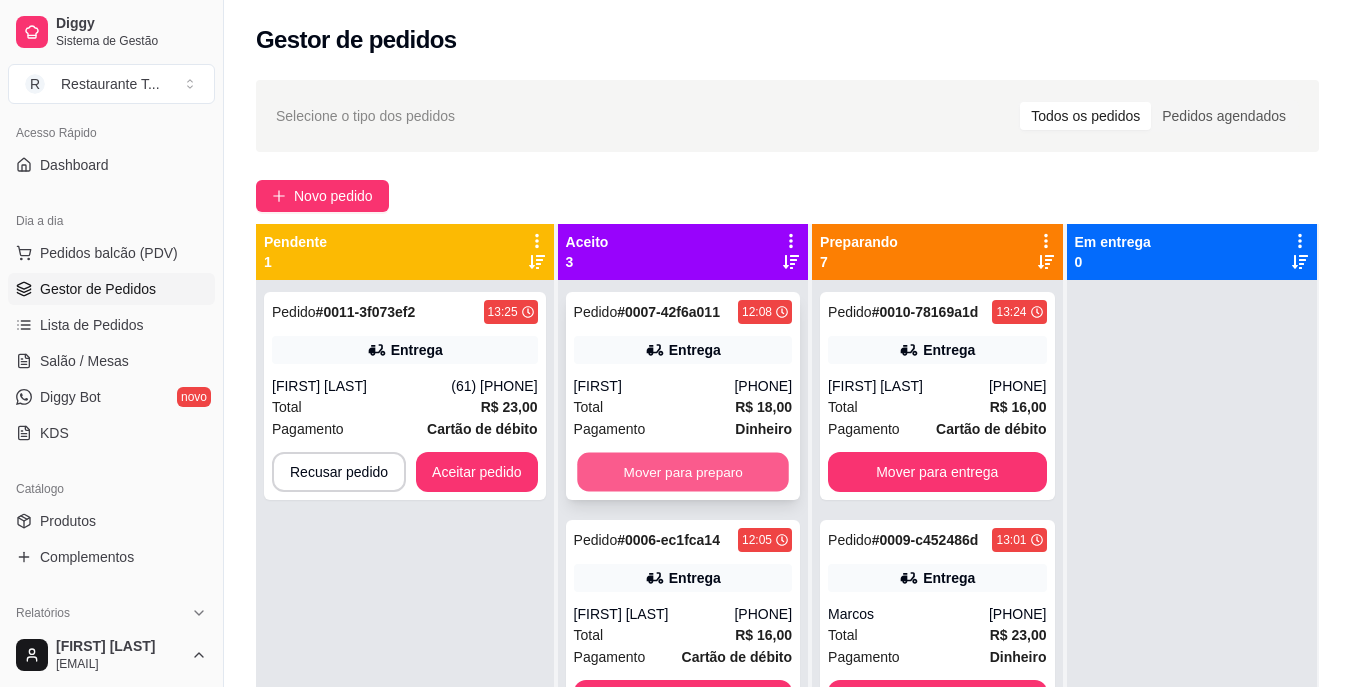 click on "Mover para preparo" at bounding box center (683, 472) 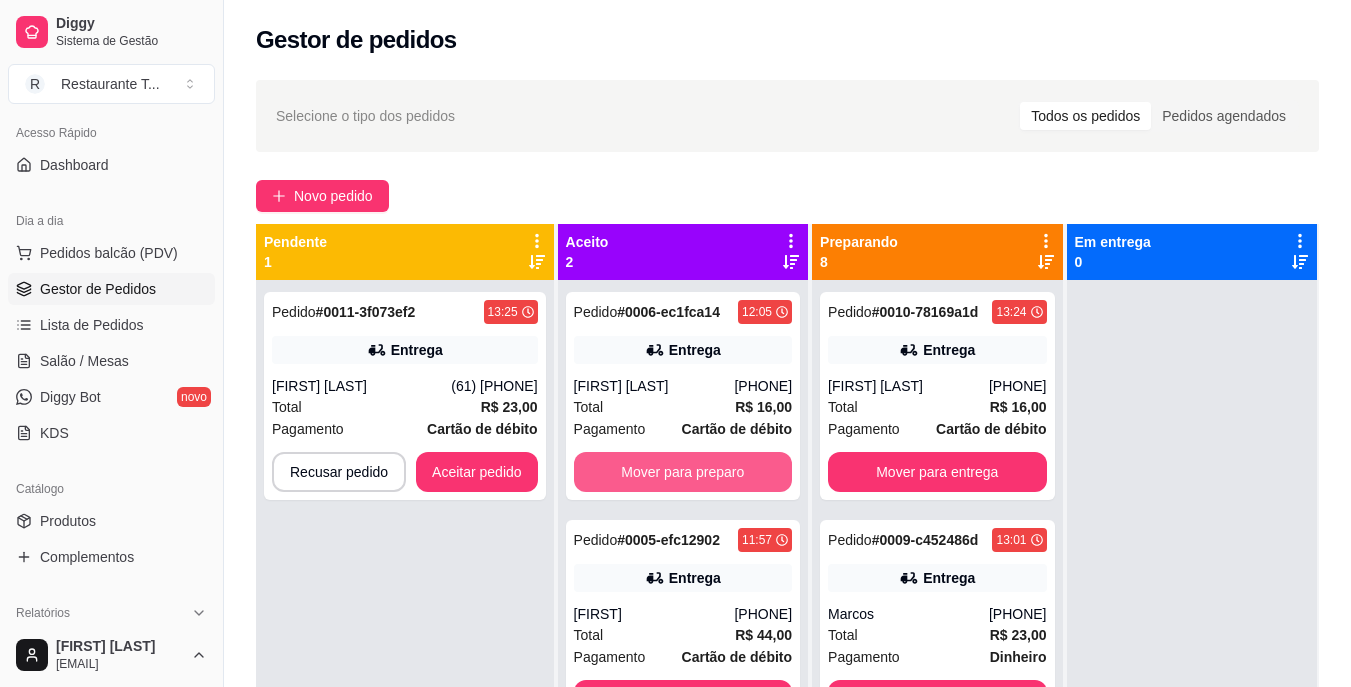 click on "Mover para preparo" at bounding box center (683, 472) 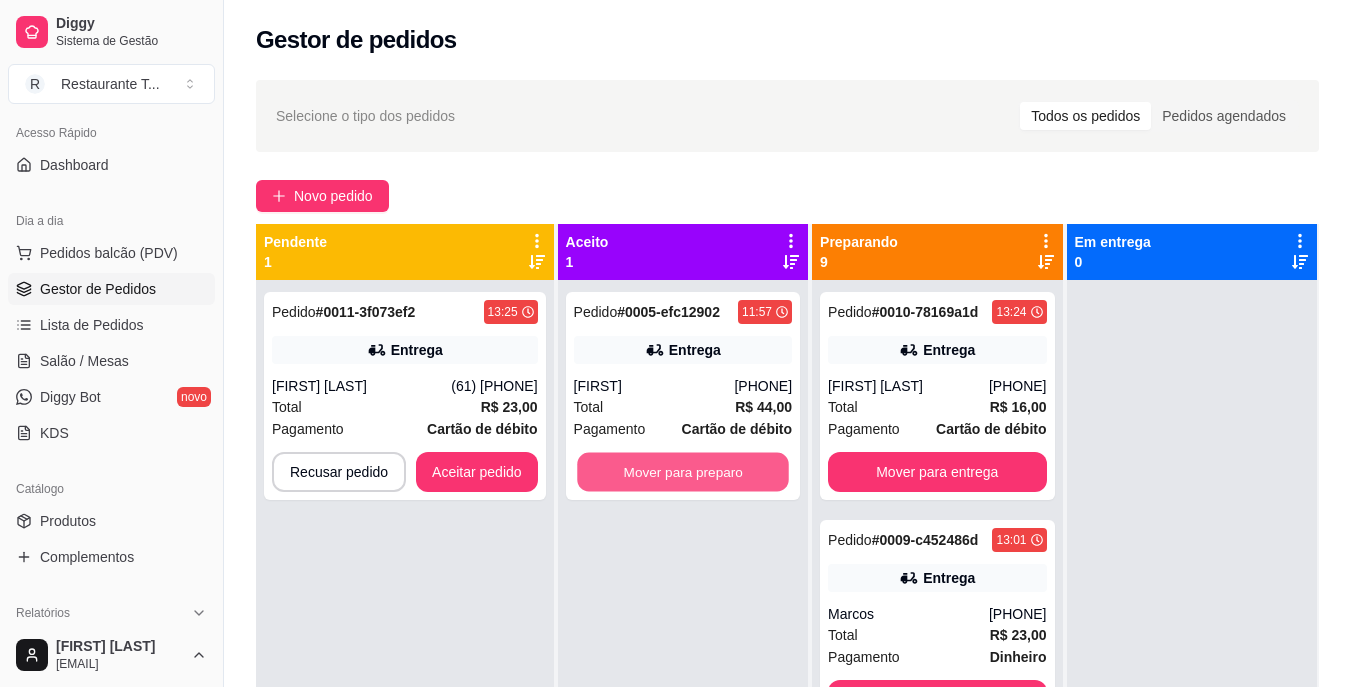 click on "Mover para preparo" at bounding box center (683, 472) 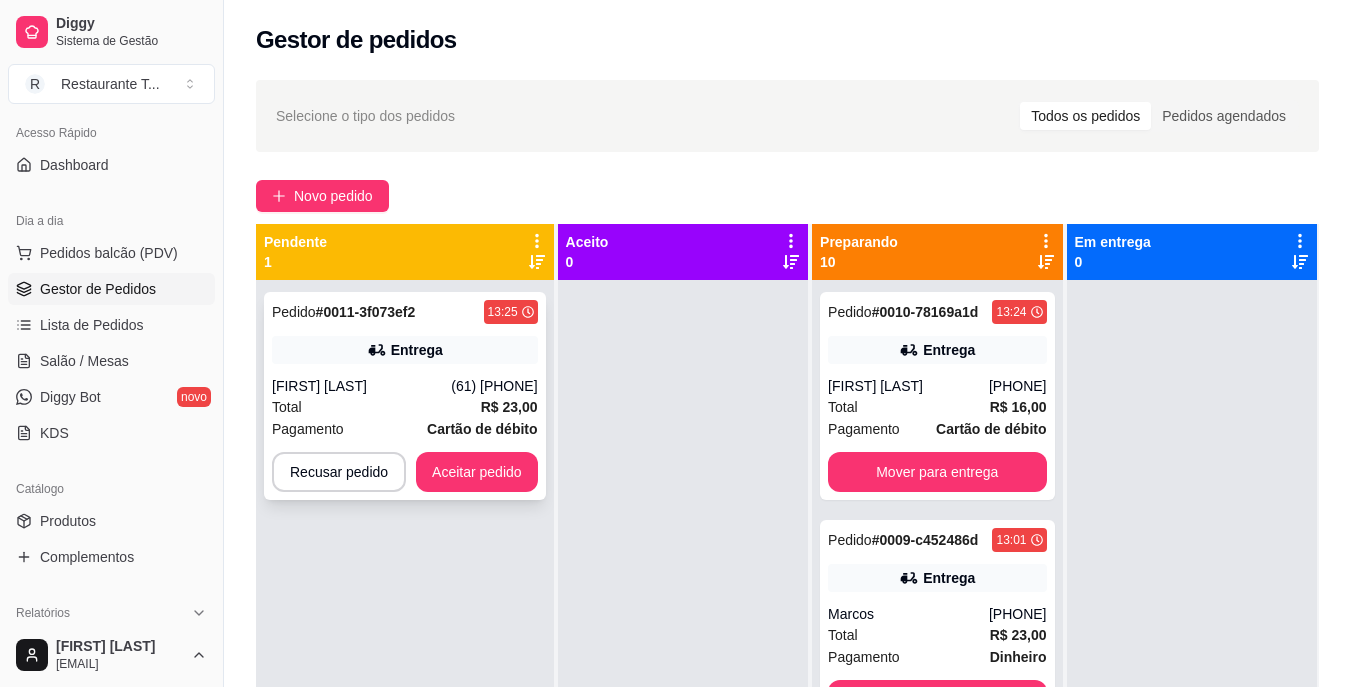 click on "Total R$ 23,00" at bounding box center [405, 407] 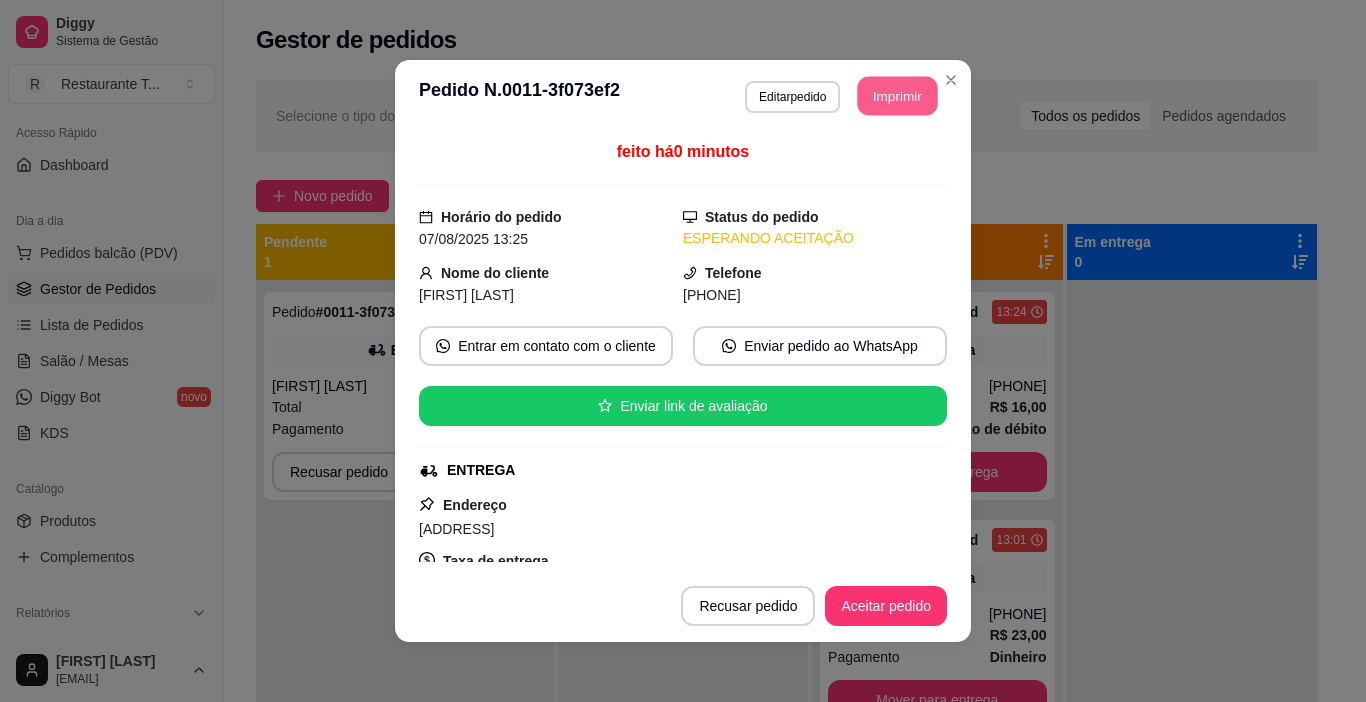 click on "Imprimir" at bounding box center (898, 96) 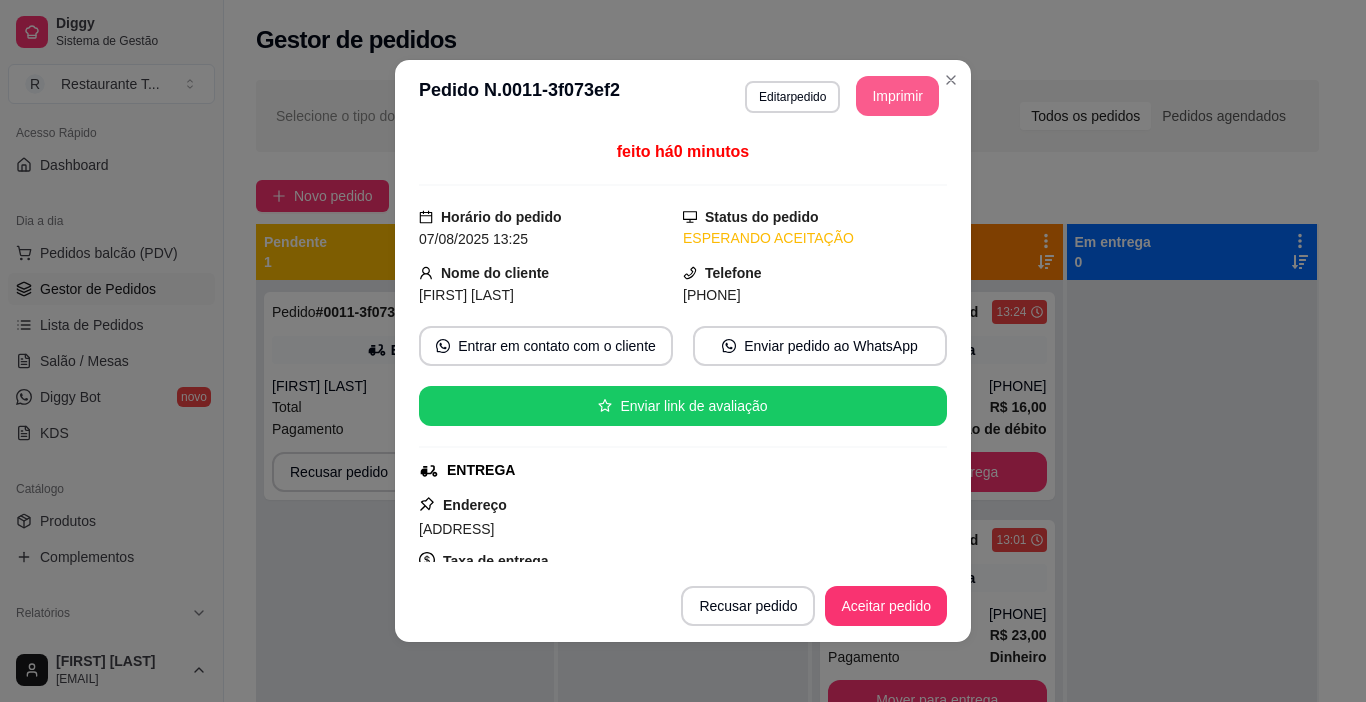 scroll, scrollTop: 0, scrollLeft: 0, axis: both 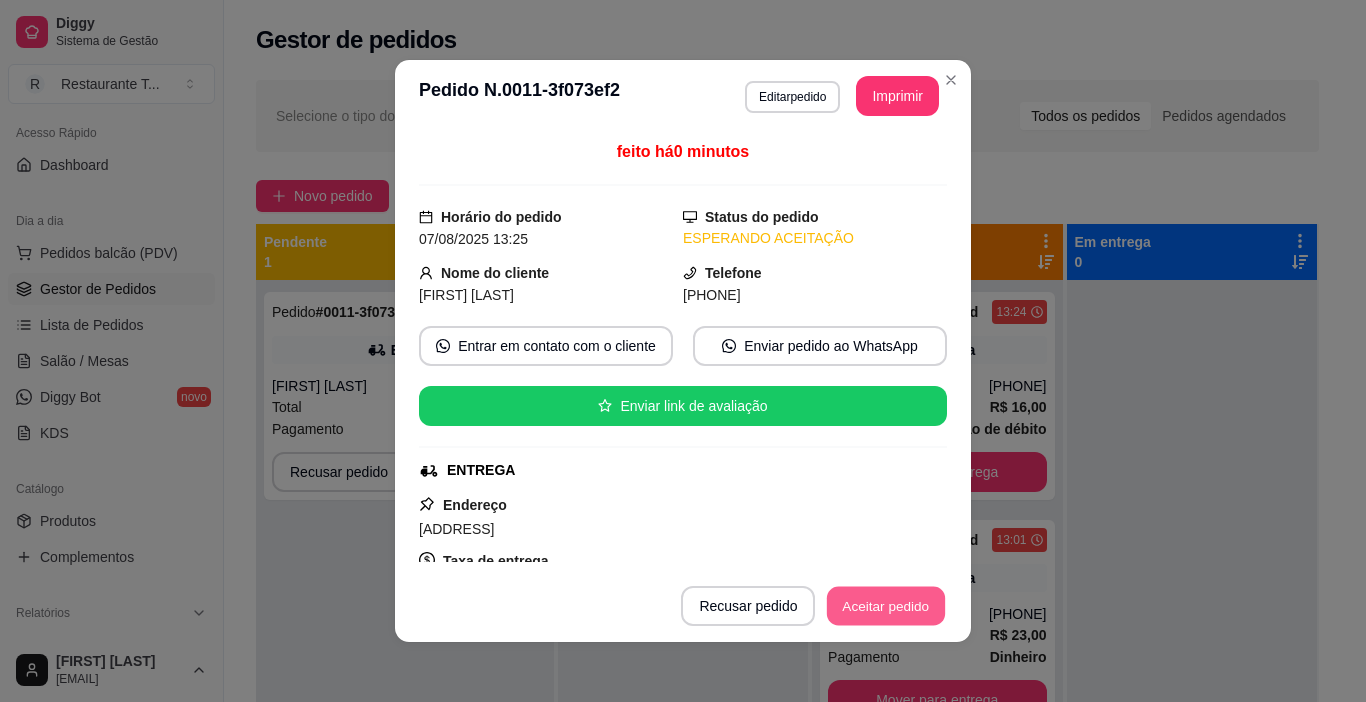 click on "Aceitar pedido" at bounding box center [886, 606] 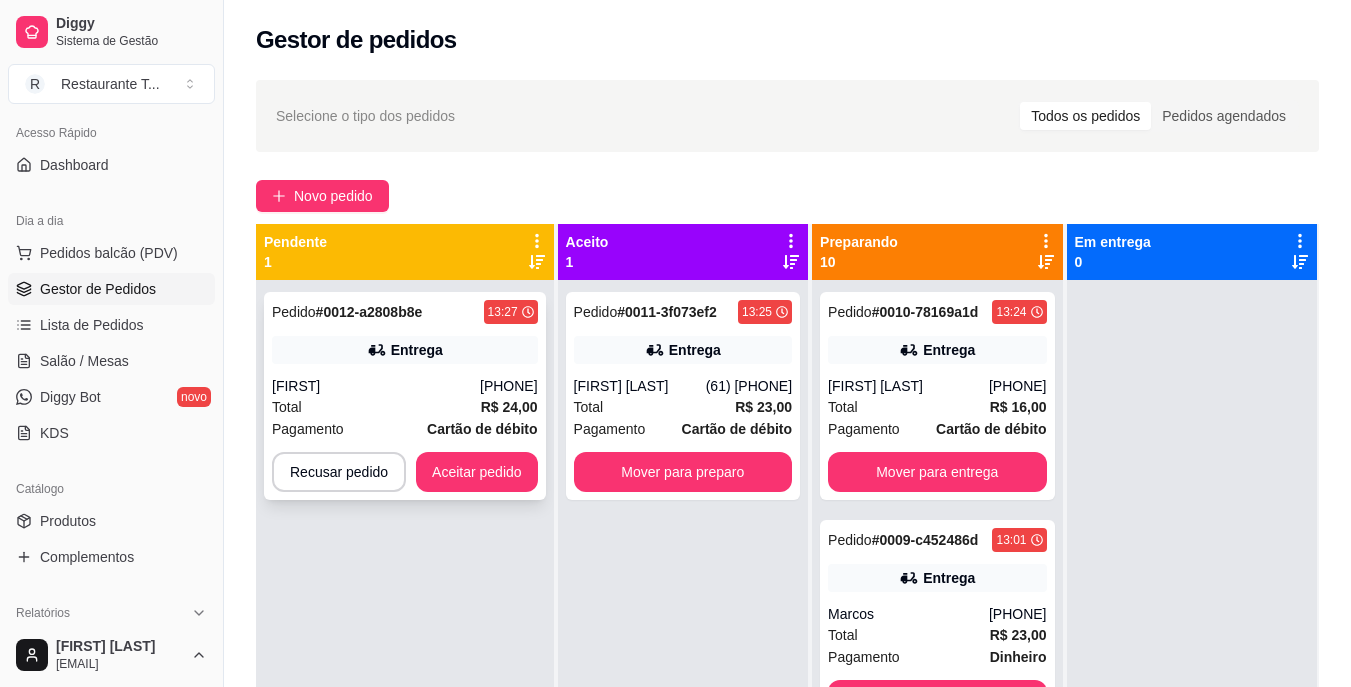 click on "Pedido  # 0012-a2808b8e 13:27 Entrega [FIRST]  [PHONE] Total R$ 24,00 Pagamento Cartão de débito Recusar pedido Aceitar pedido" at bounding box center (405, 396) 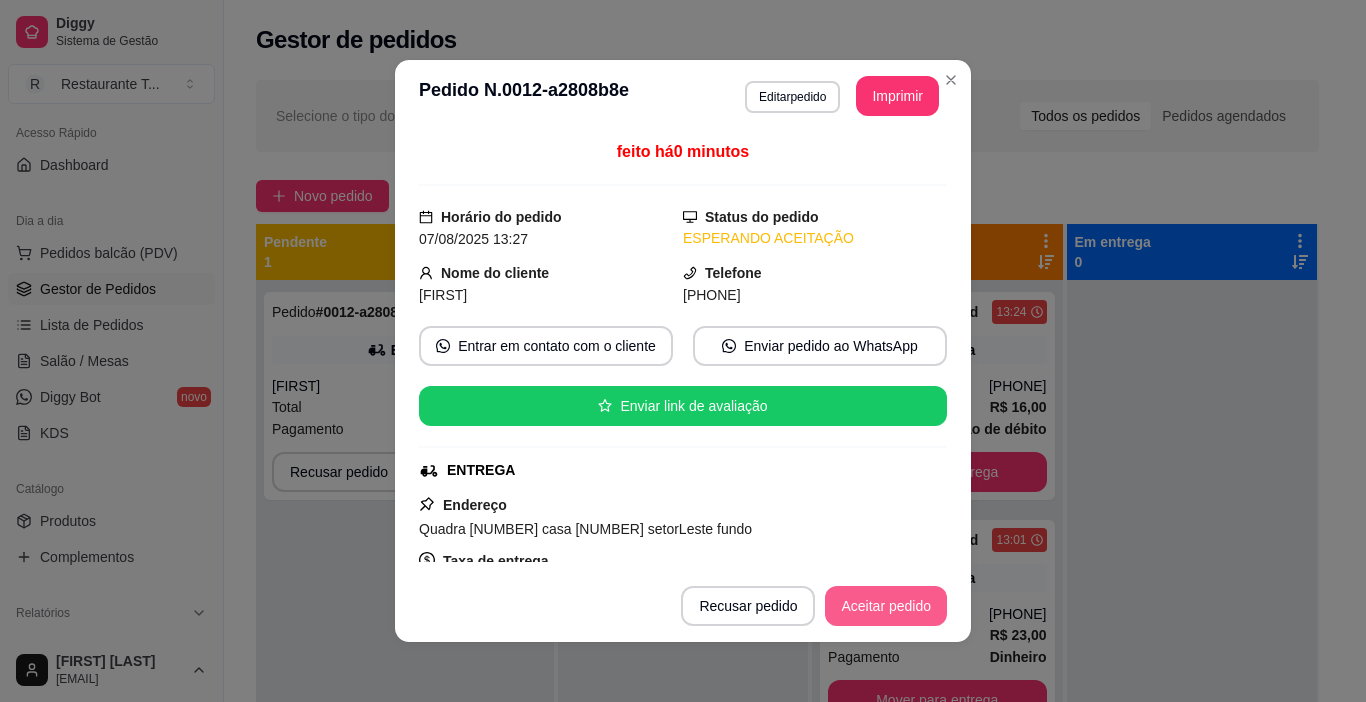 click on "Aceitar pedido" at bounding box center [886, 606] 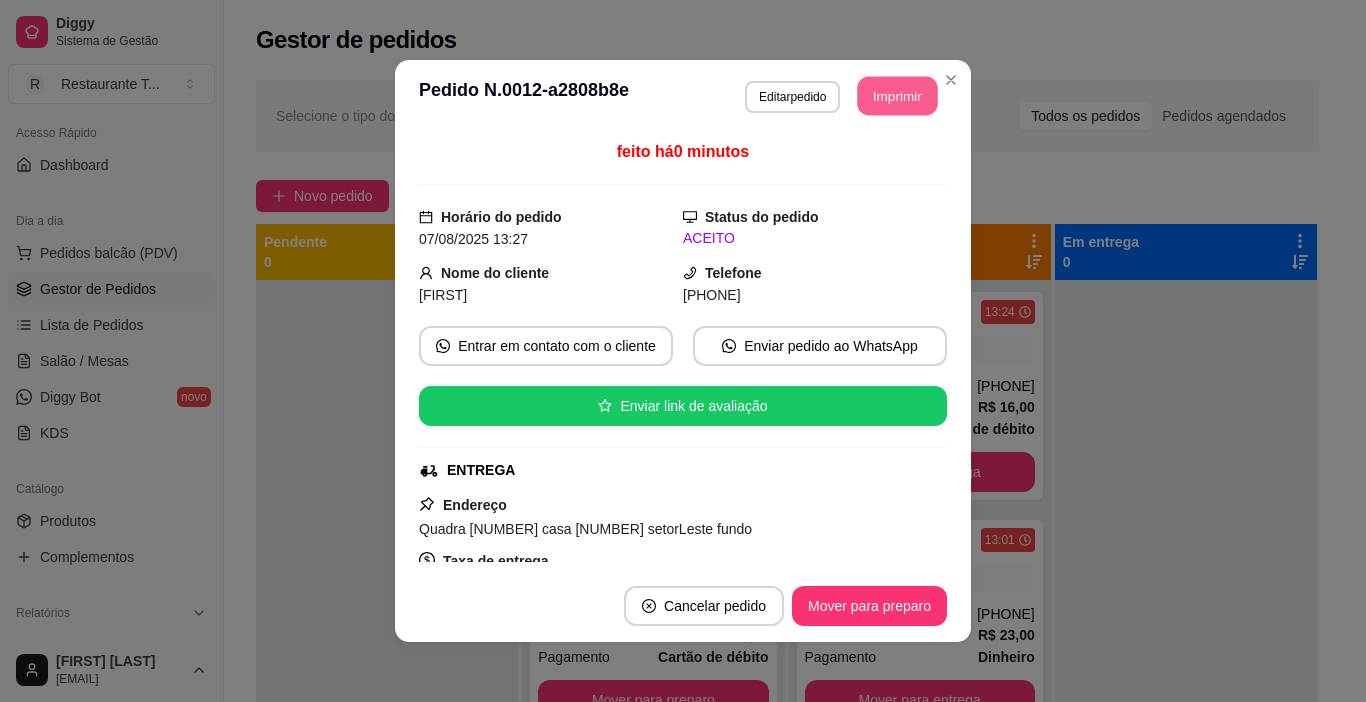click on "Imprimir" at bounding box center (898, 96) 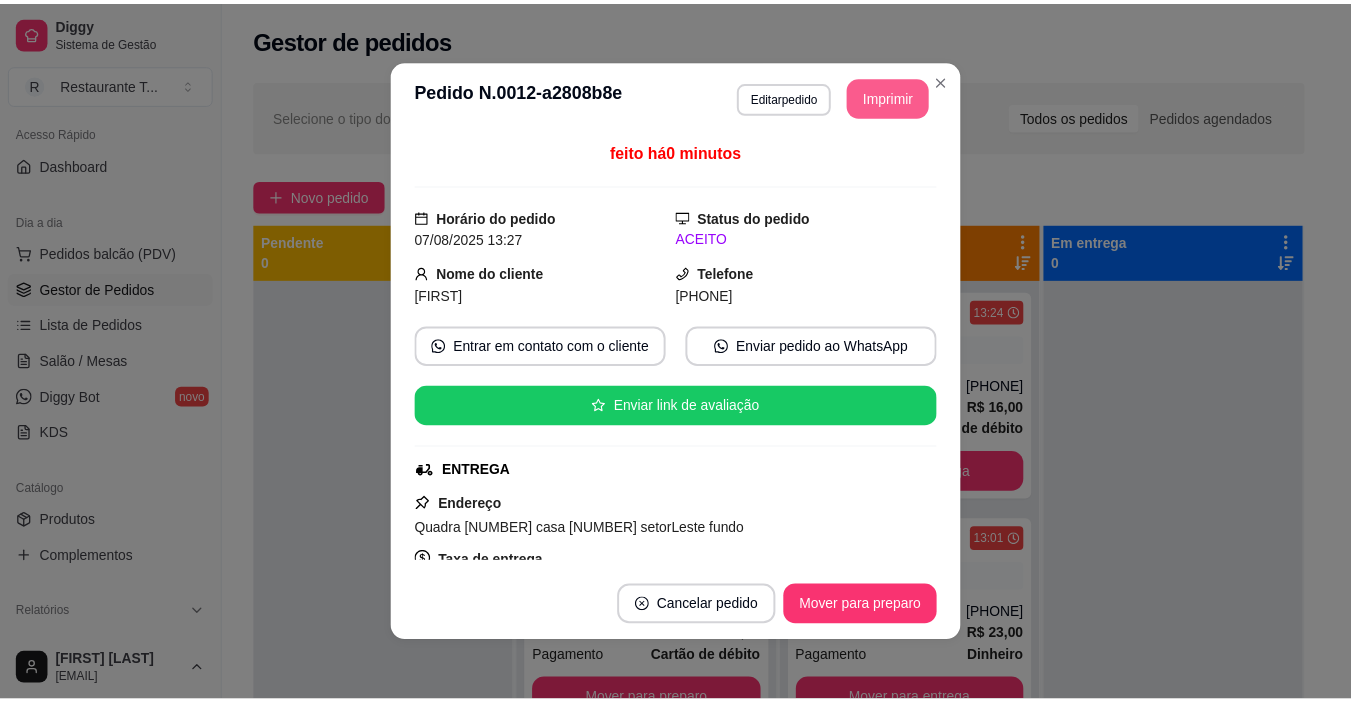 scroll, scrollTop: 0, scrollLeft: 0, axis: both 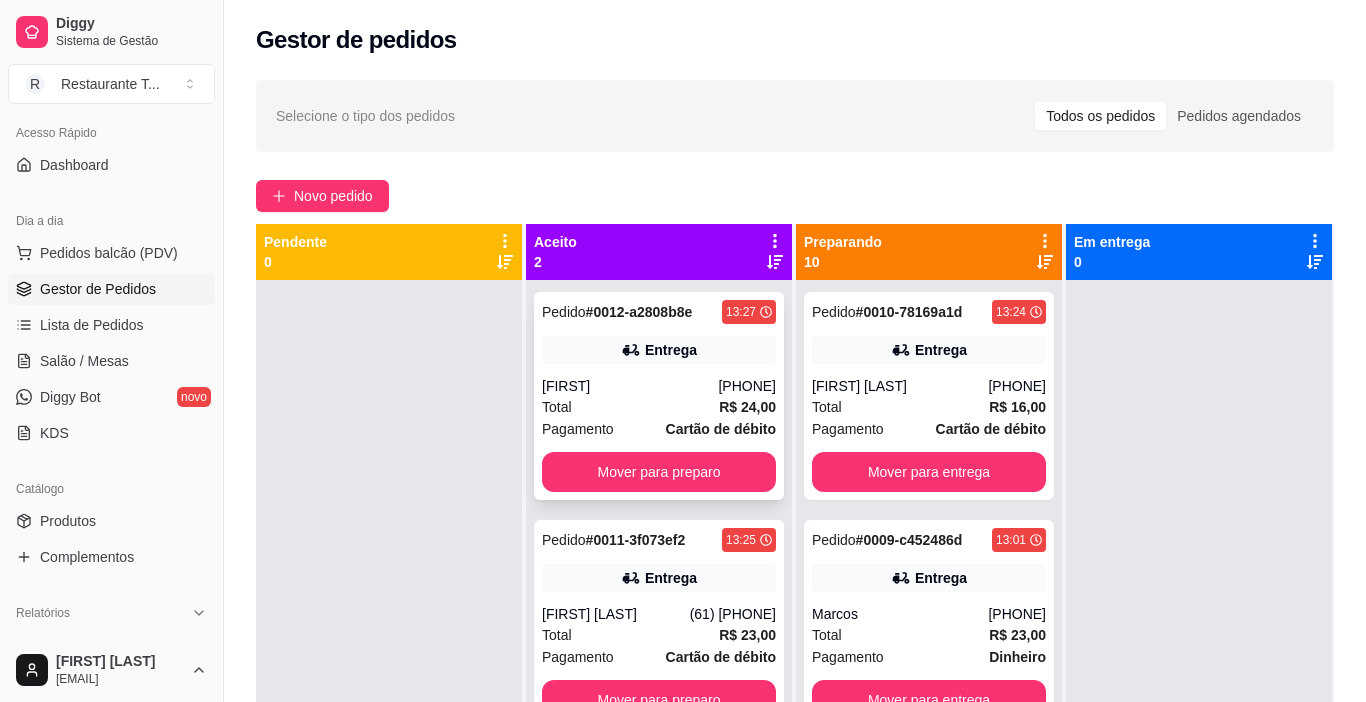 click on "Entrega" at bounding box center [671, 350] 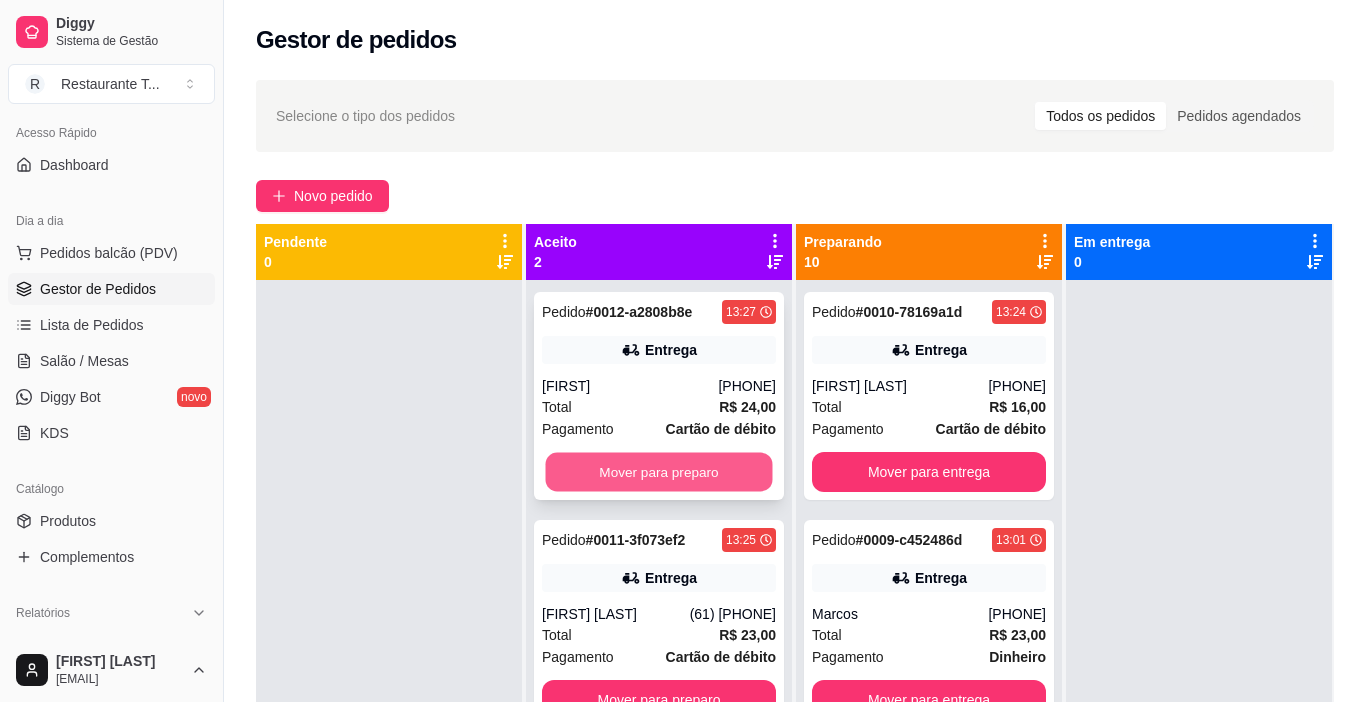 click on "Mover para preparo" at bounding box center [659, 472] 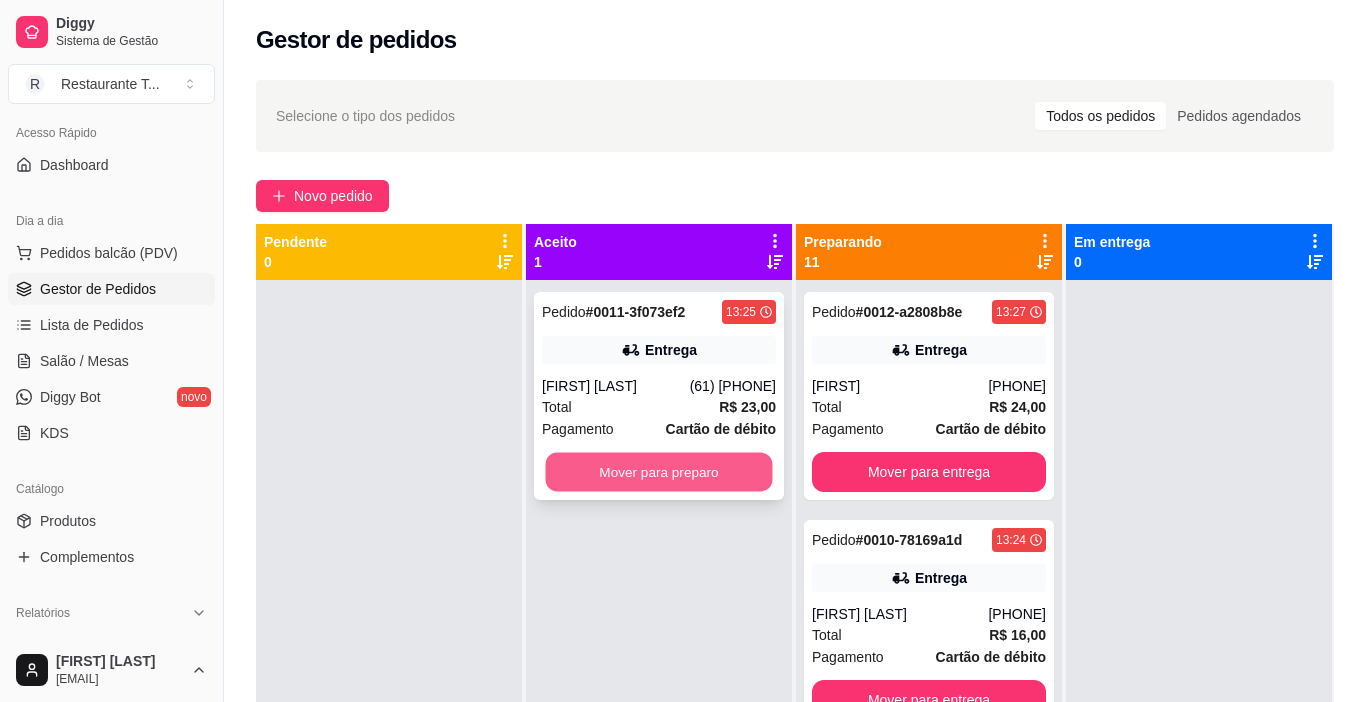click on "Mover para preparo" at bounding box center (659, 472) 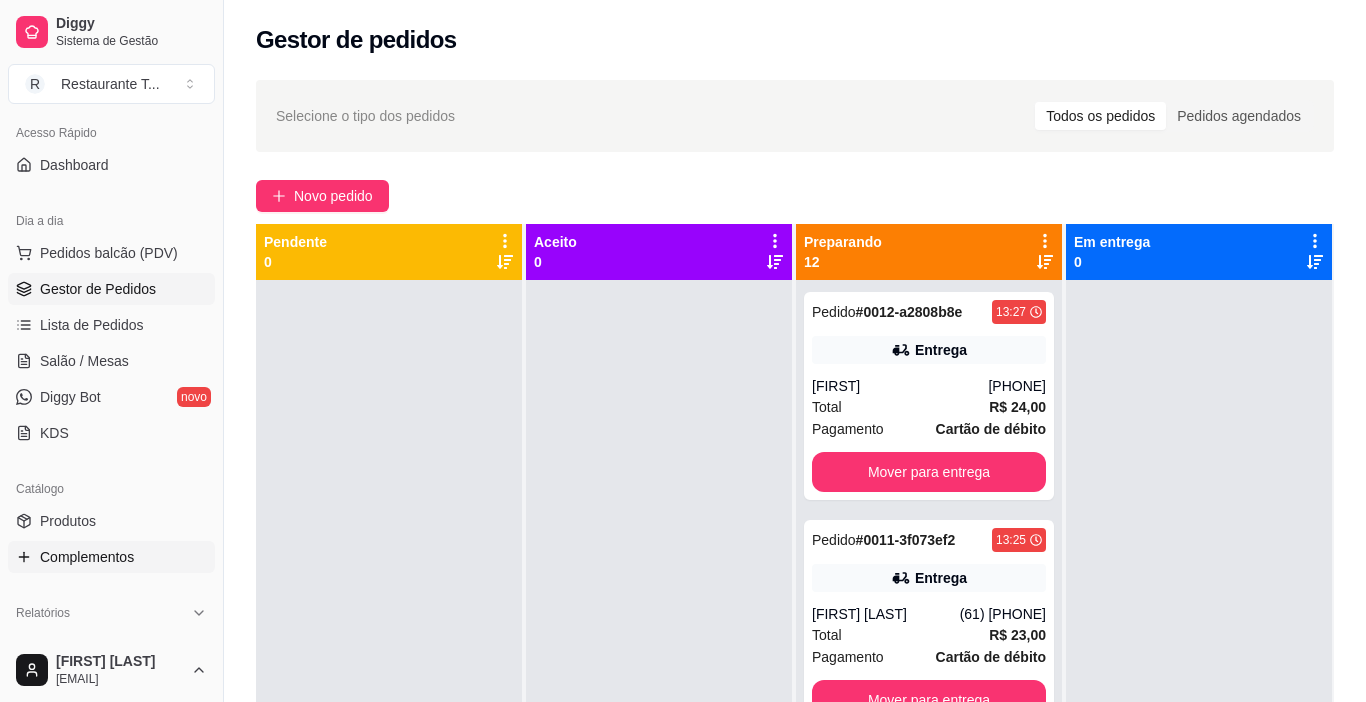 click on "Complementos" at bounding box center (87, 557) 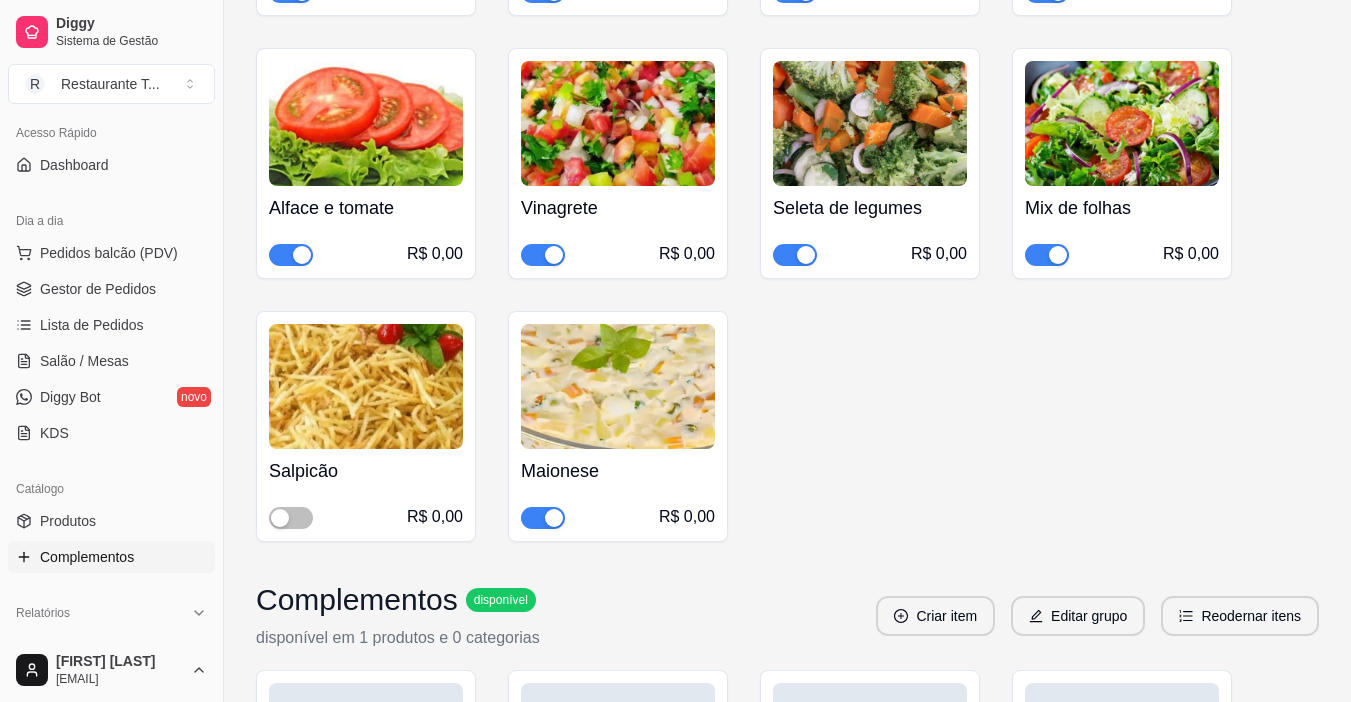 scroll, scrollTop: 1134, scrollLeft: 0, axis: vertical 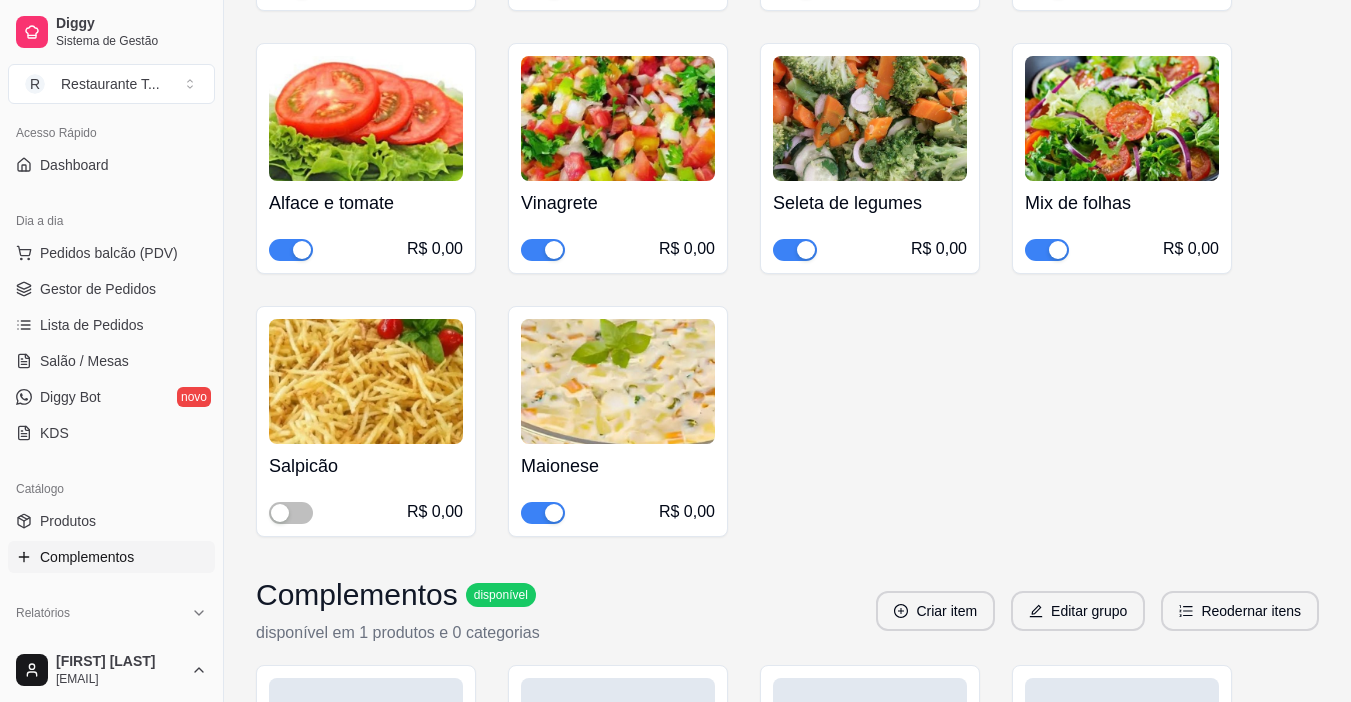 click at bounding box center [554, 513] 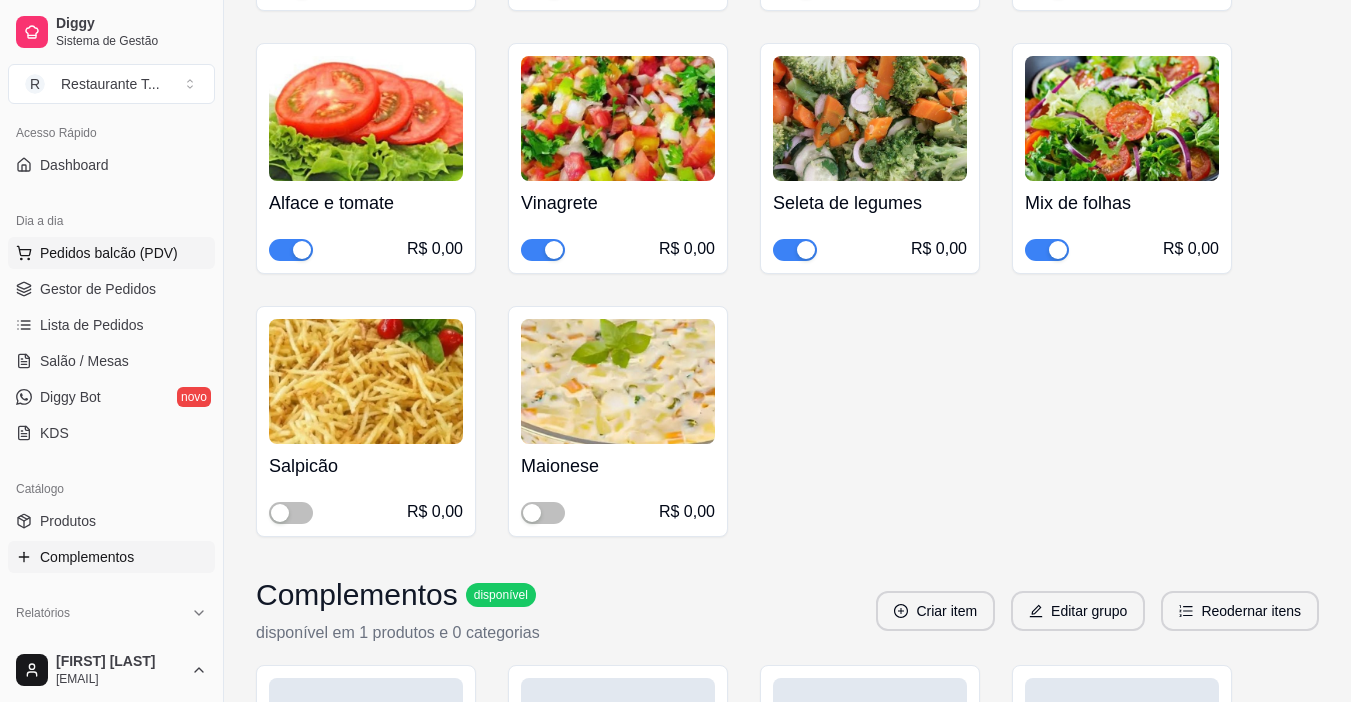 click on "Pedidos balcão (PDV)" at bounding box center (109, 253) 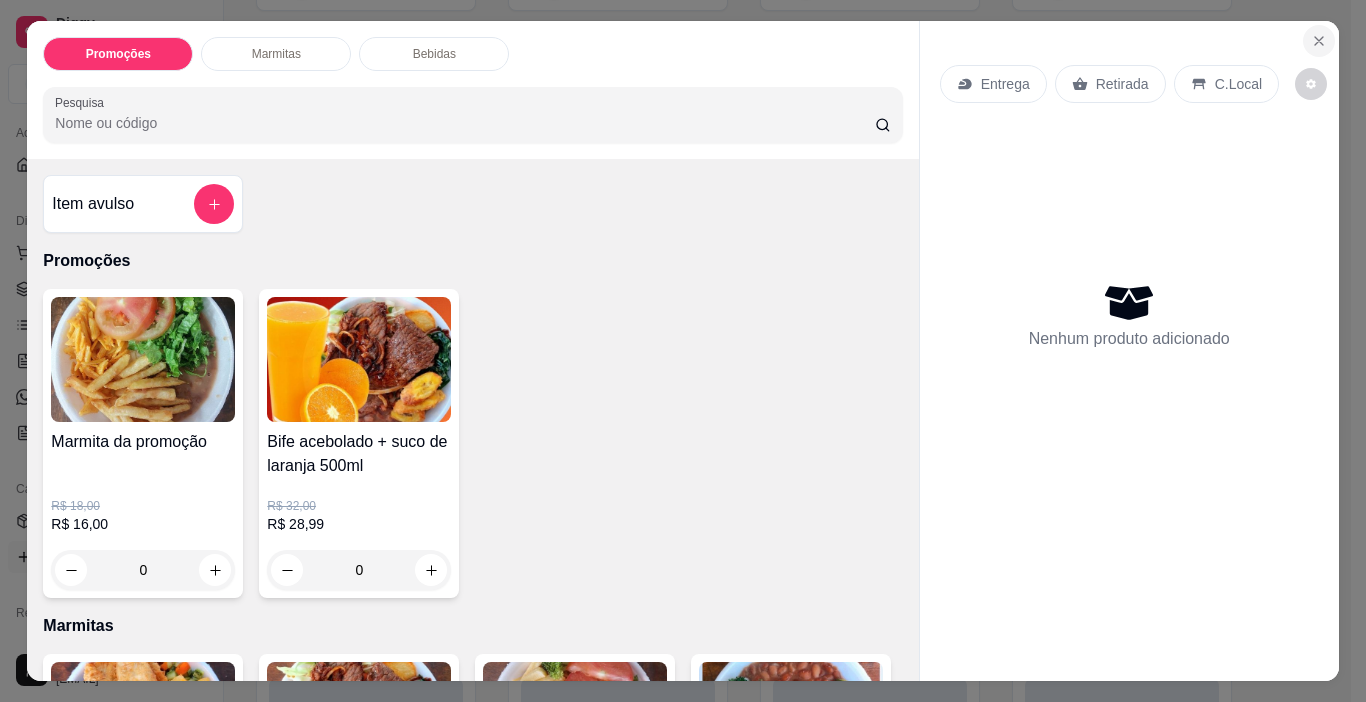 click 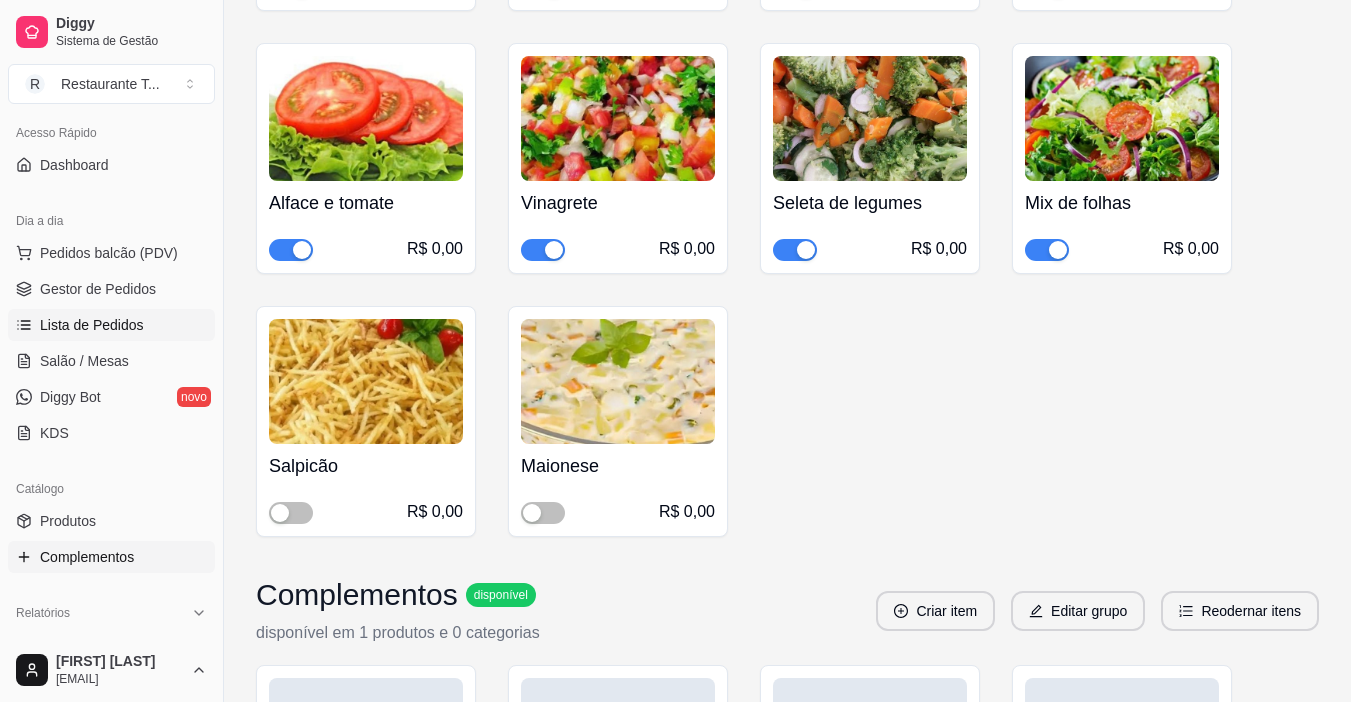 click on "Lista de Pedidos" at bounding box center (92, 325) 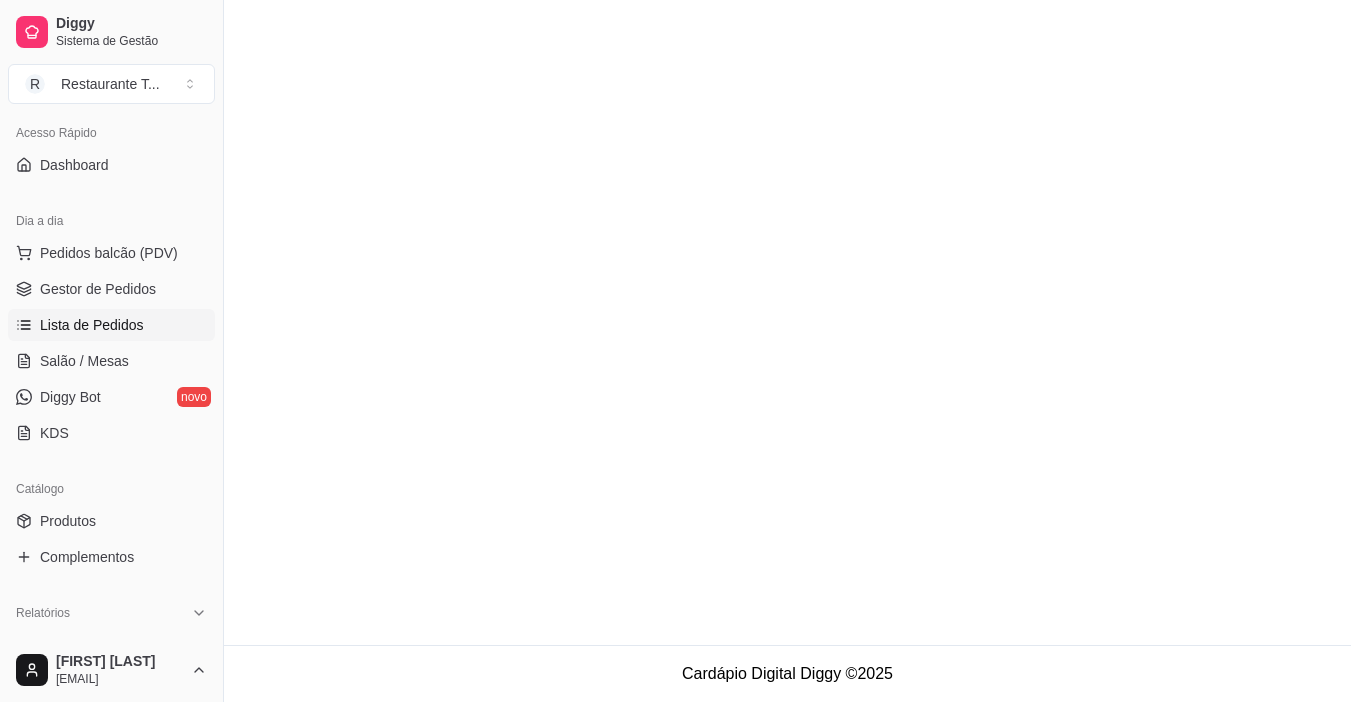 scroll, scrollTop: 0, scrollLeft: 0, axis: both 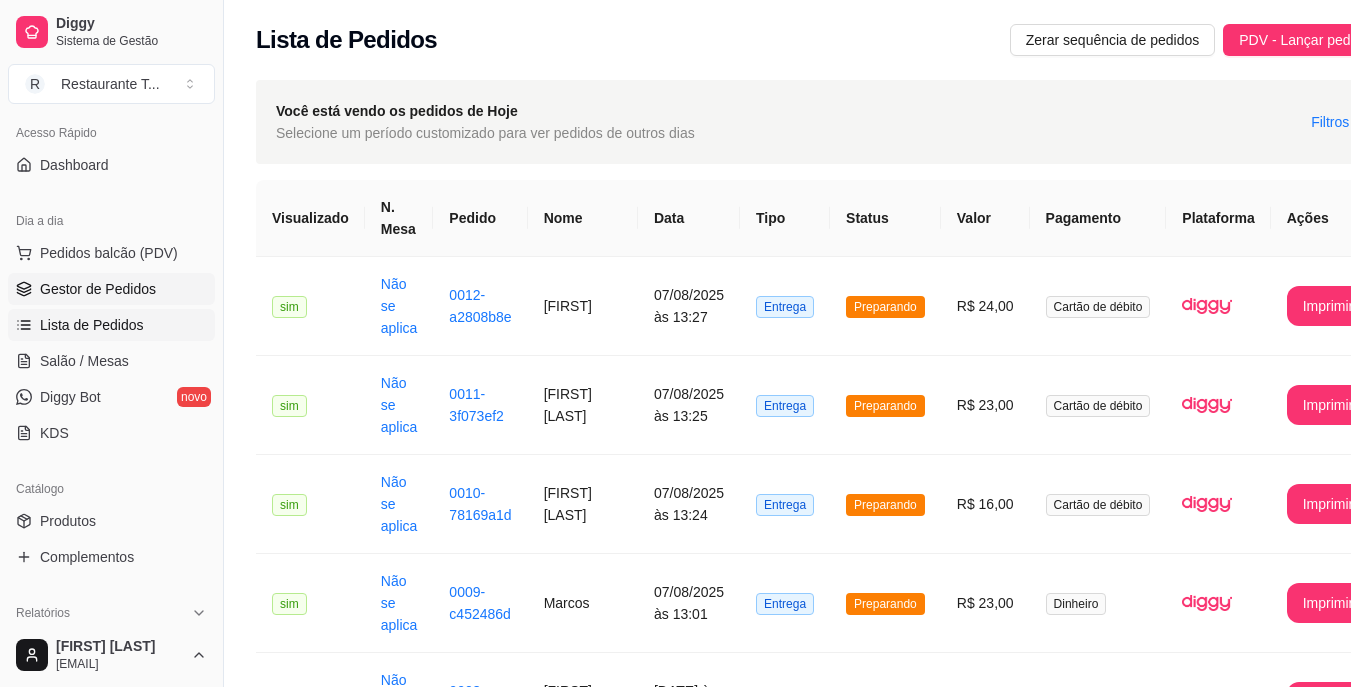 click on "Gestor de Pedidos" at bounding box center (98, 289) 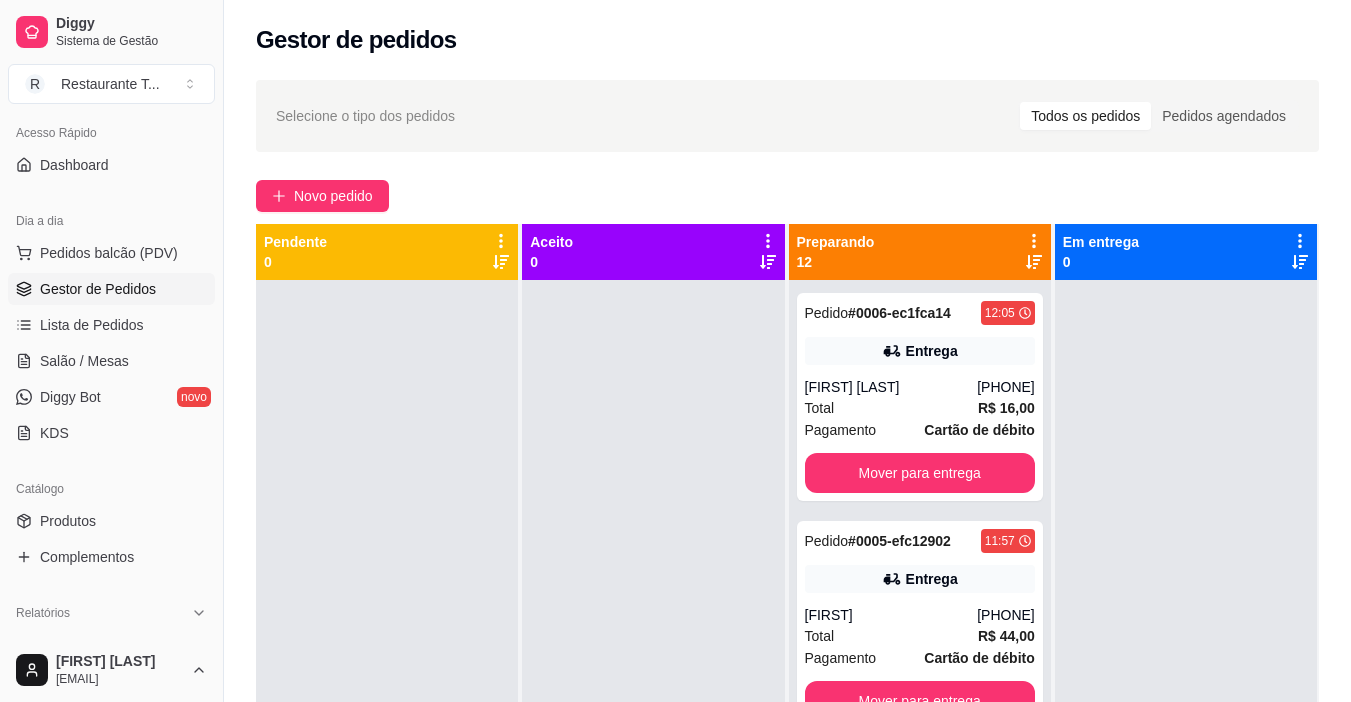 scroll, scrollTop: 1415, scrollLeft: 0, axis: vertical 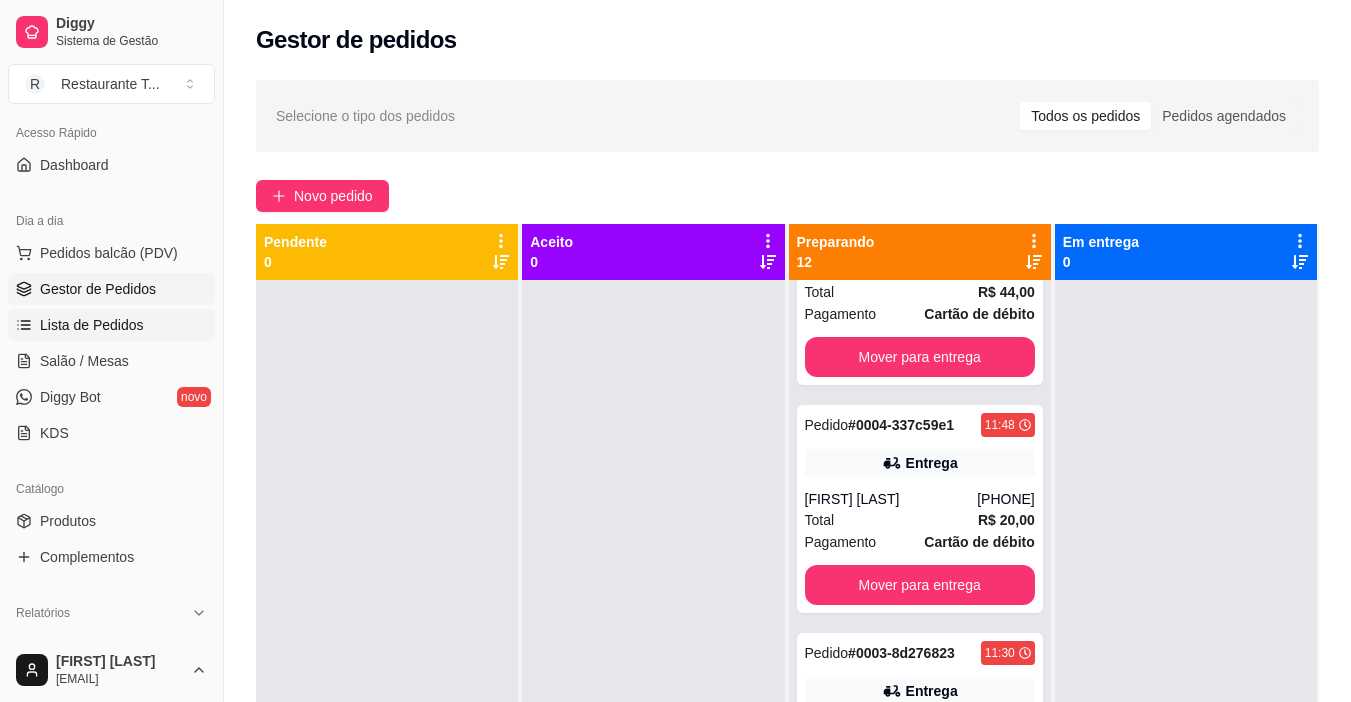 click on "Lista de Pedidos" at bounding box center [92, 325] 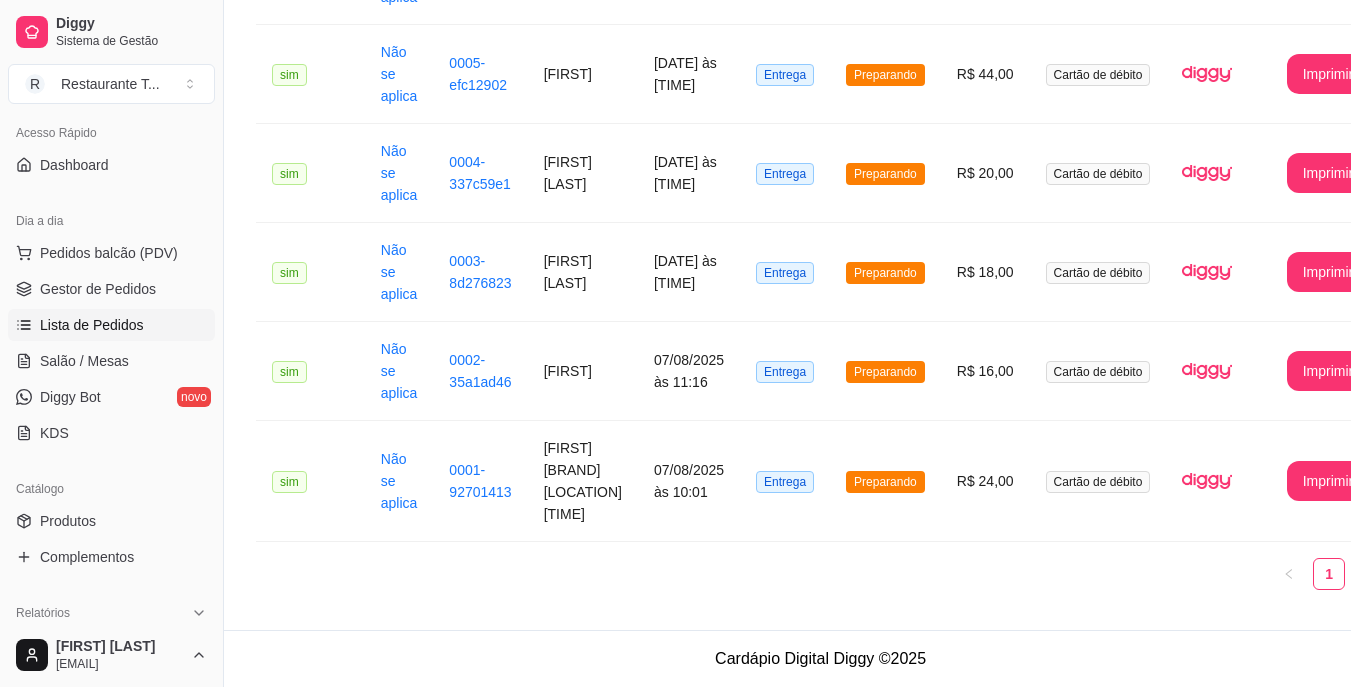 scroll, scrollTop: 991, scrollLeft: 0, axis: vertical 